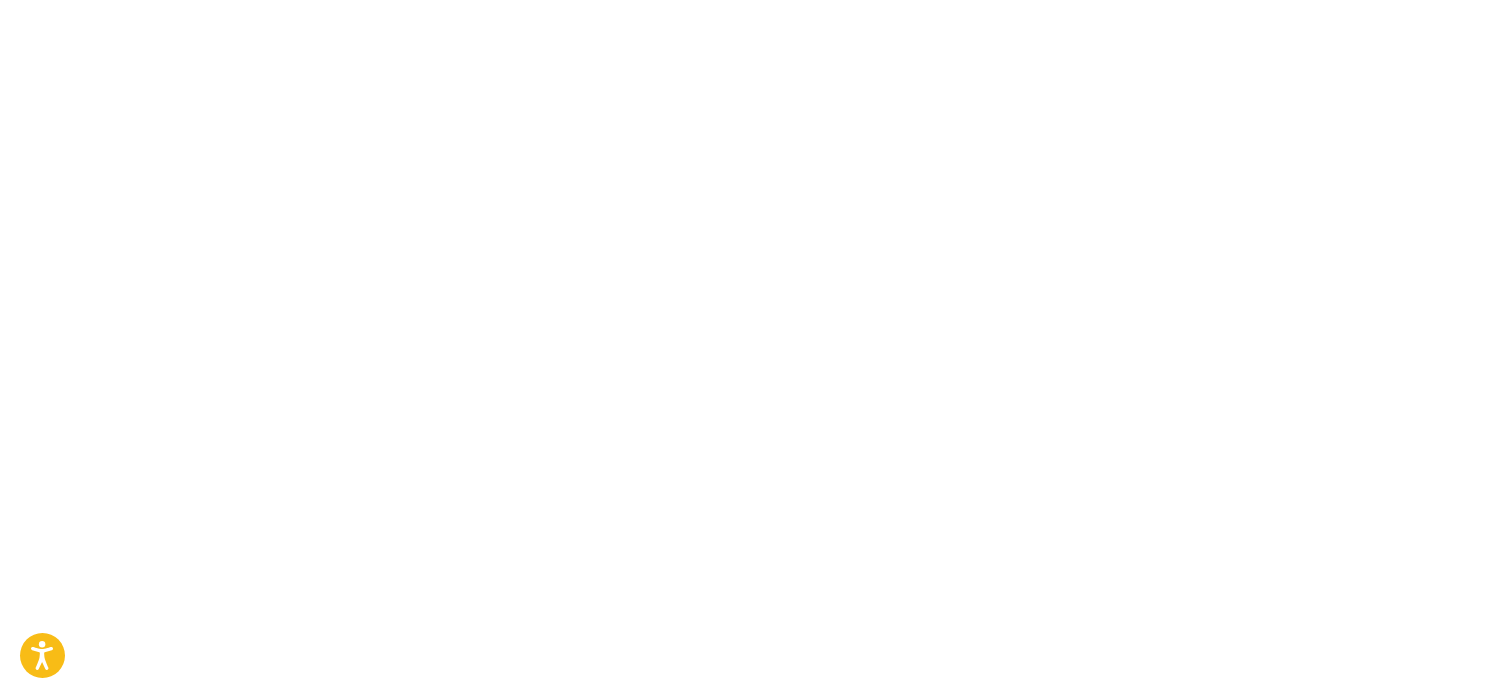scroll, scrollTop: 0, scrollLeft: 0, axis: both 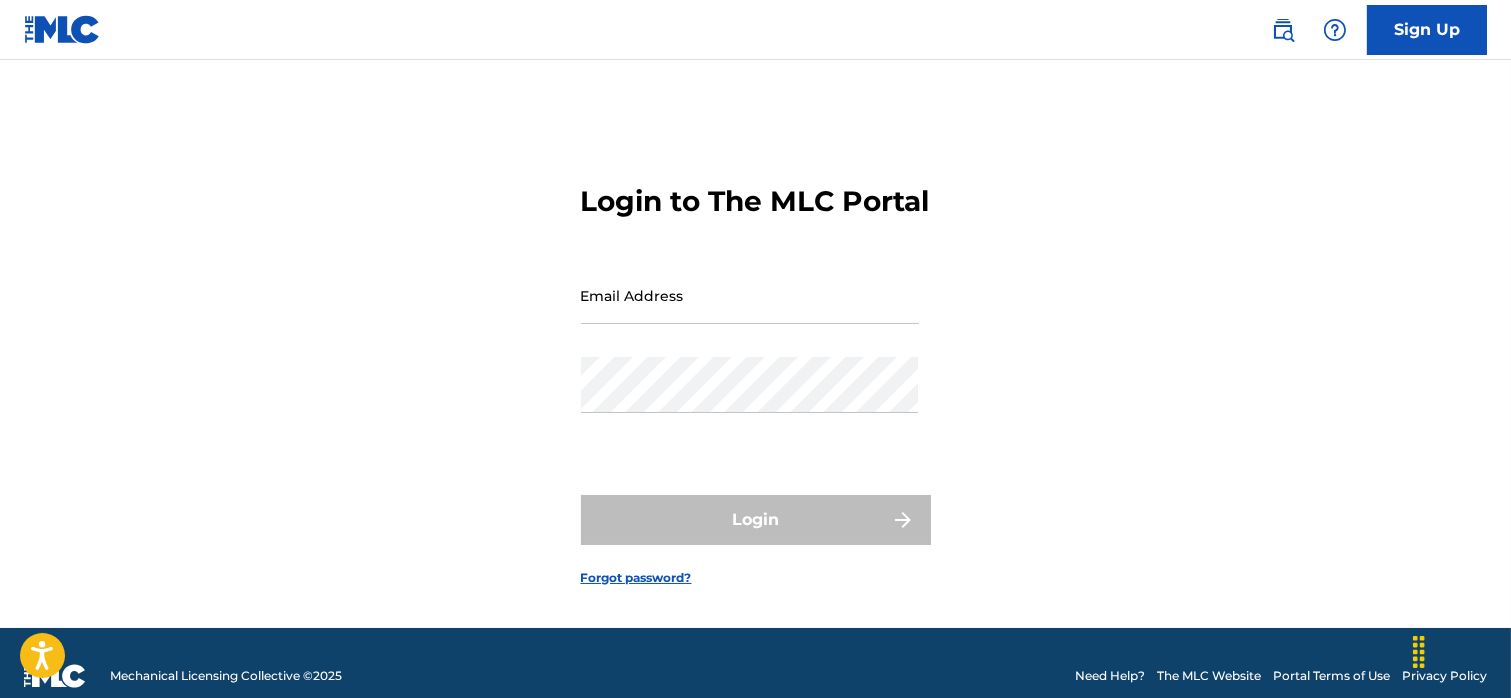 click on "Email Address" at bounding box center (750, 295) 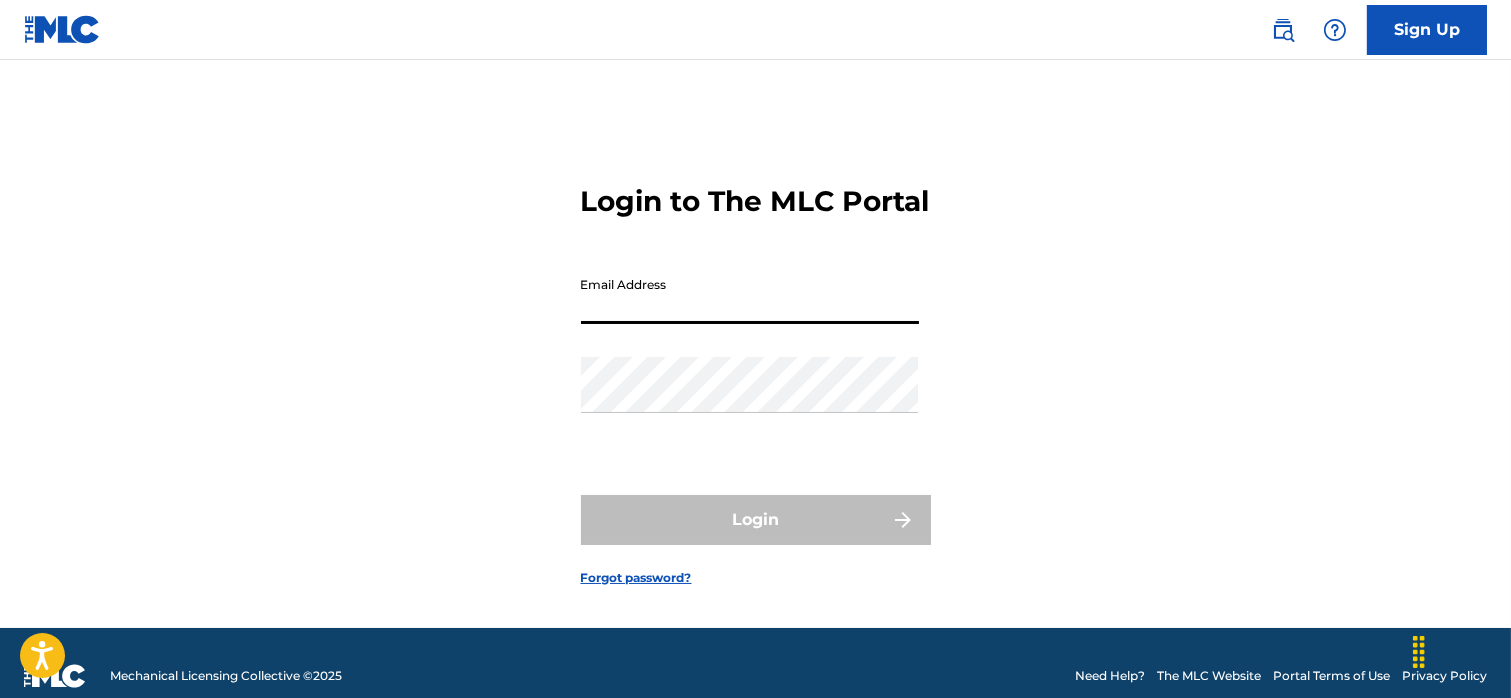 type on "[EMAIL]" 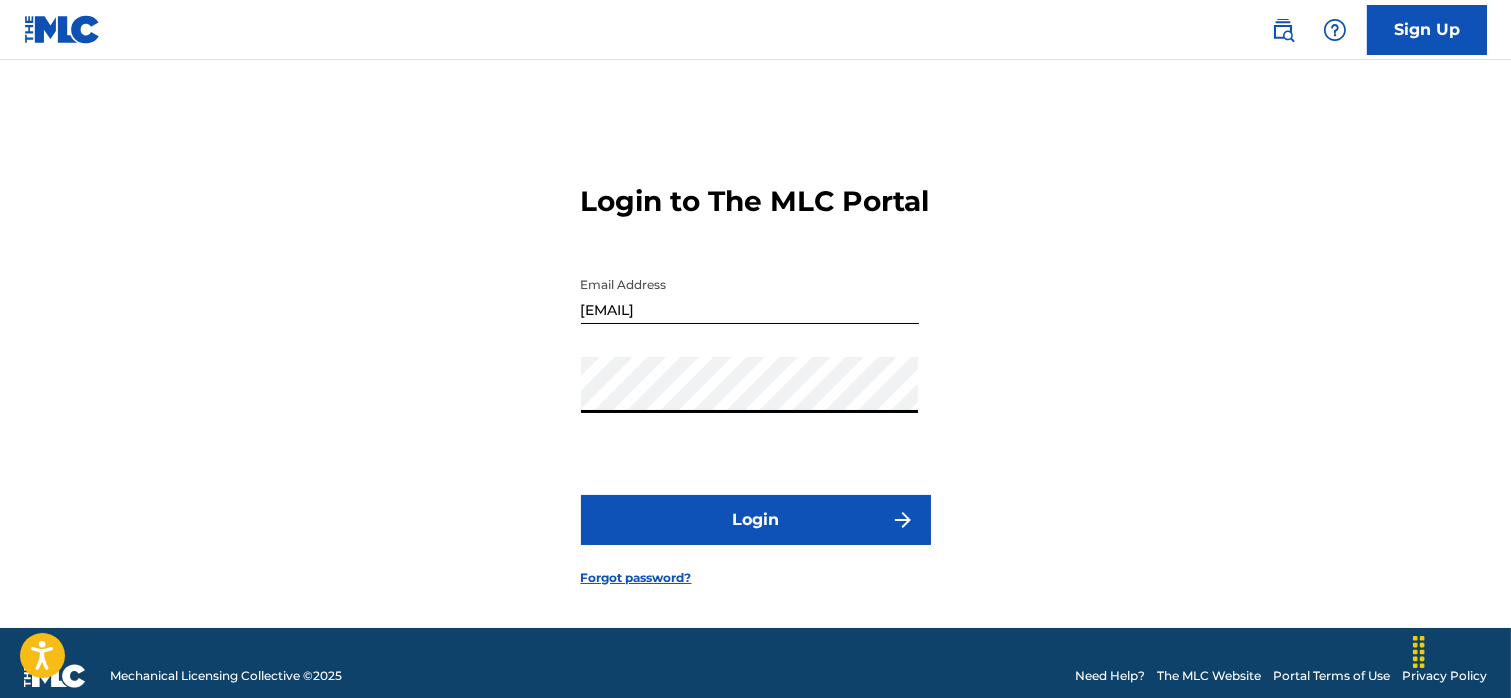 click on "Login" at bounding box center (756, 520) 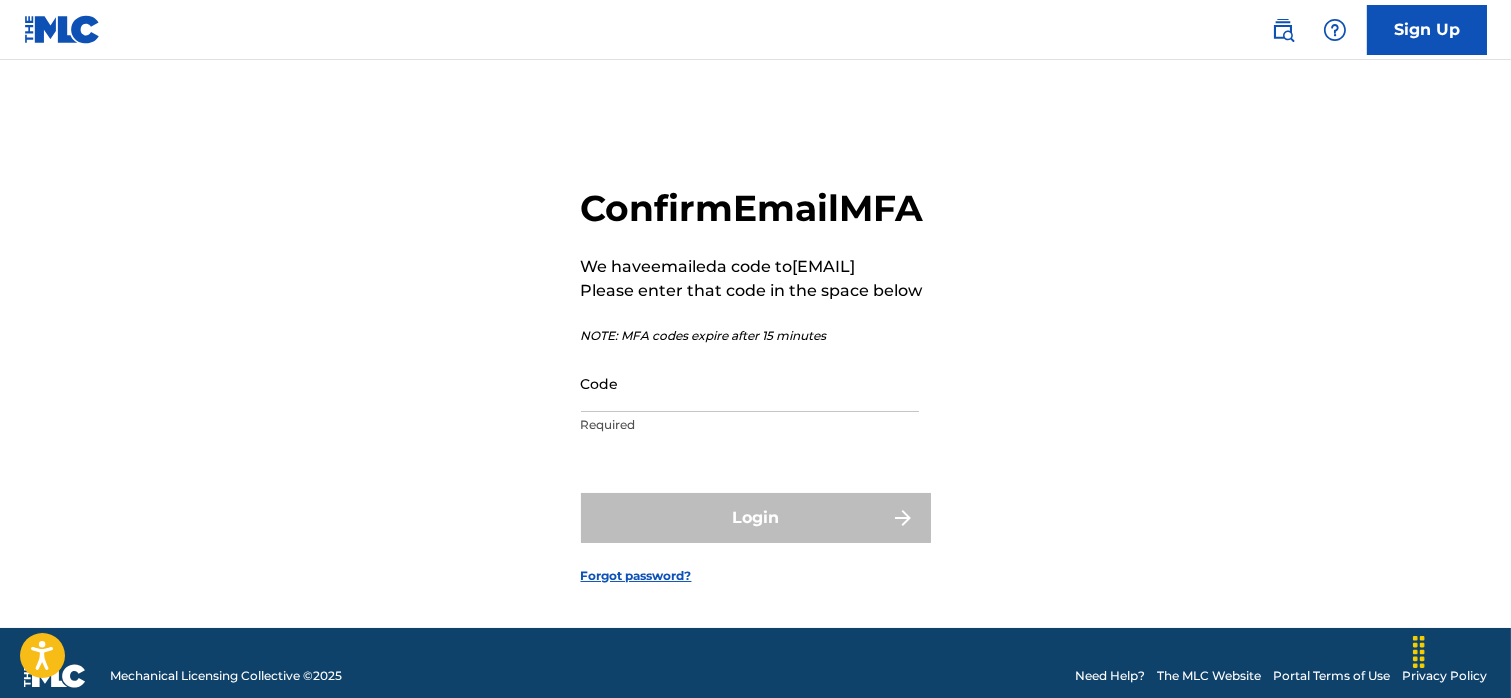 click on "Code" at bounding box center (750, 383) 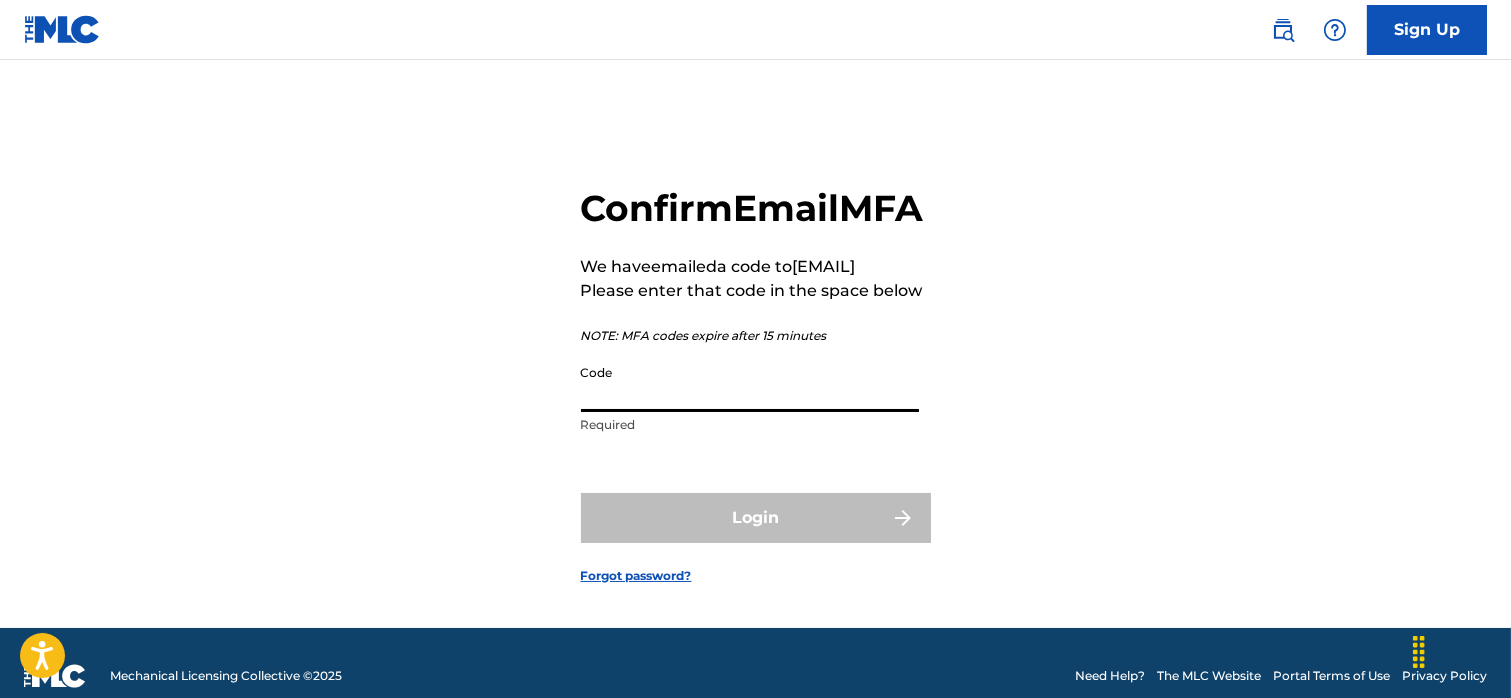 paste on "076555" 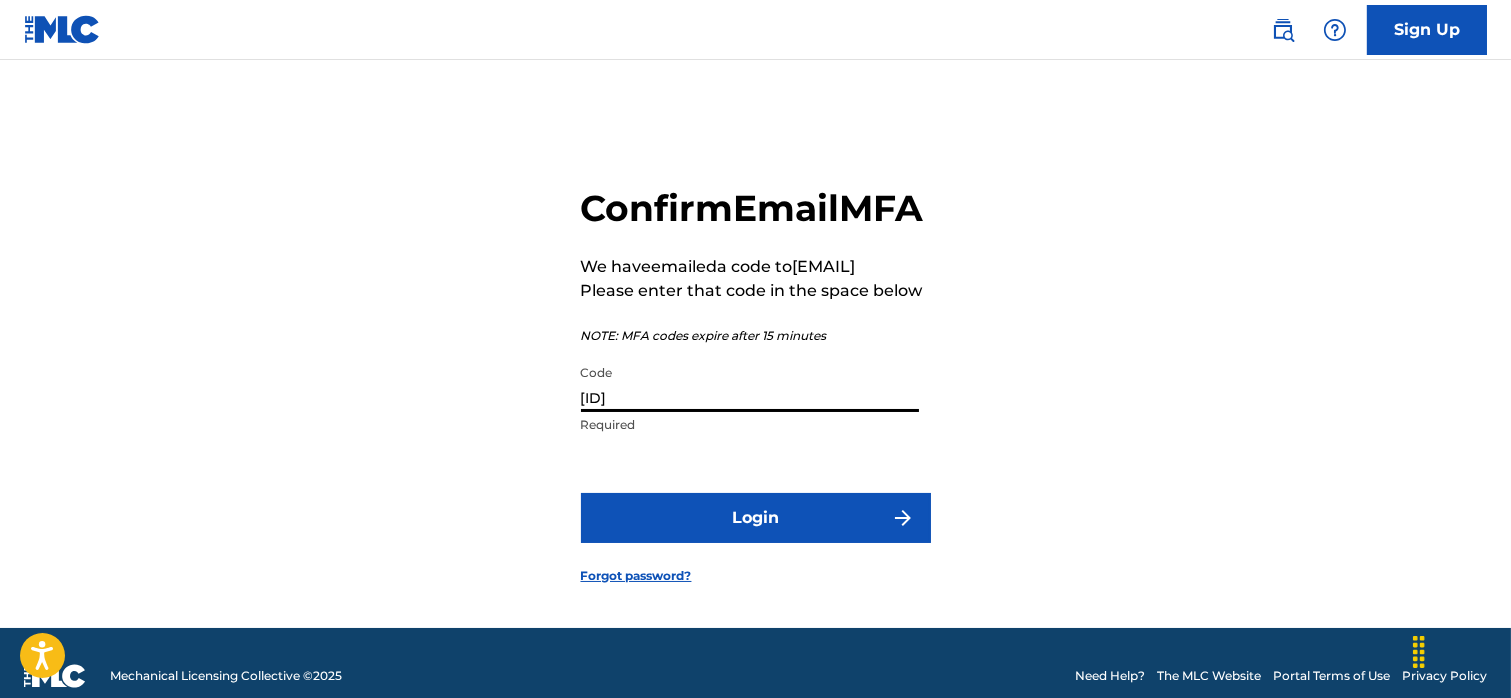 type on "076555" 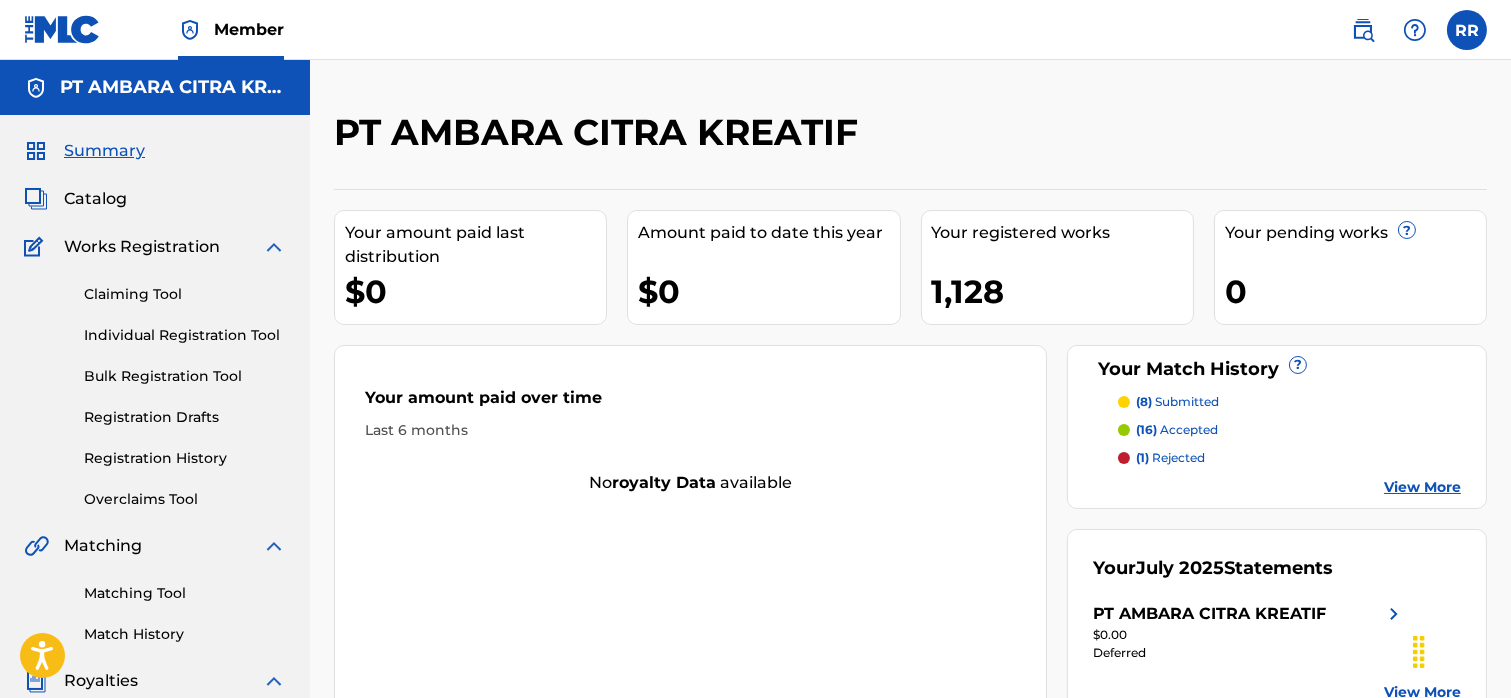 scroll, scrollTop: 0, scrollLeft: 0, axis: both 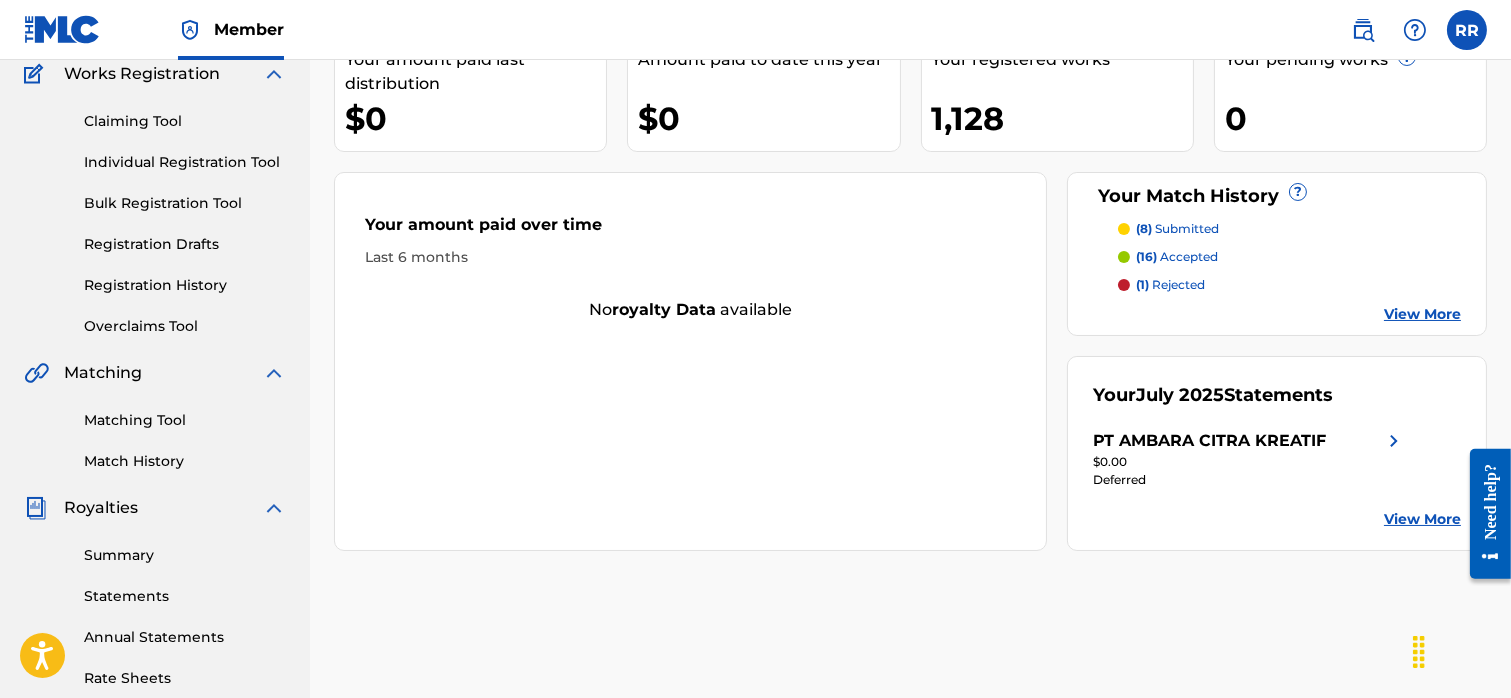 click on "Matching Tool Match History" at bounding box center [155, 428] 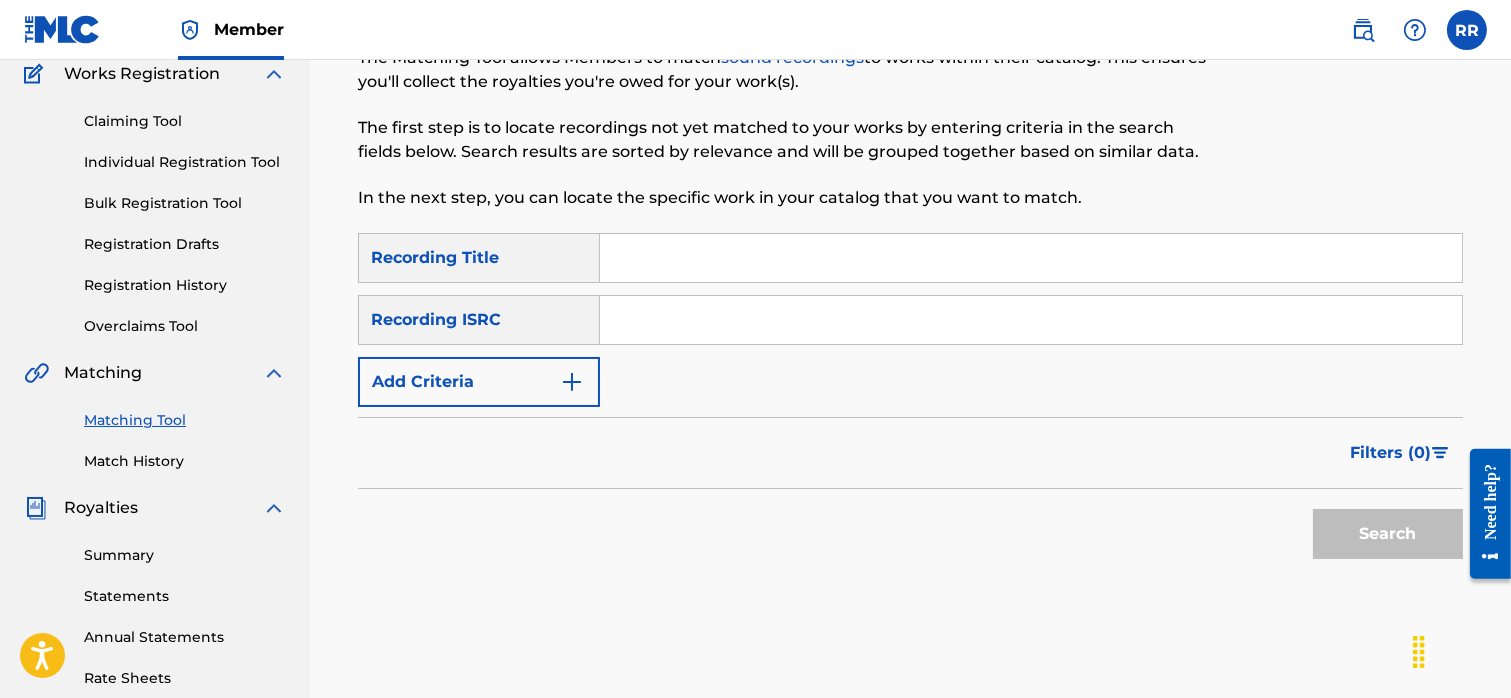scroll, scrollTop: 0, scrollLeft: 0, axis: both 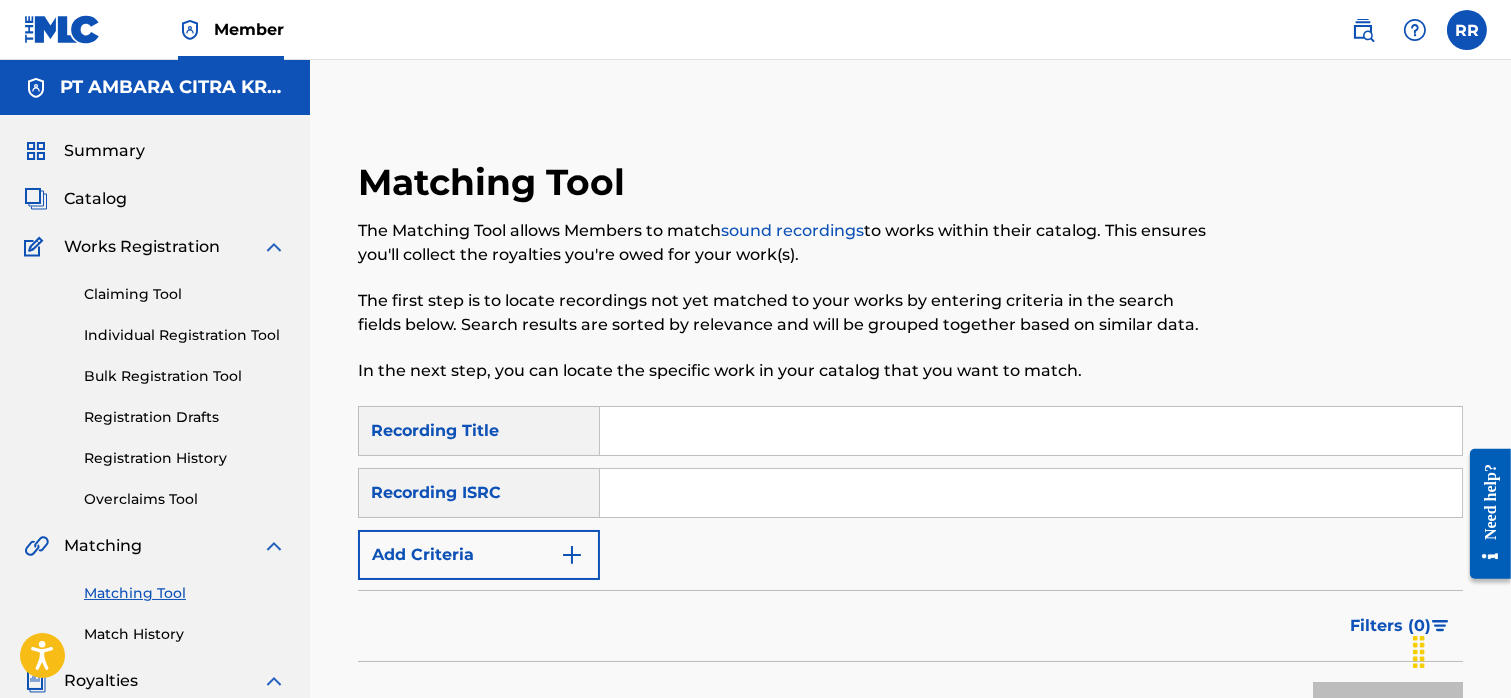click at bounding box center [1031, 431] 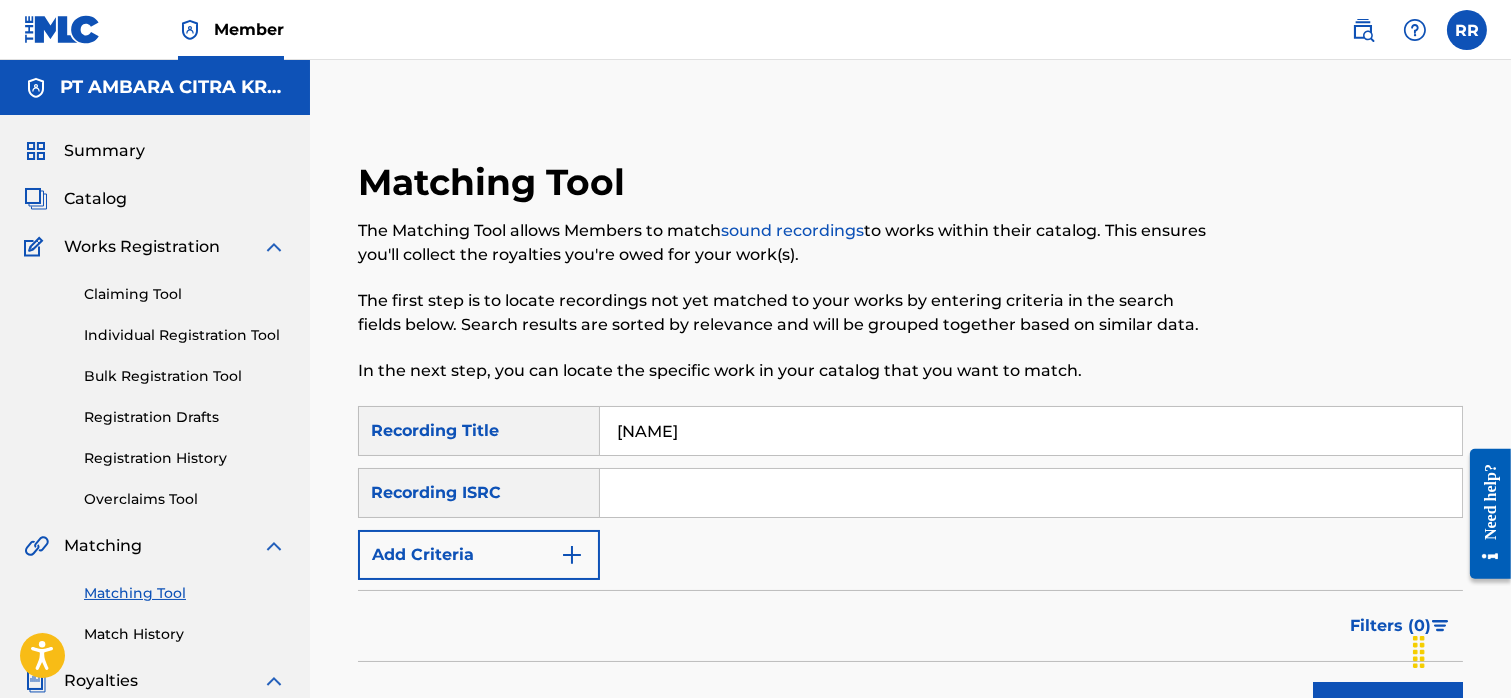 click at bounding box center [1031, 493] 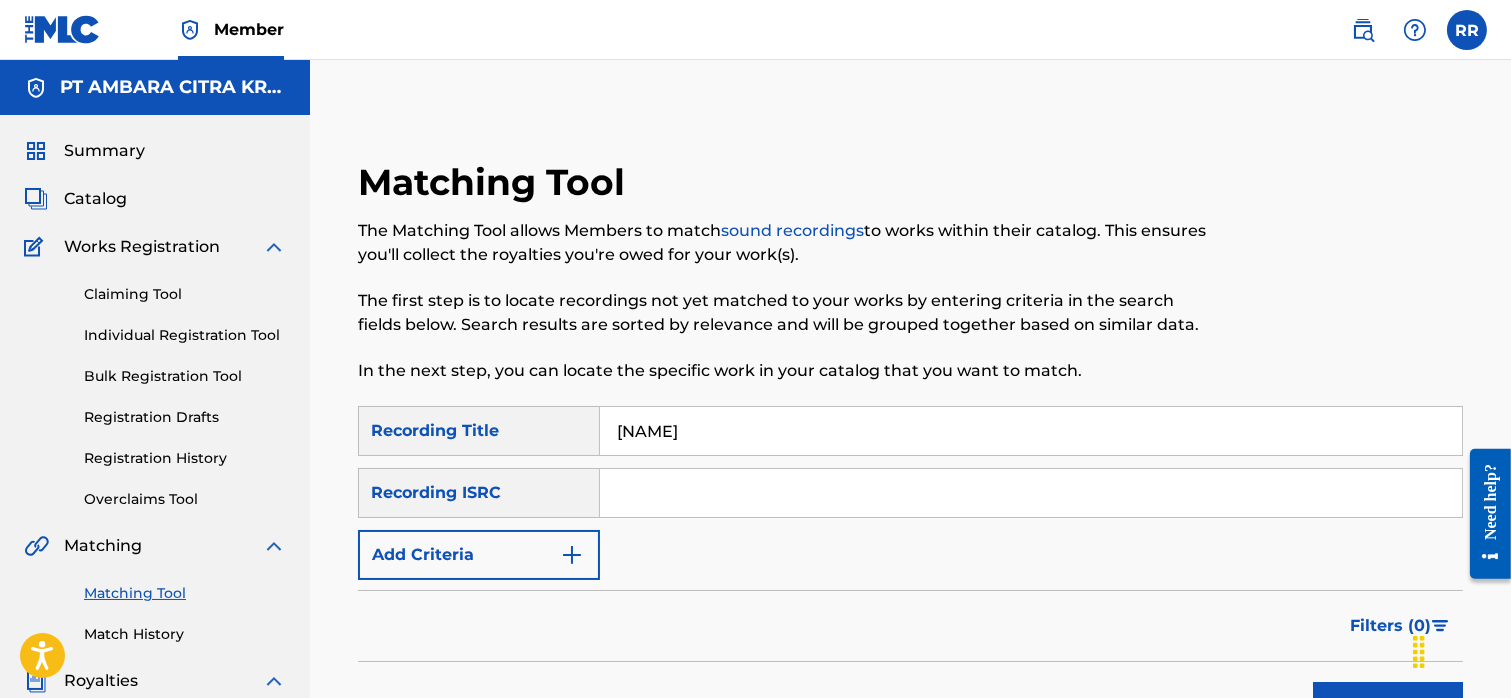 click on "SearchWithCriteriaee517f5a-51dd-4b5f-83fc-7baa6d846491 Recording Title BELIA SearchWithCriteria4cd82565-5e45-4464-abc3-7548eda35120 Recording ISRC Add Criteria" at bounding box center (910, 493) 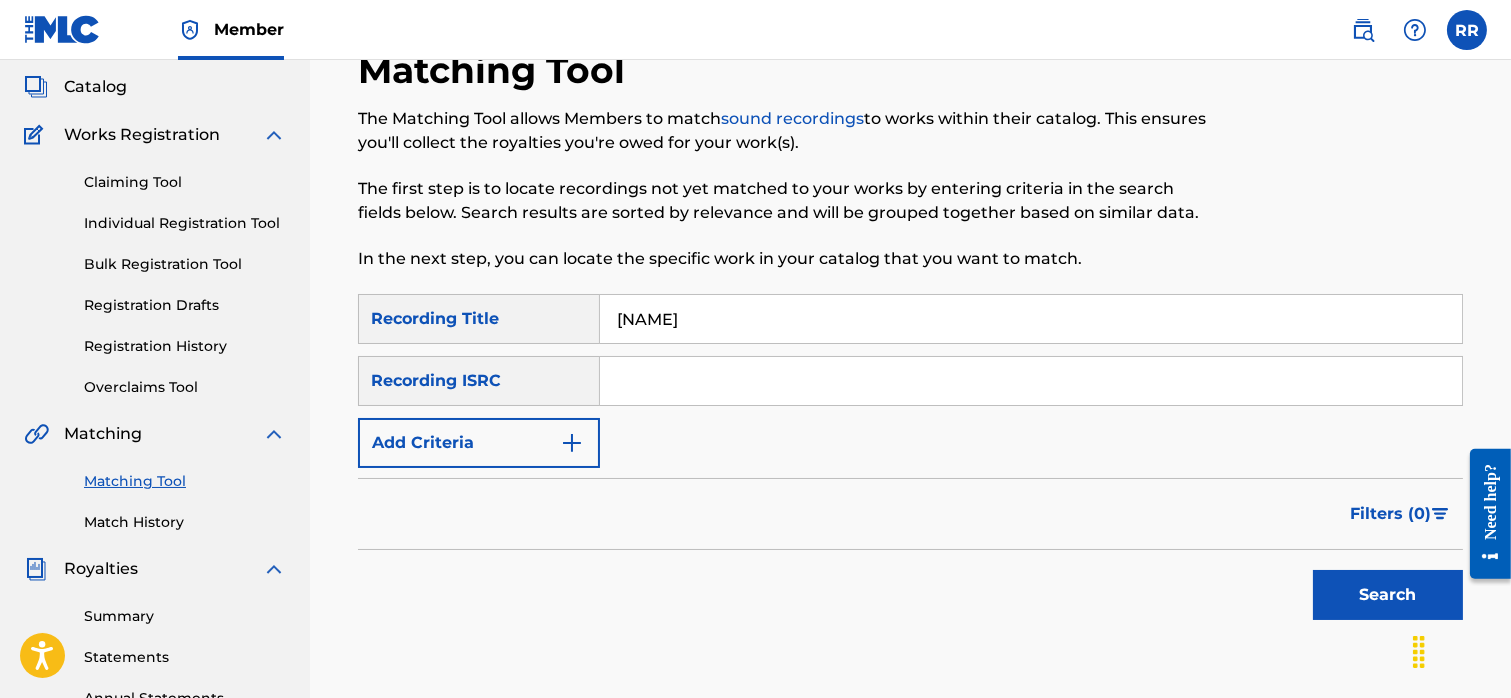 click on "Search" at bounding box center [1388, 595] 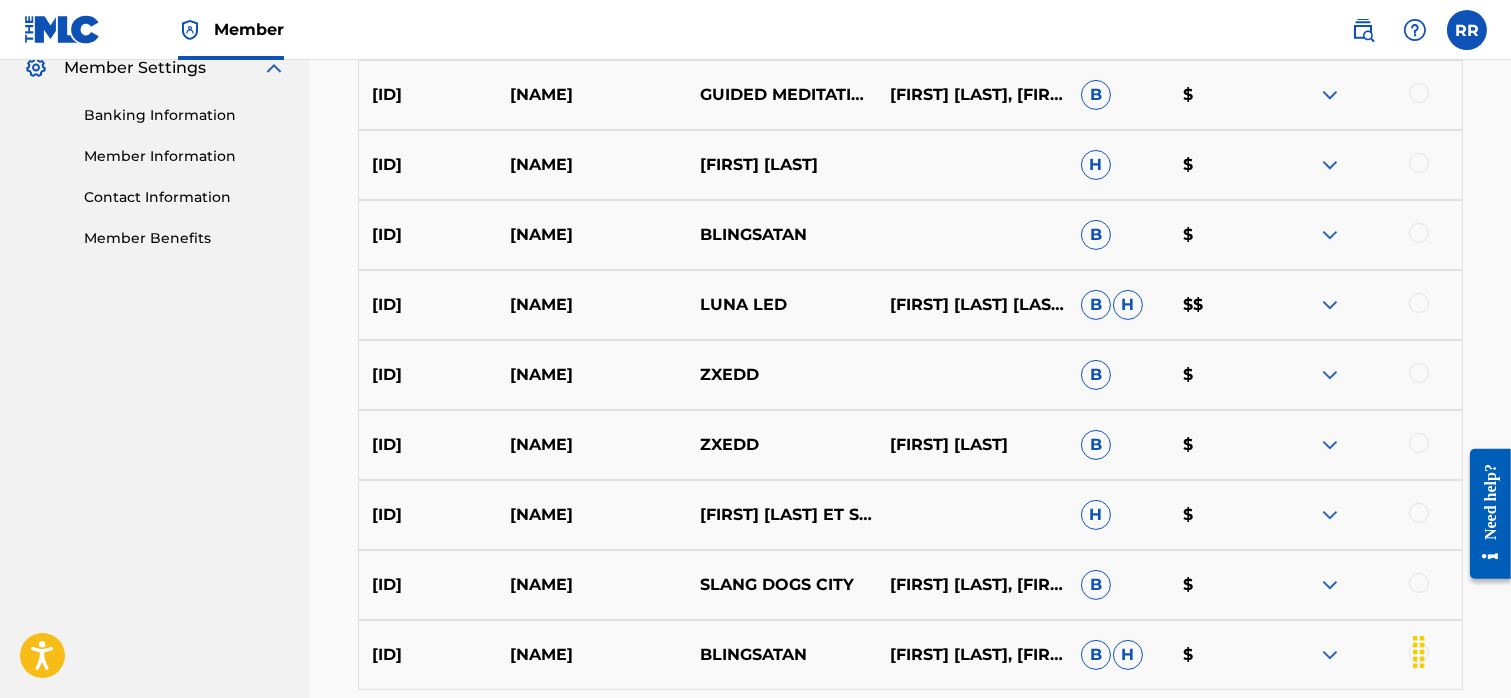scroll, scrollTop: 835, scrollLeft: 0, axis: vertical 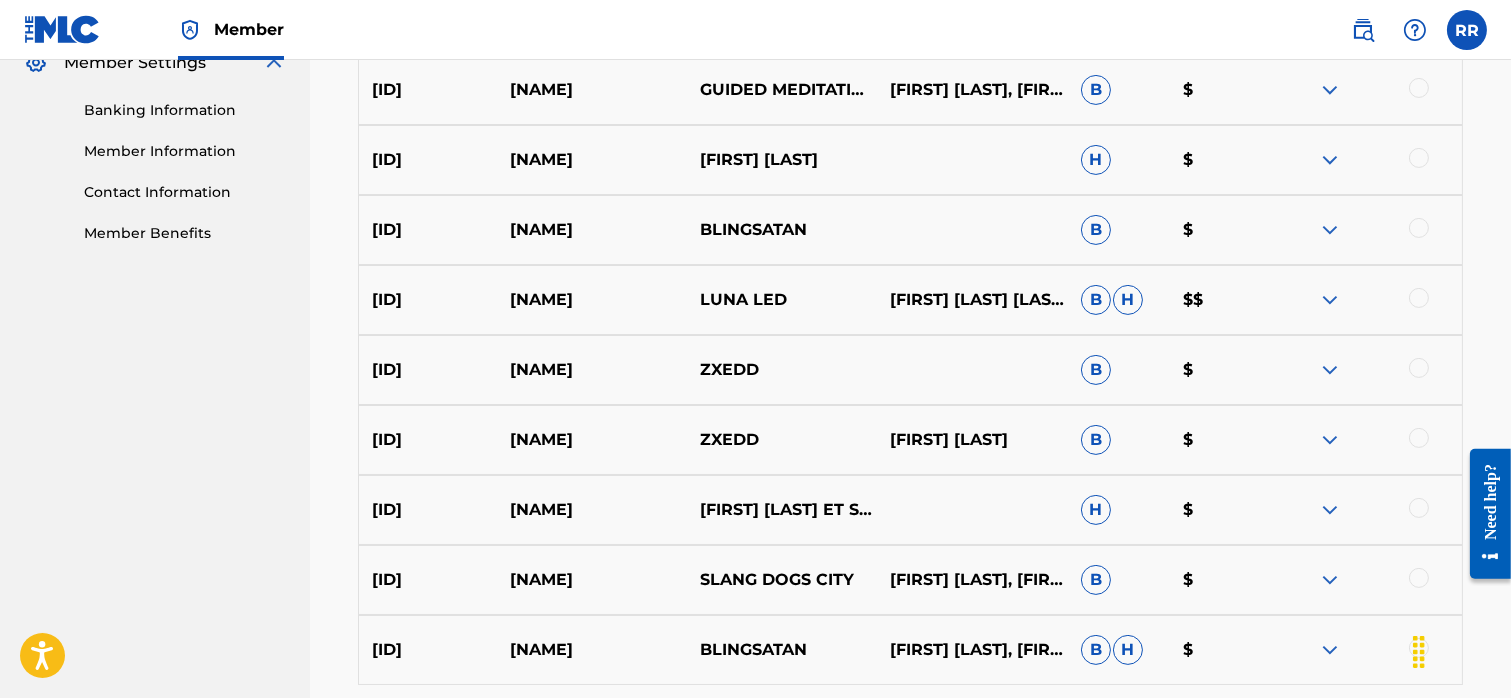 click at bounding box center [1330, 230] 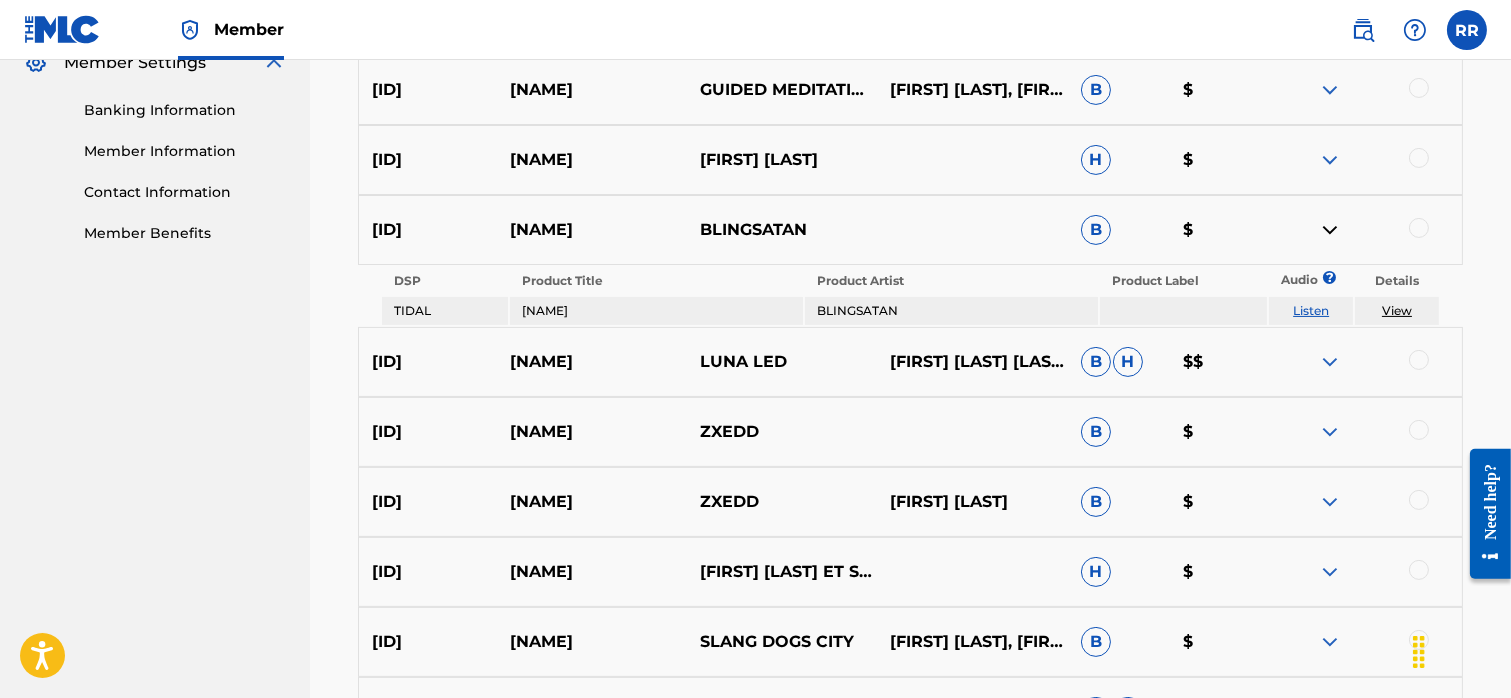 click on "View" at bounding box center (1397, 310) 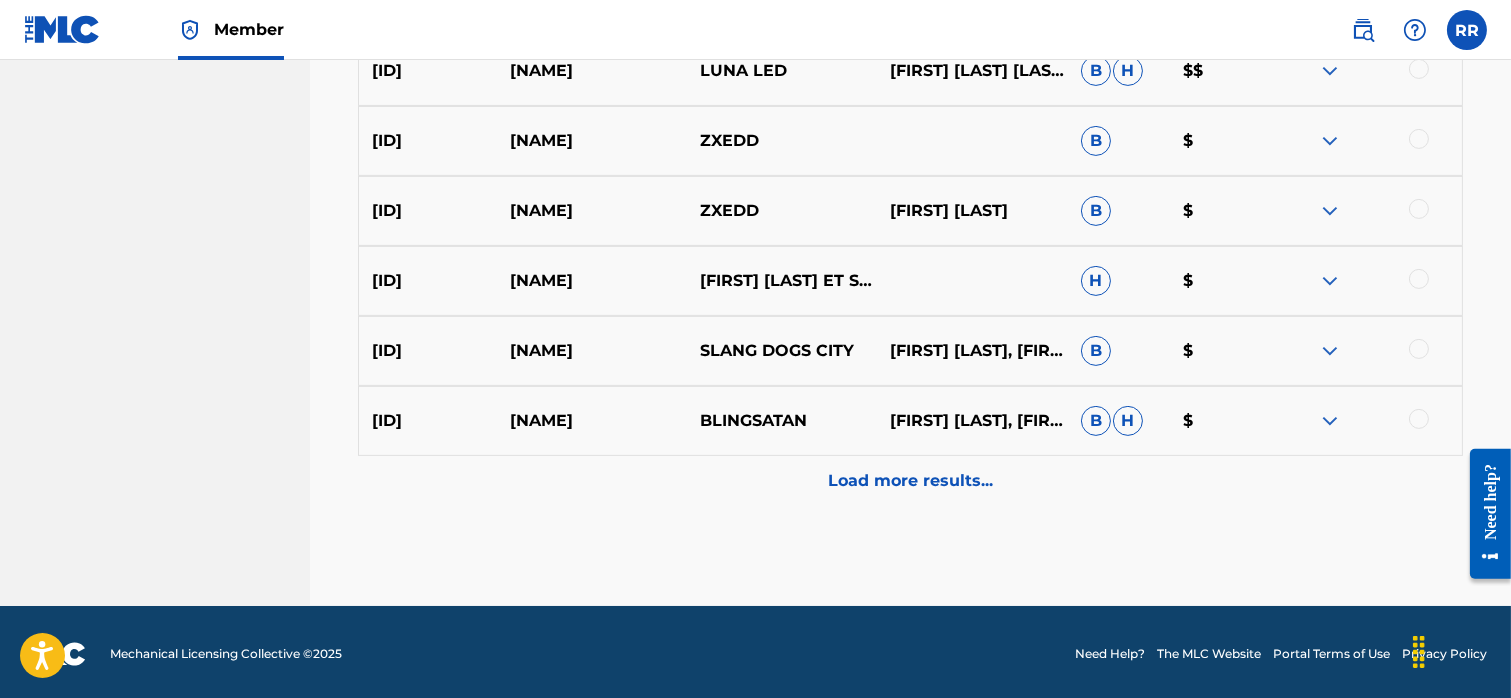 click at bounding box center (1330, 421) 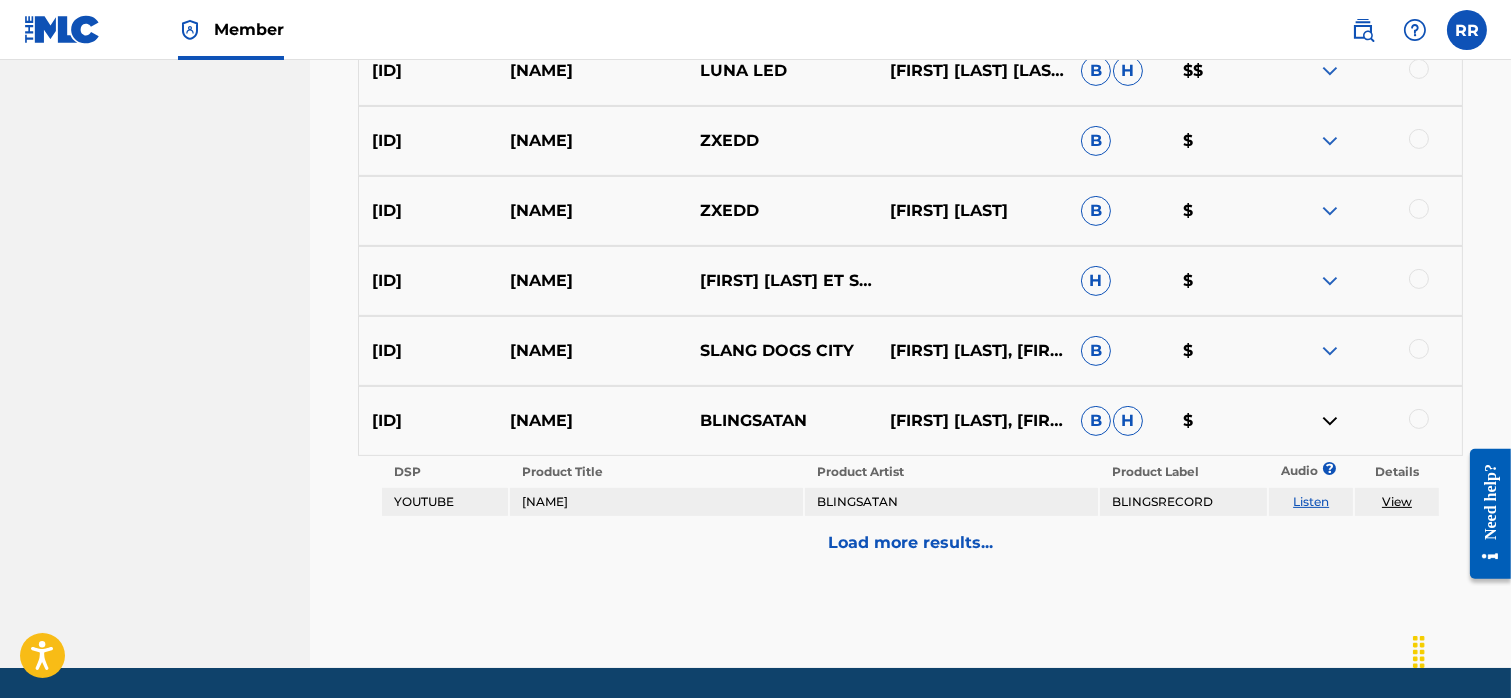 click on "View" at bounding box center (1397, 501) 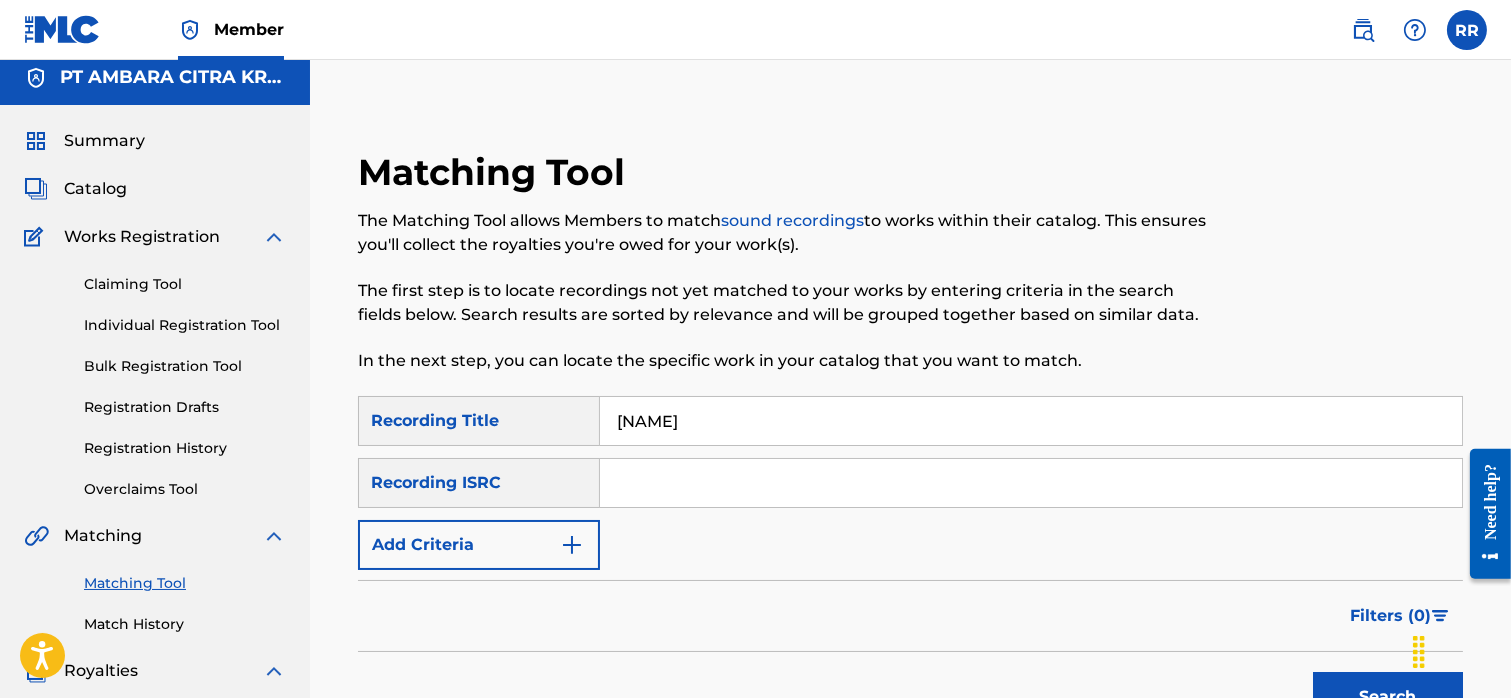 scroll, scrollTop: 0, scrollLeft: 0, axis: both 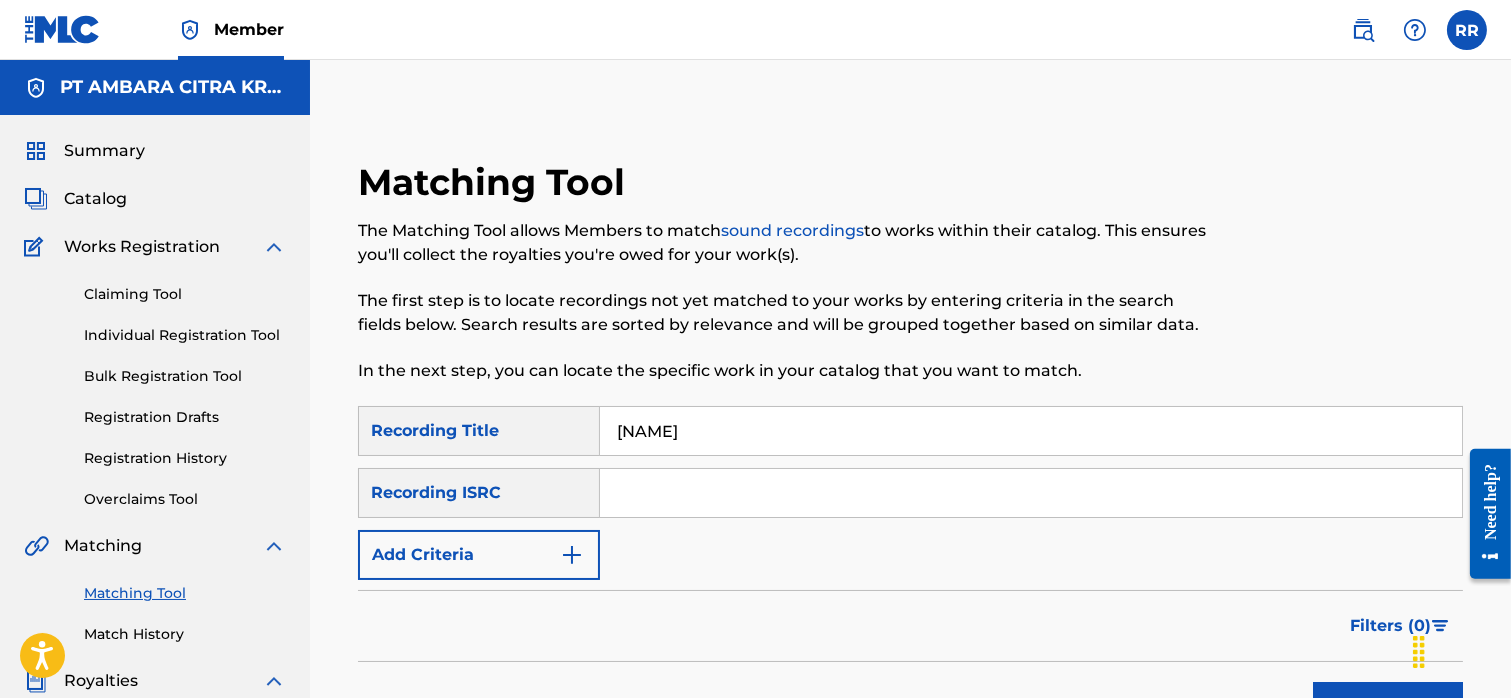 click on "Add Criteria" at bounding box center [479, 555] 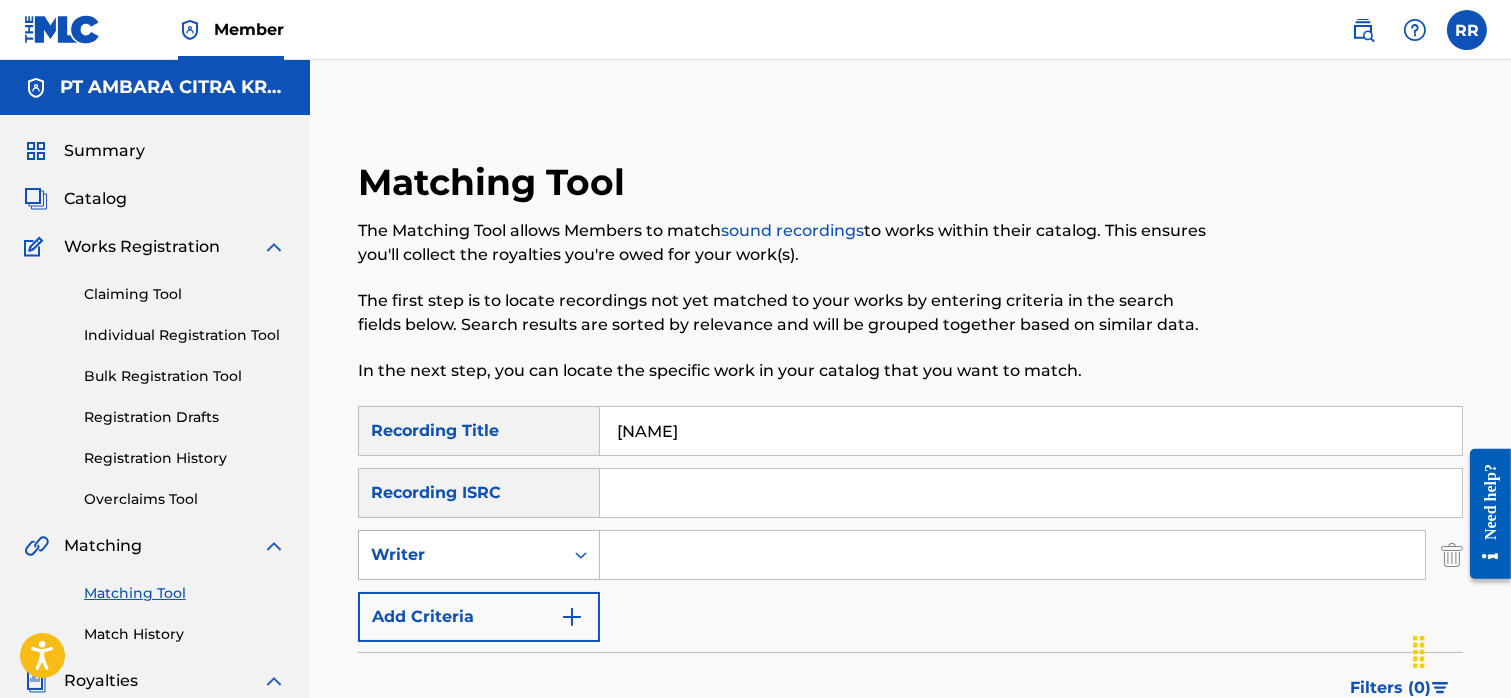 click on "Writer" at bounding box center (461, 555) 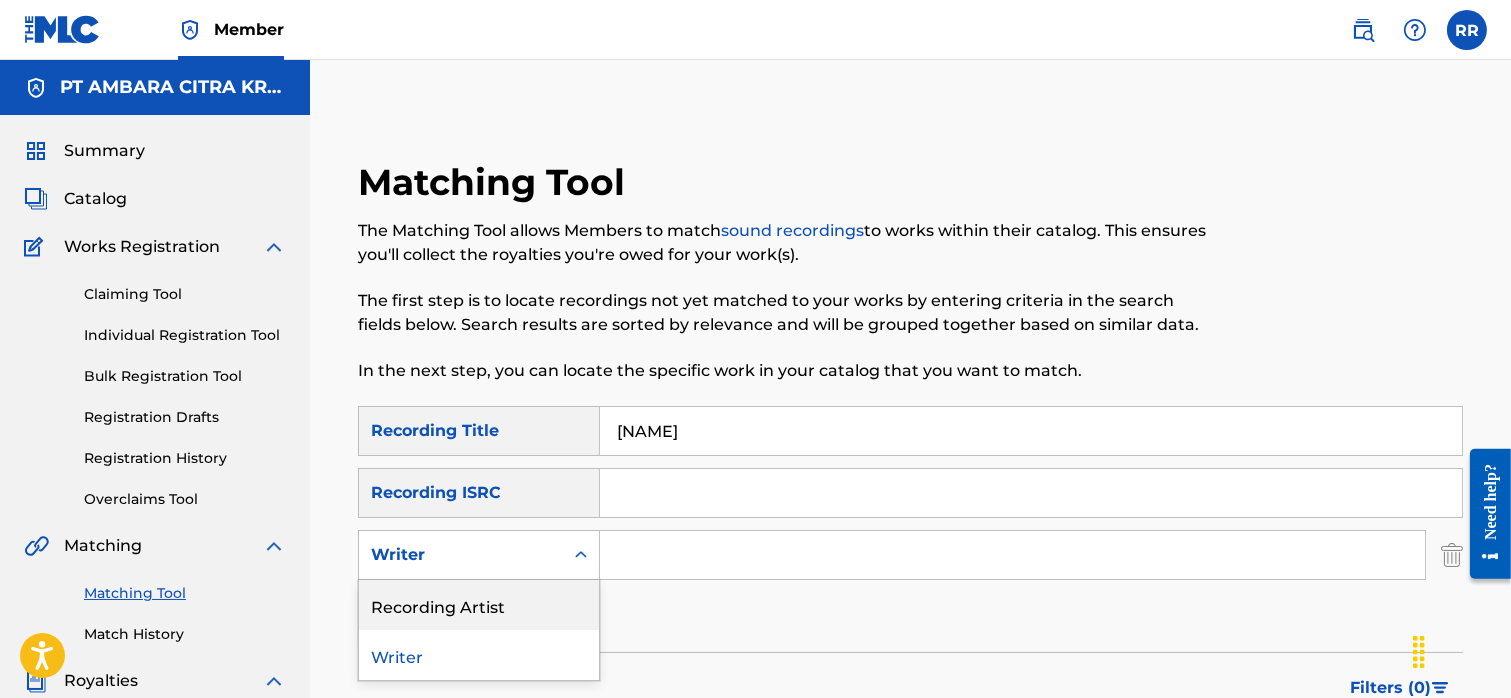 click on "Recording Artist" at bounding box center (479, 605) 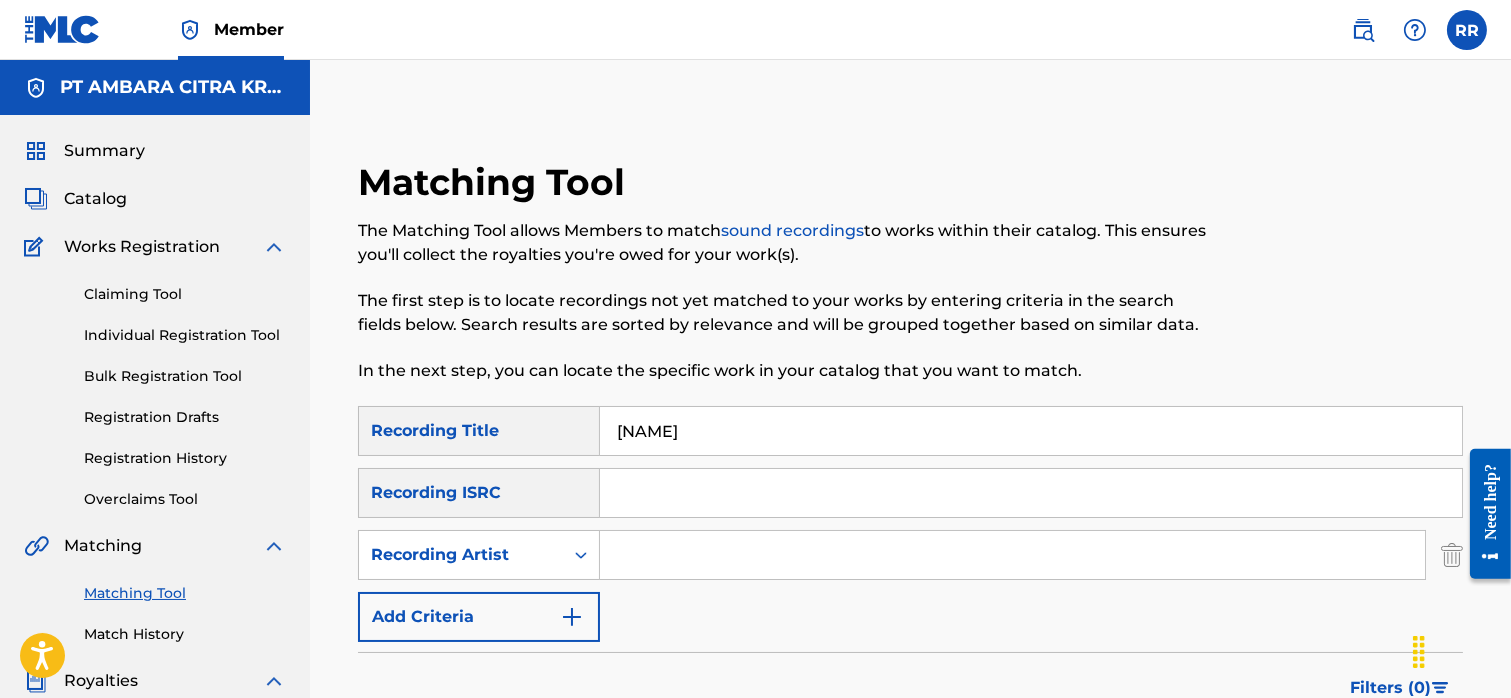 click at bounding box center (1012, 555) 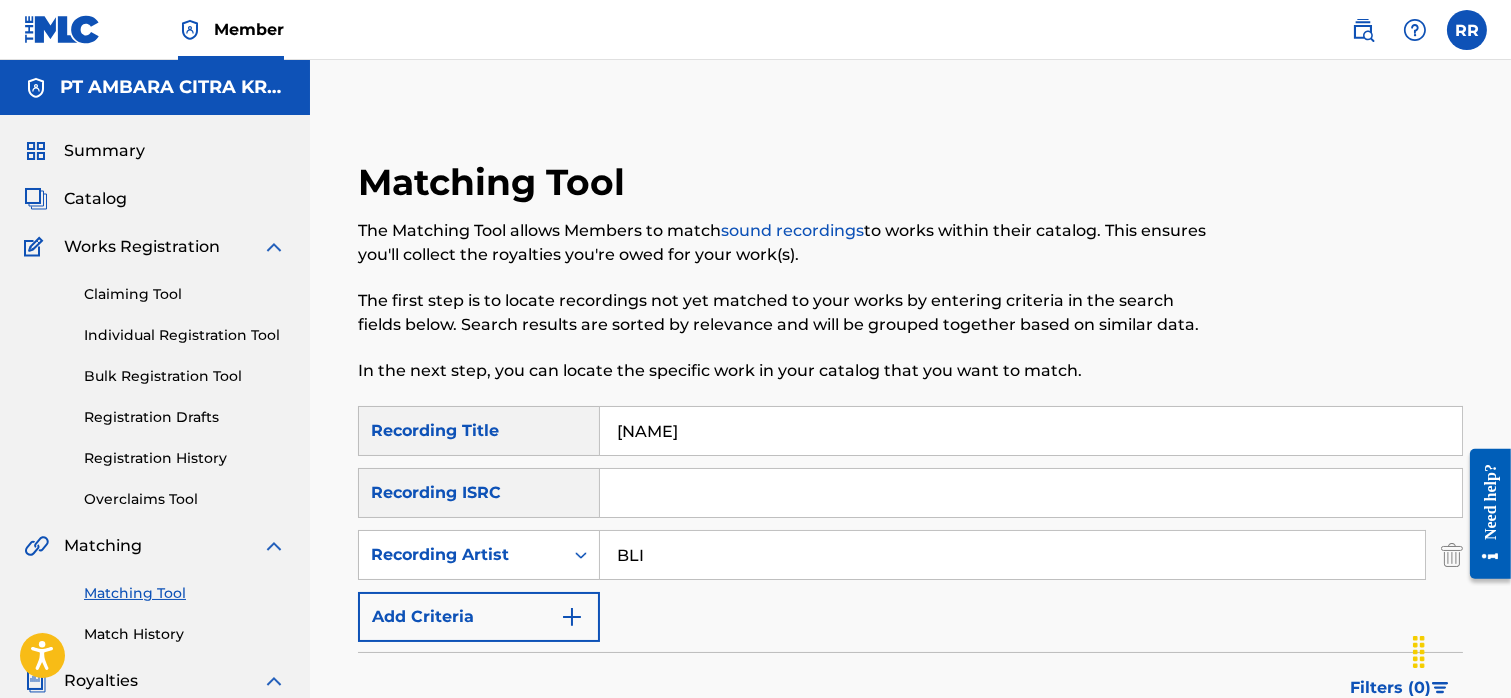 type on "BLINGSATAN" 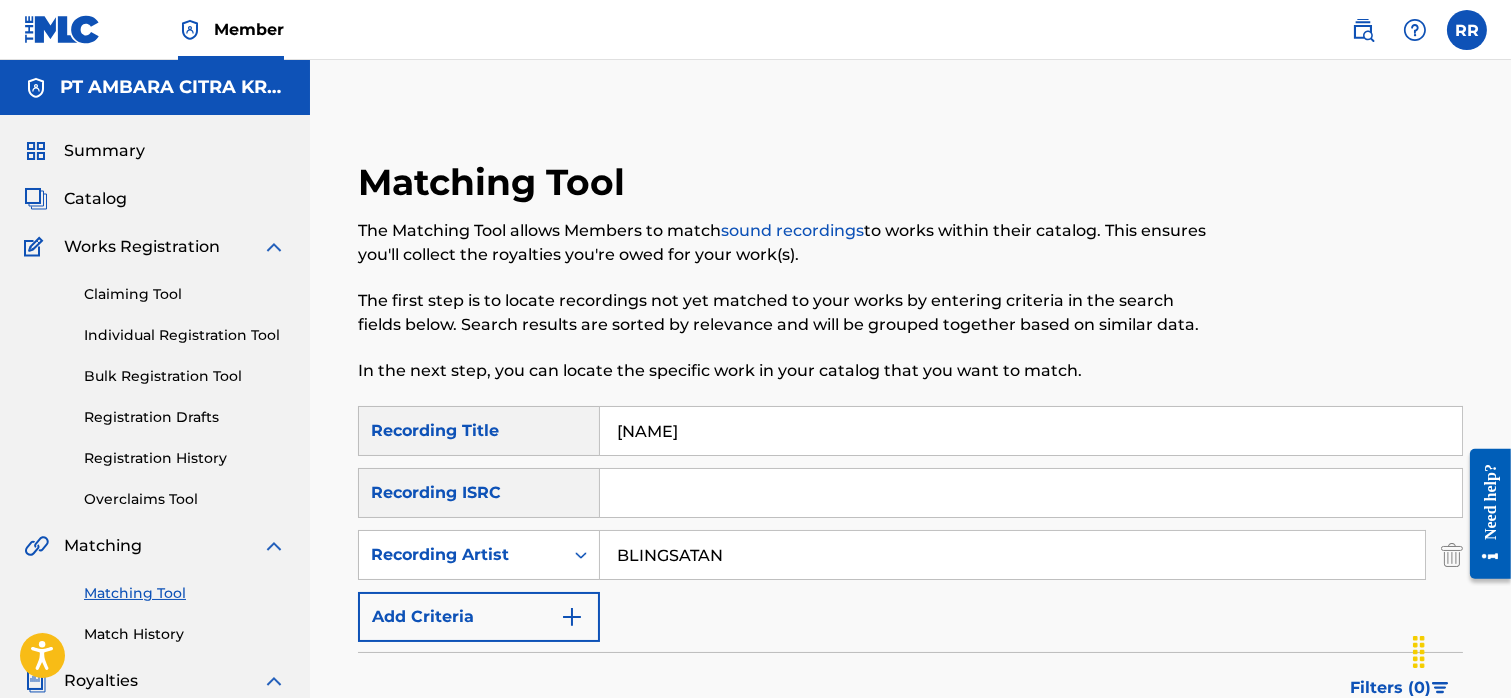 click on "BELIA" at bounding box center (1031, 431) 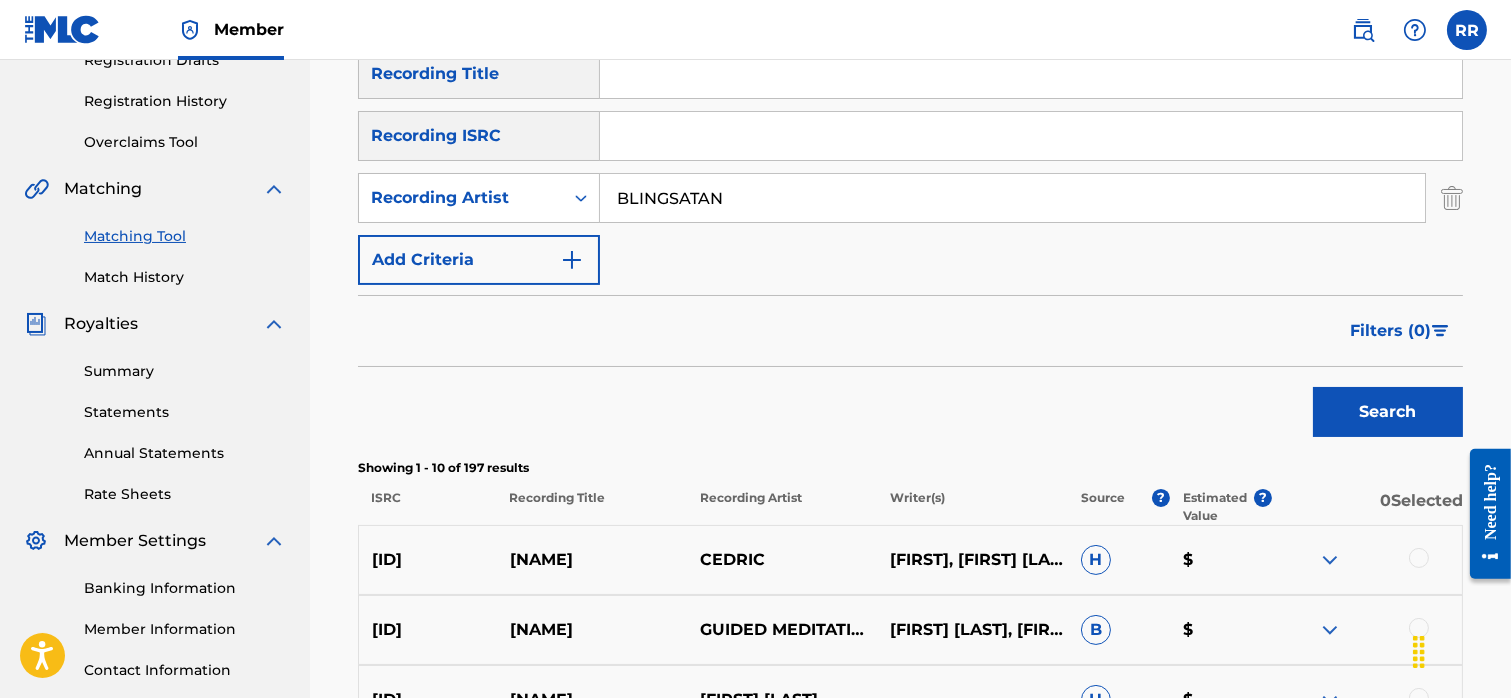 scroll, scrollTop: 391, scrollLeft: 0, axis: vertical 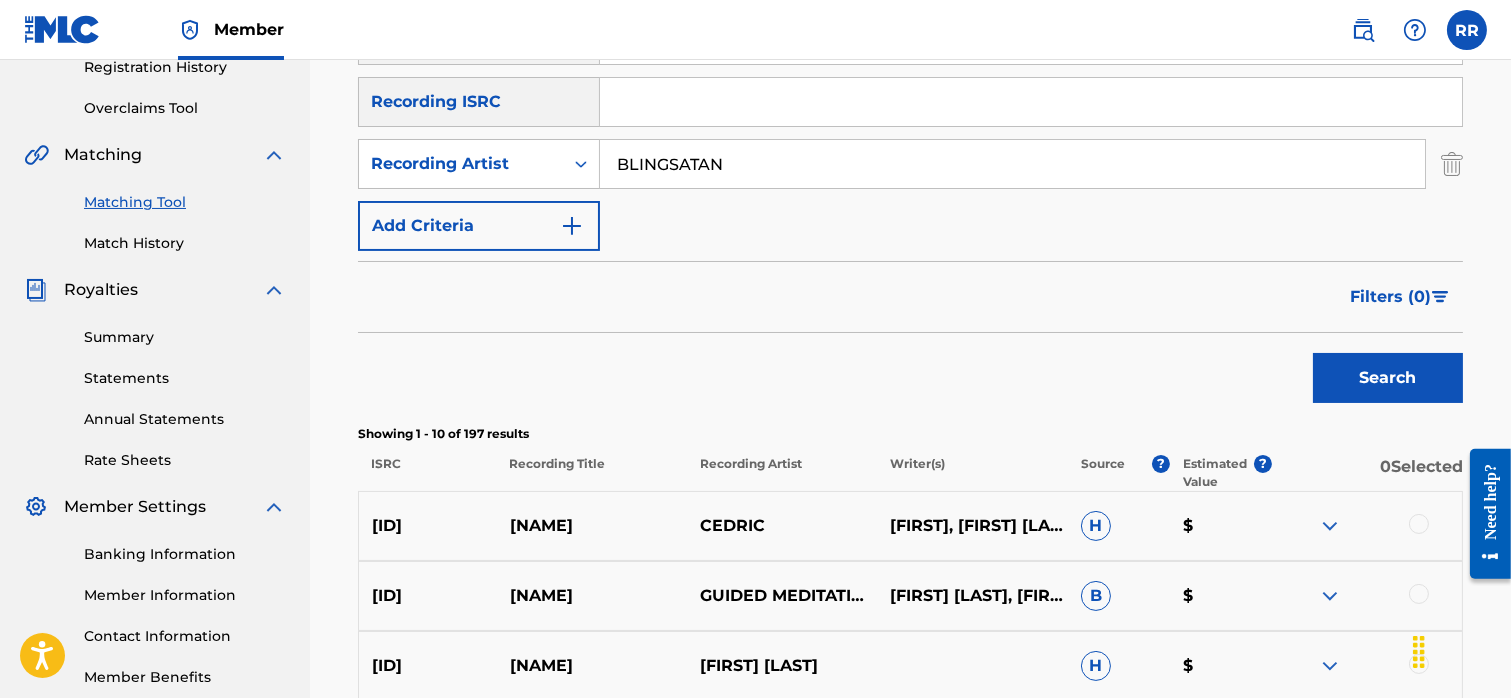 type 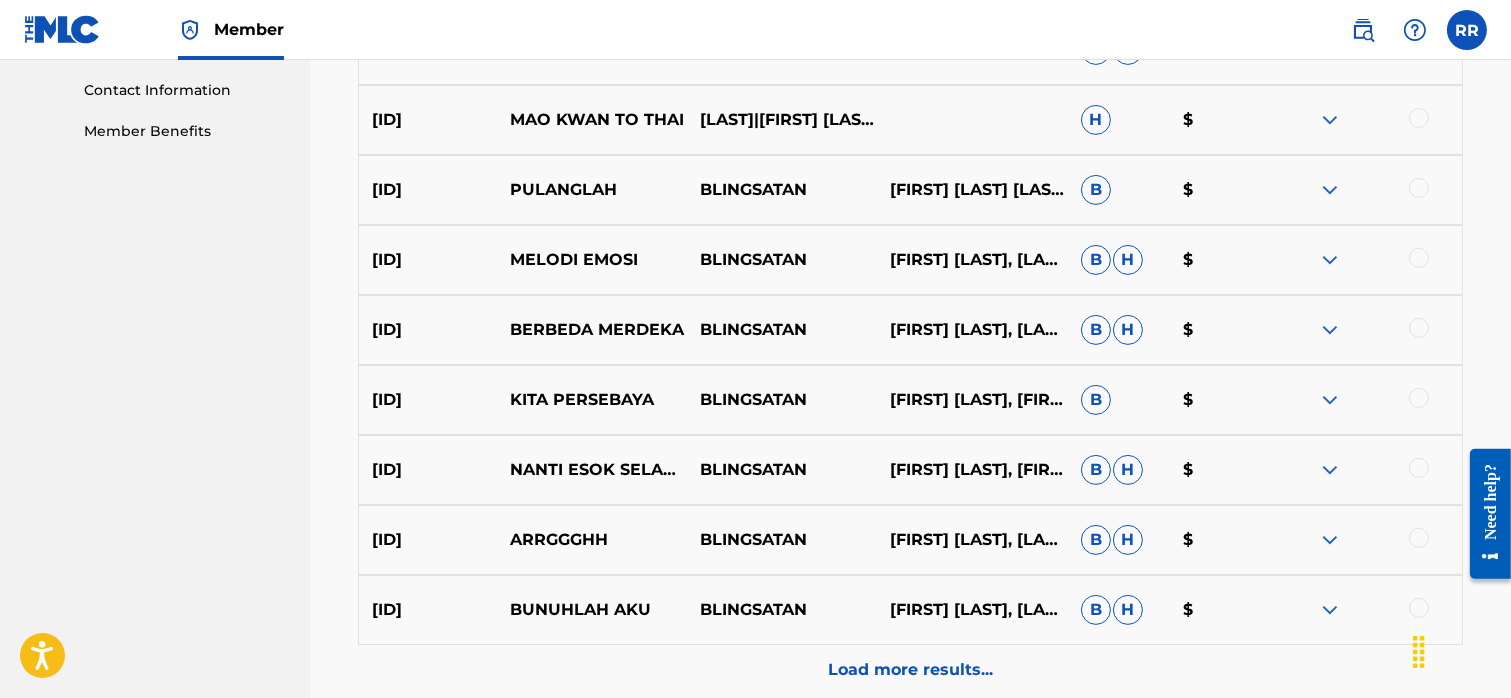 scroll, scrollTop: 1128, scrollLeft: 0, axis: vertical 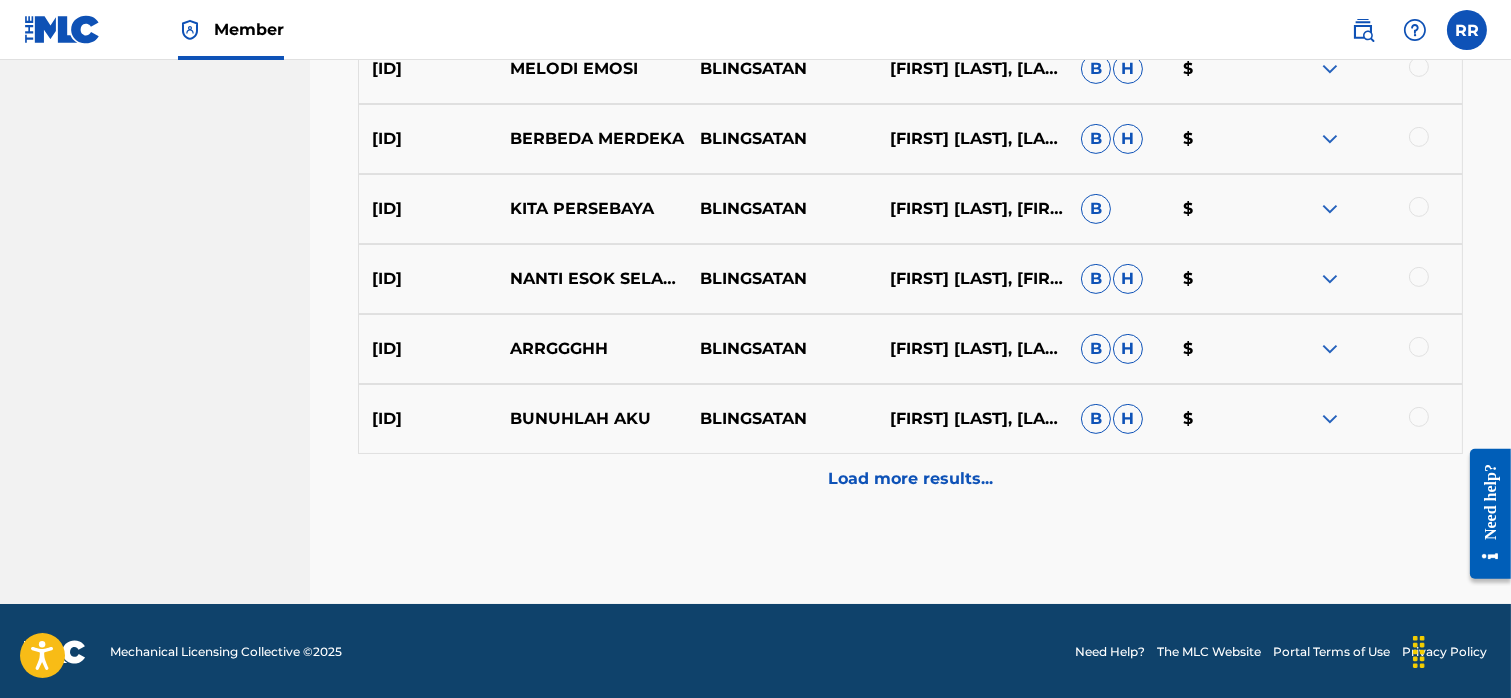 click at bounding box center (1330, 419) 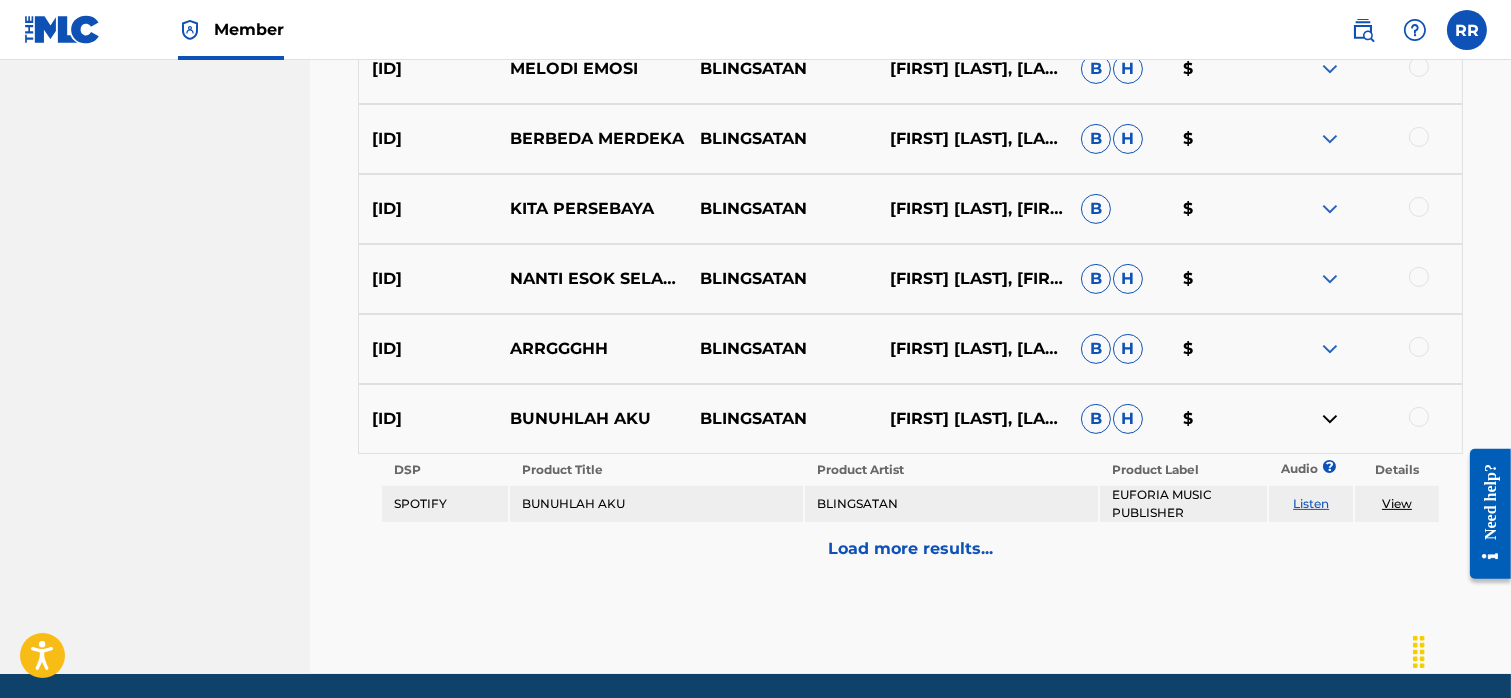 click on "Load more results..." at bounding box center [910, 549] 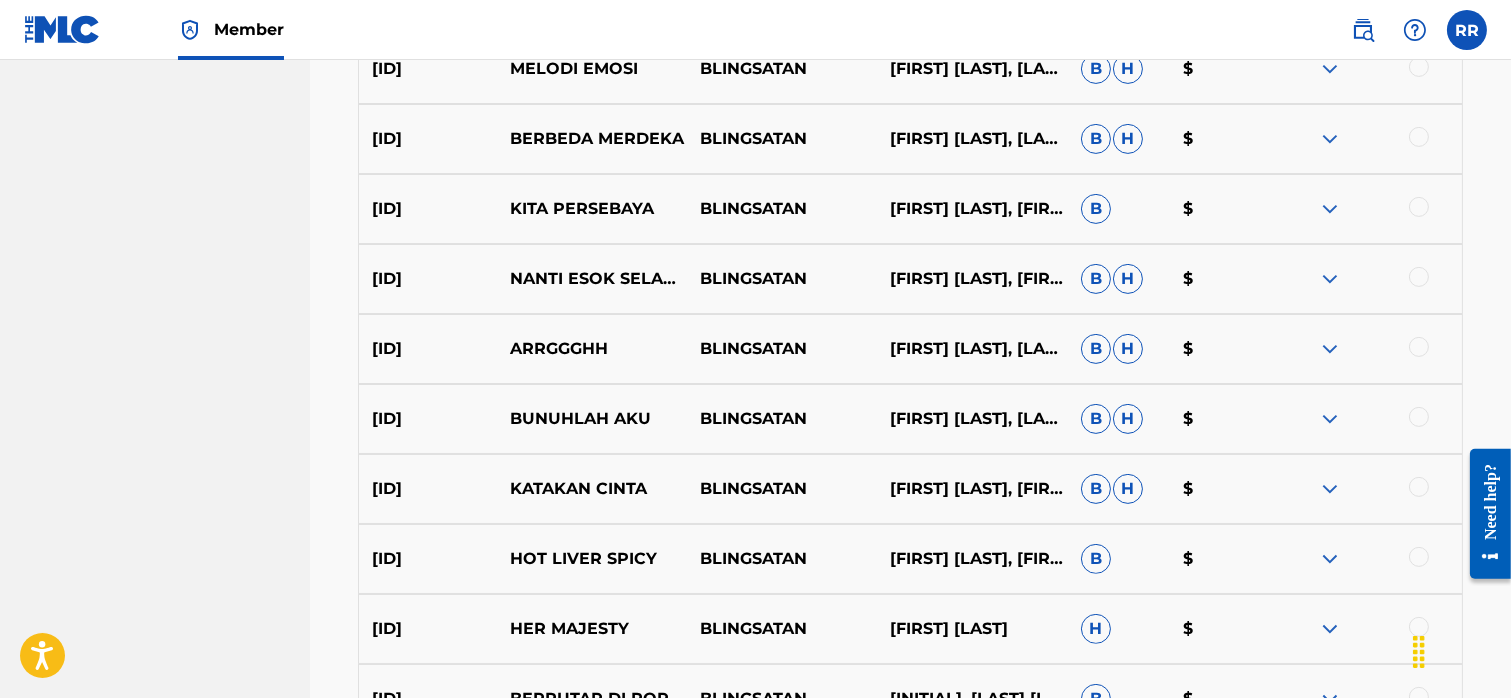 scroll, scrollTop: 1828, scrollLeft: 0, axis: vertical 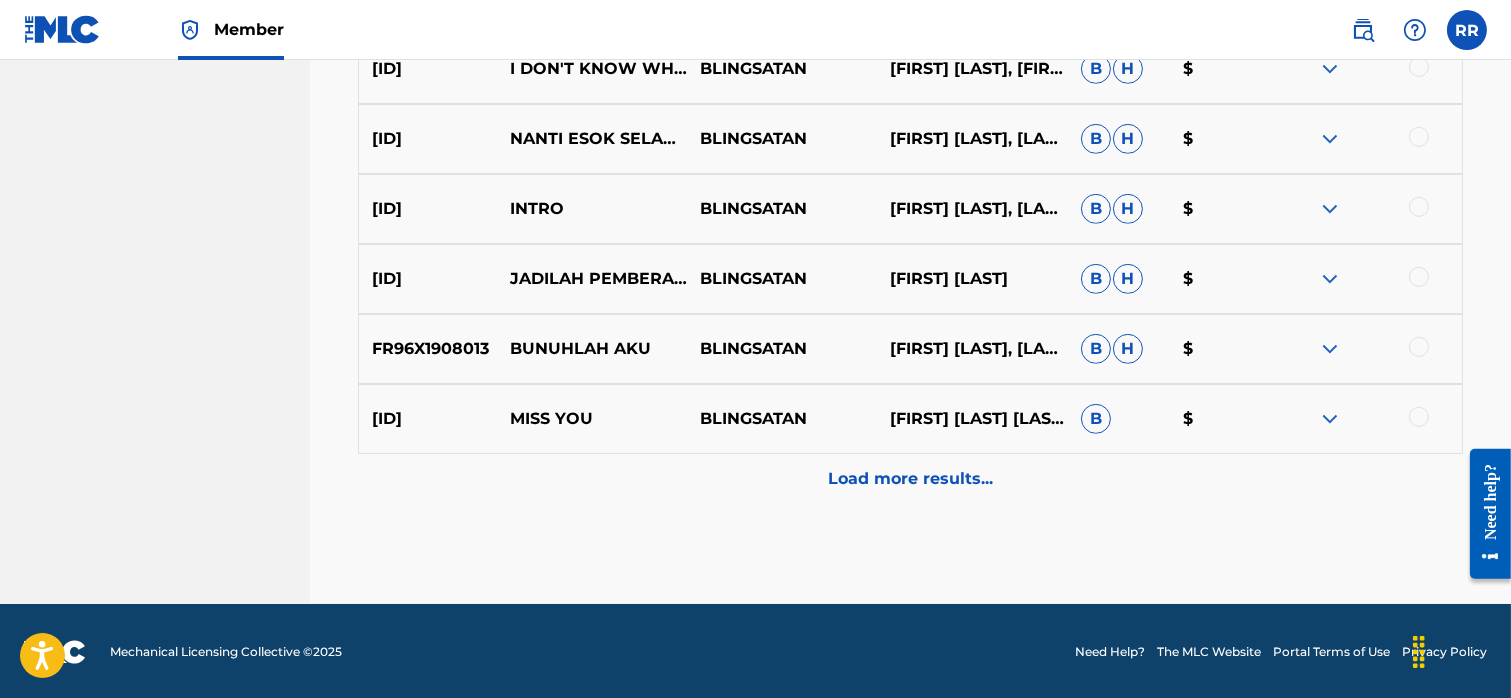 click on "Load more results..." at bounding box center [910, 479] 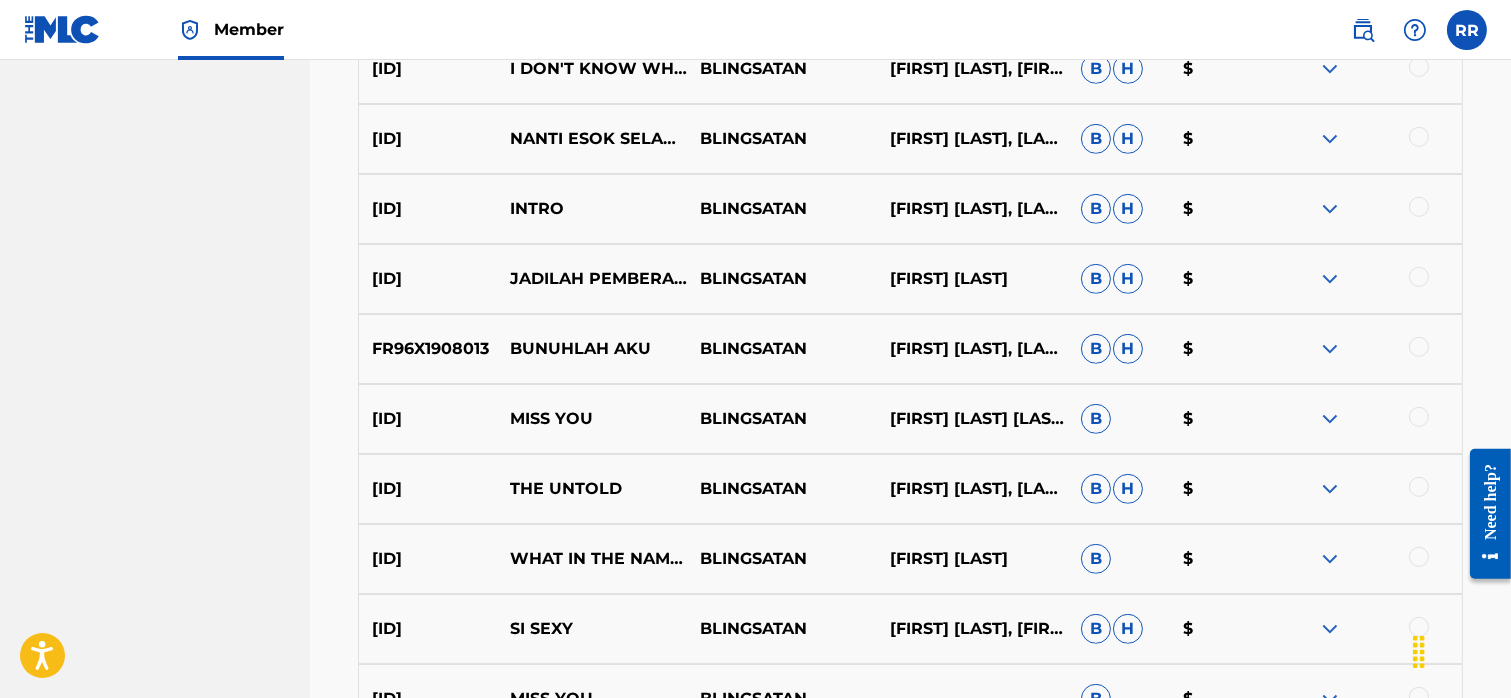 scroll, scrollTop: 2528, scrollLeft: 0, axis: vertical 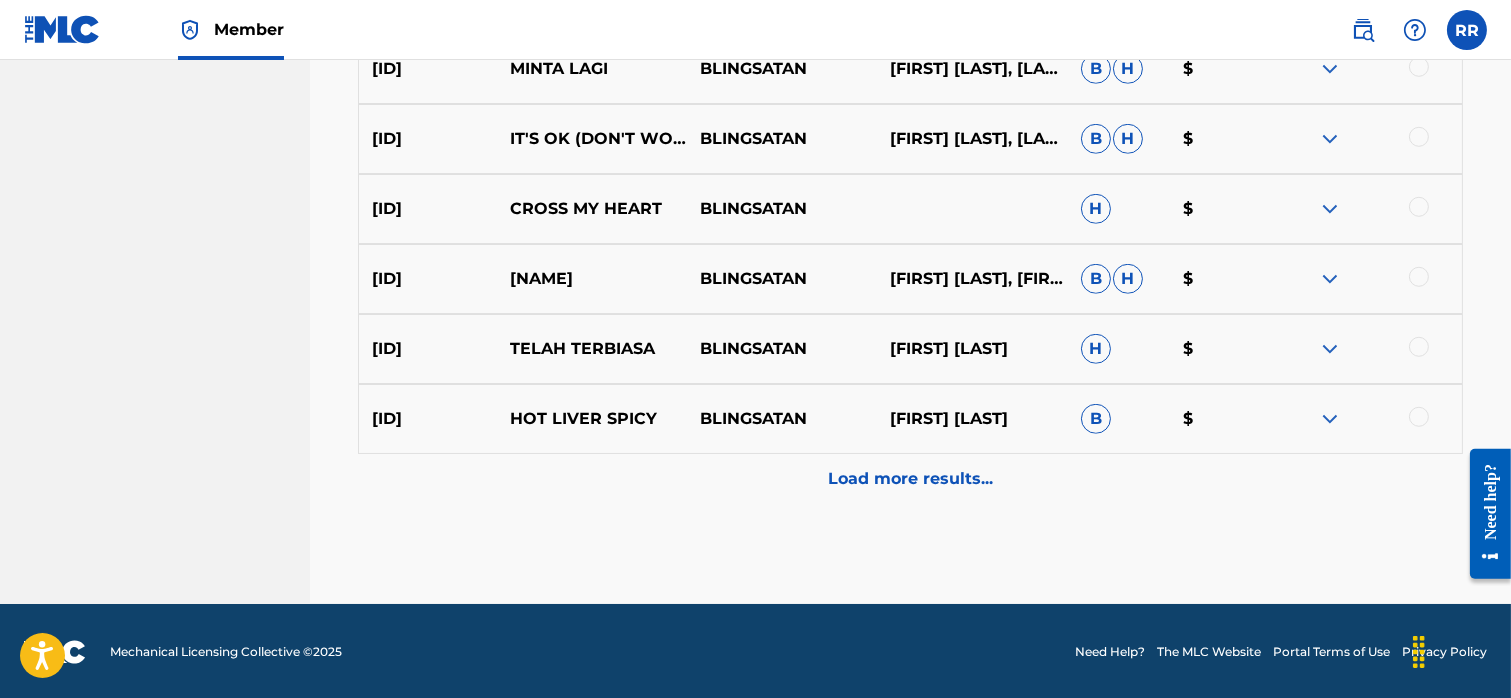 click at bounding box center (1330, 419) 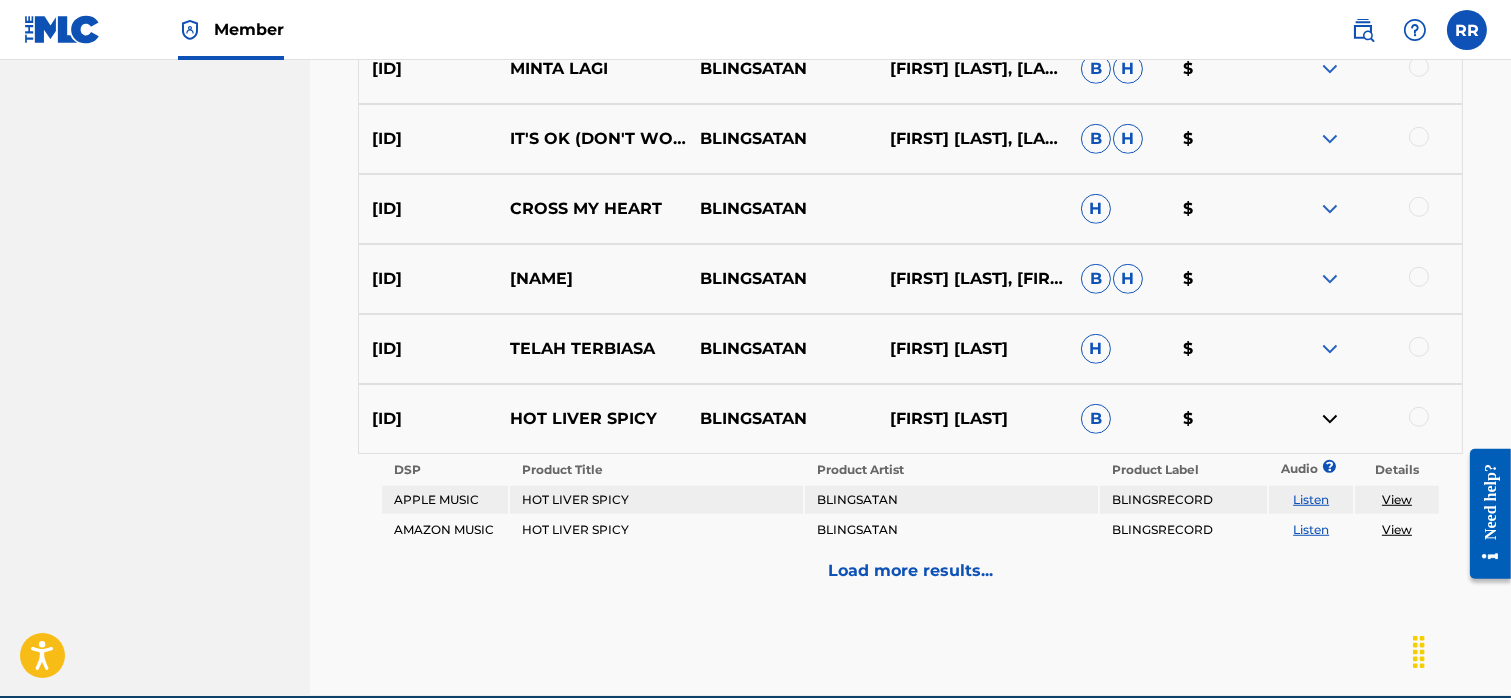 click on "Load more results..." at bounding box center (910, 571) 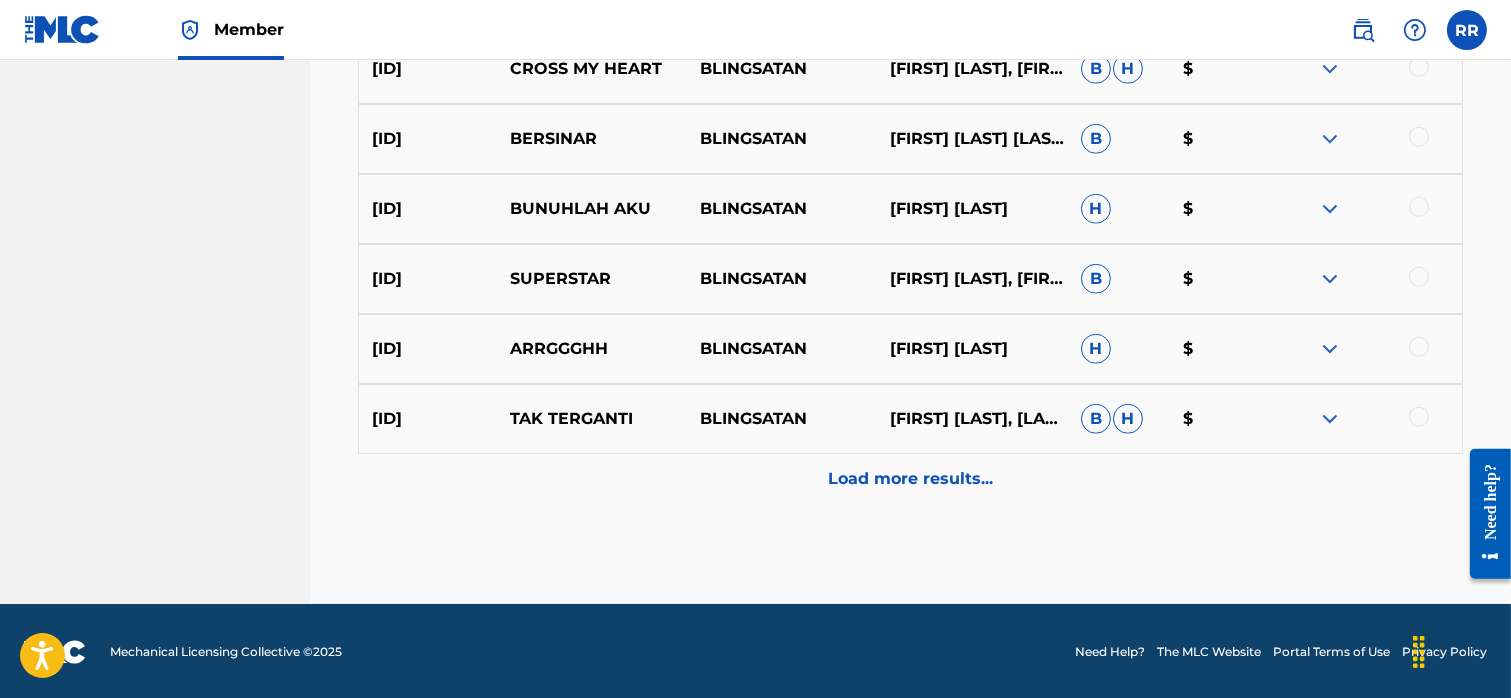 scroll, scrollTop: 3097, scrollLeft: 0, axis: vertical 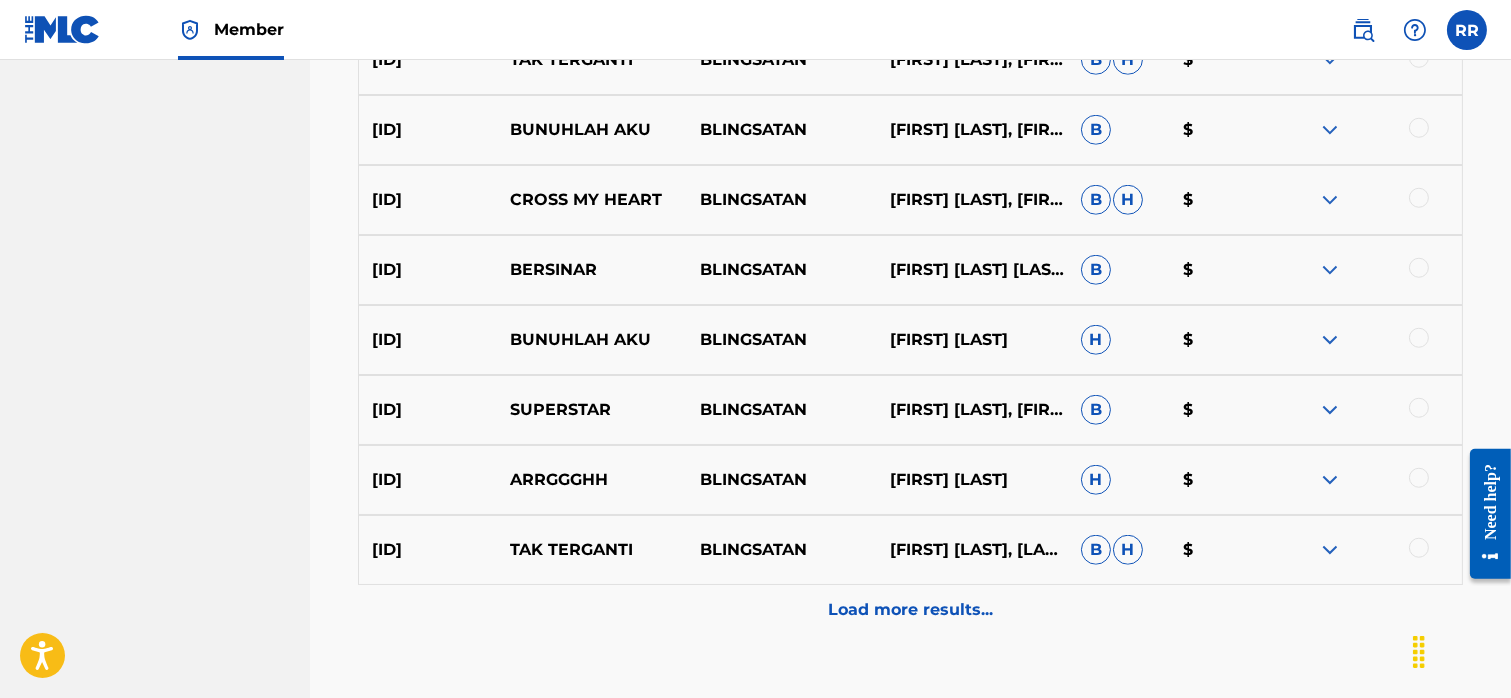 click on "Load more results..." at bounding box center [910, 610] 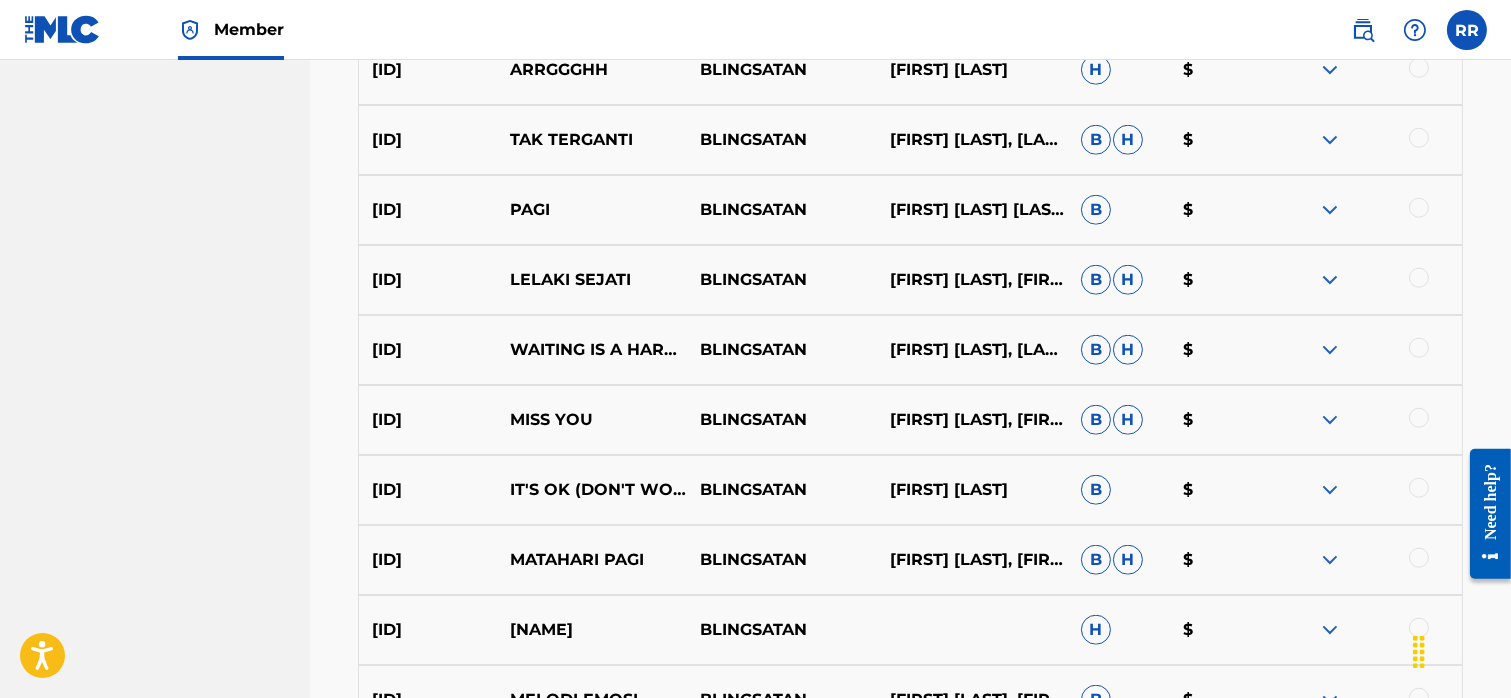 scroll, scrollTop: 3928, scrollLeft: 0, axis: vertical 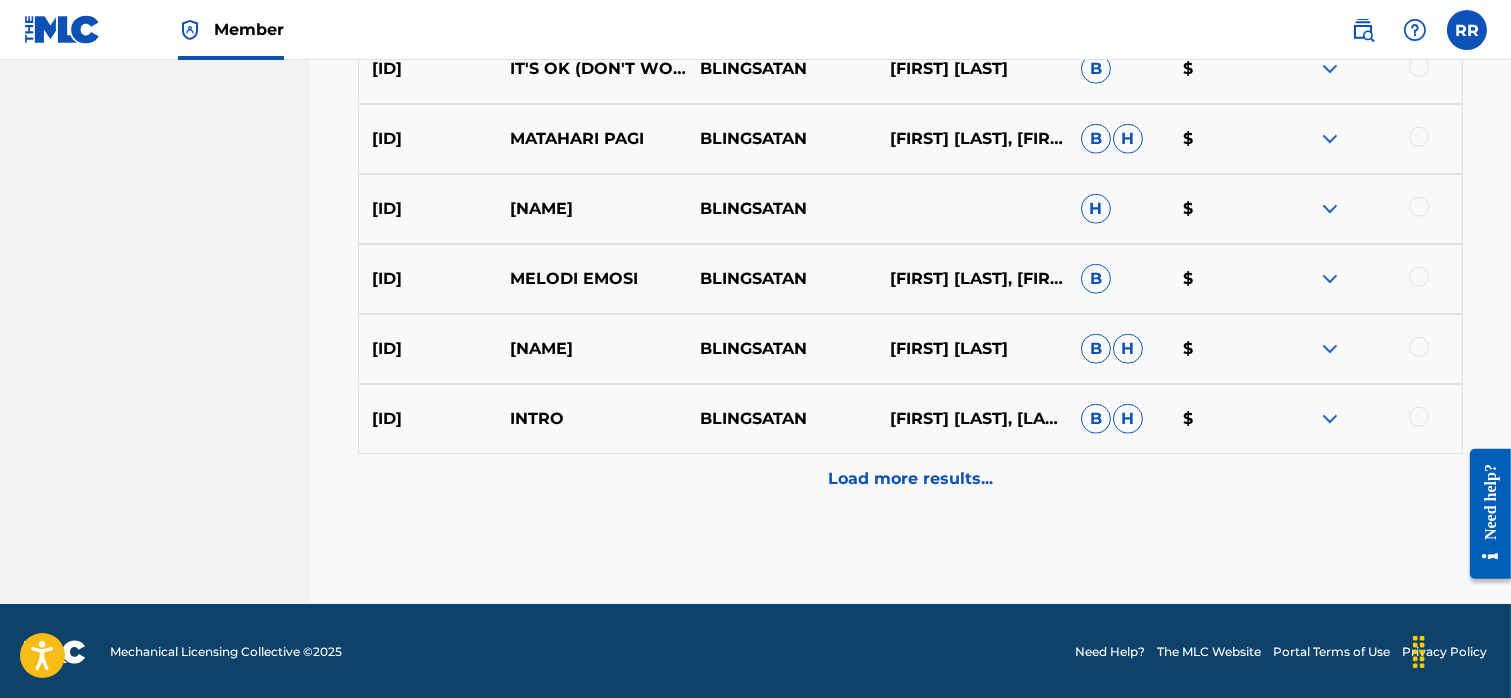 click on "Load more results..." at bounding box center [910, 479] 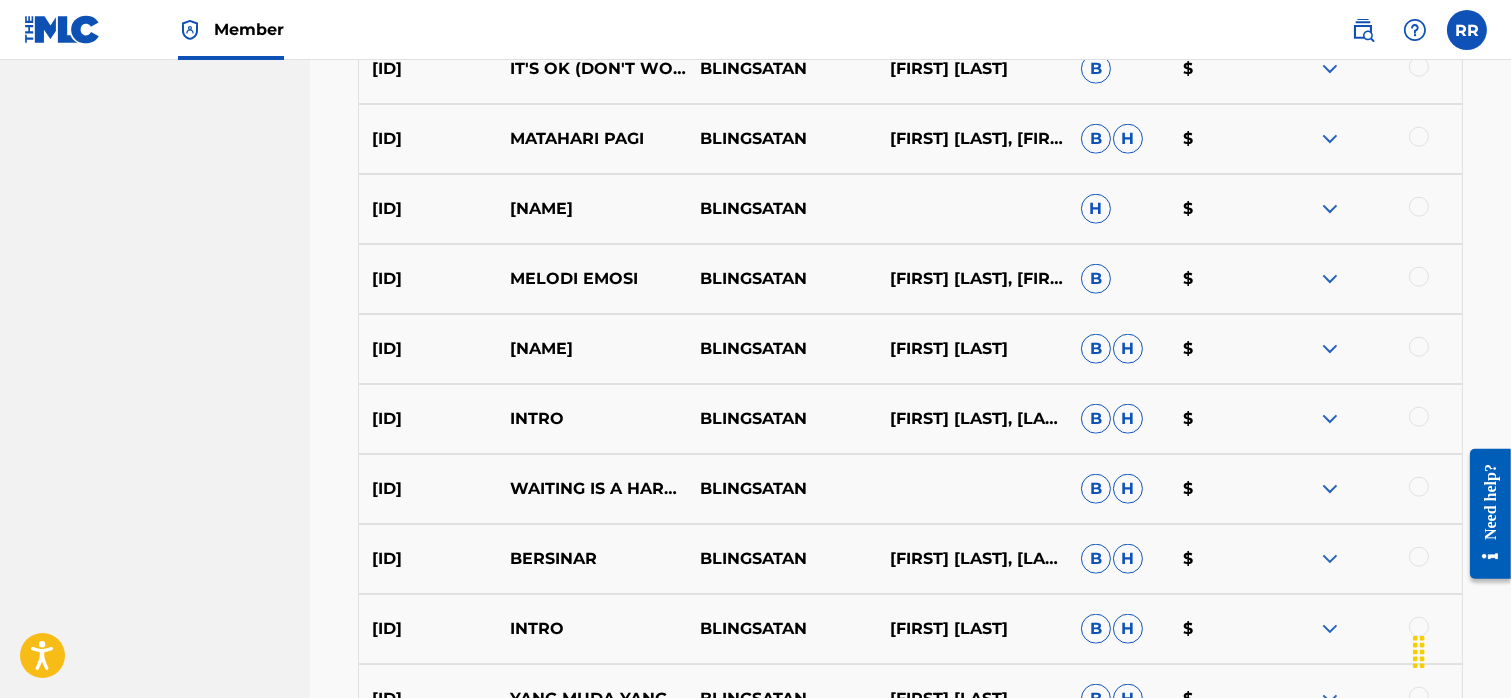 scroll, scrollTop: 4628, scrollLeft: 0, axis: vertical 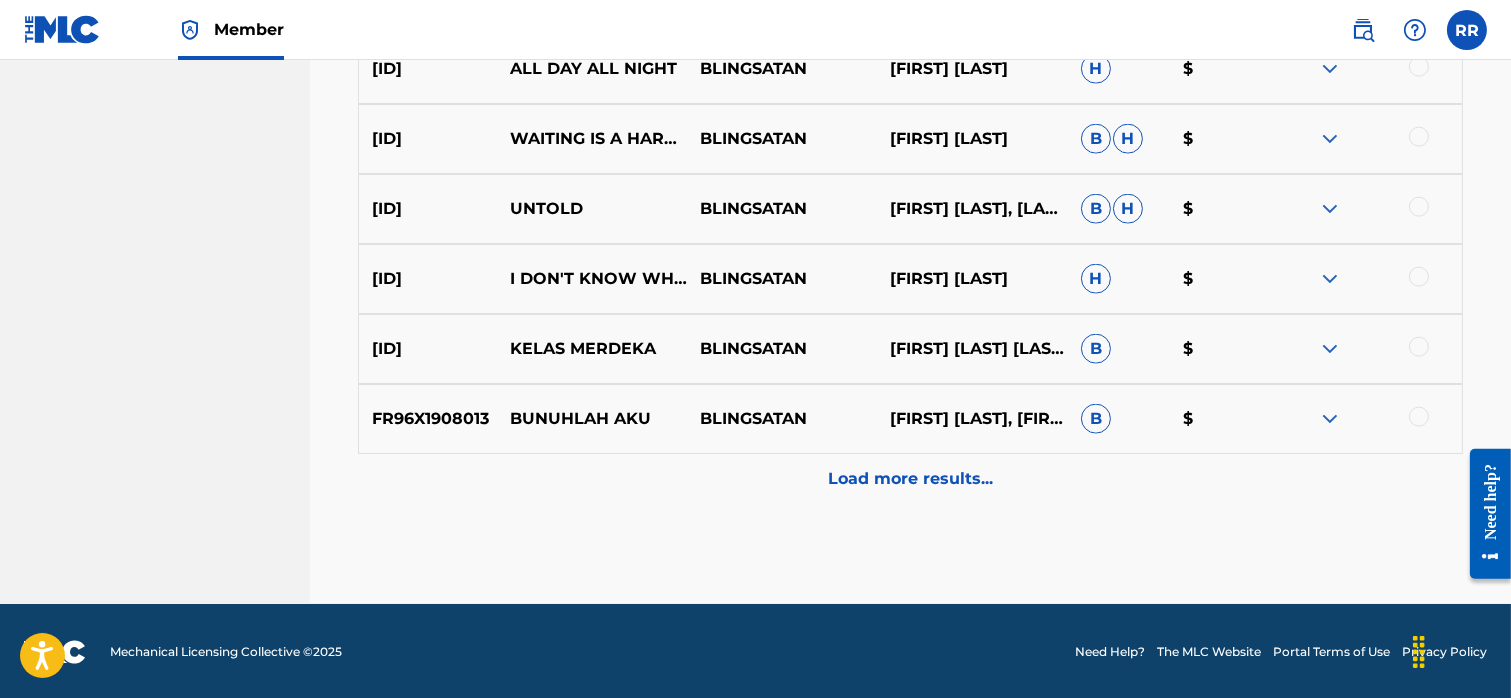 click at bounding box center [1330, 419] 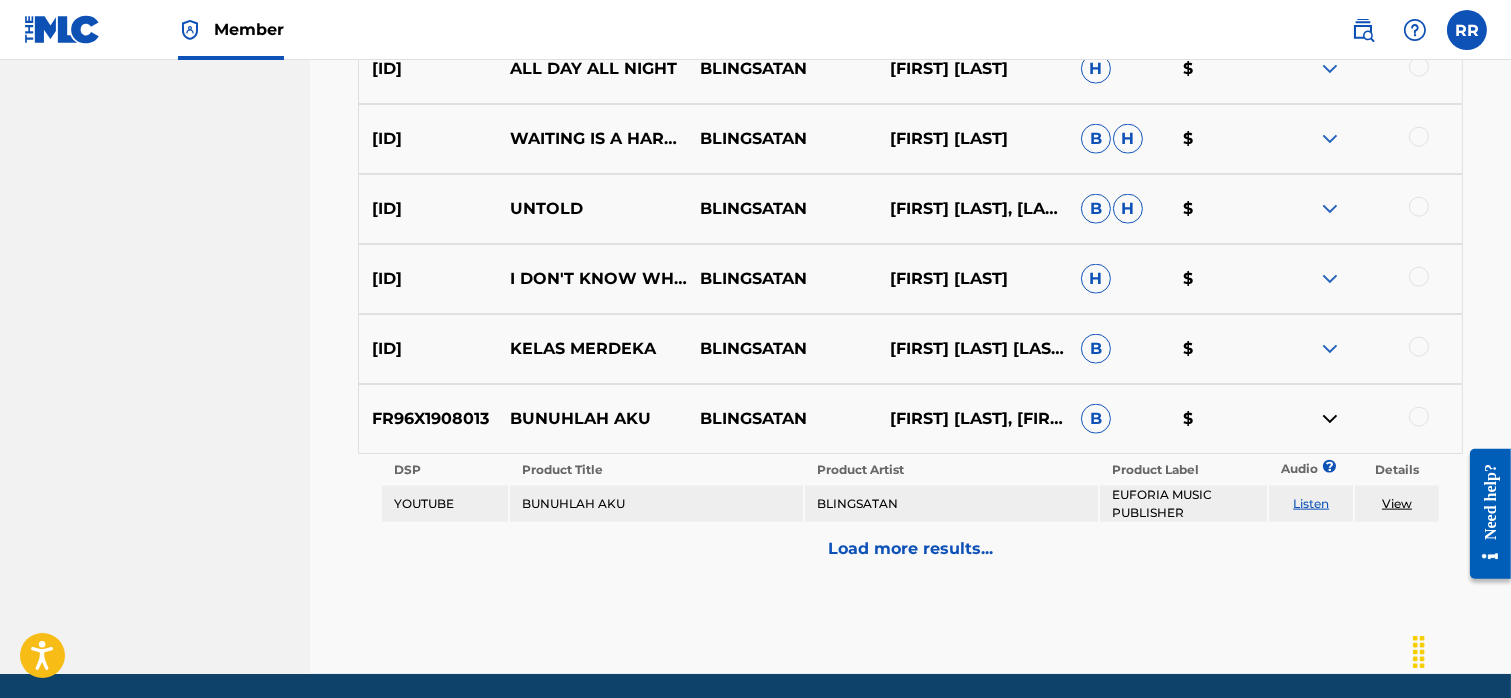 click on "View" at bounding box center (1397, 503) 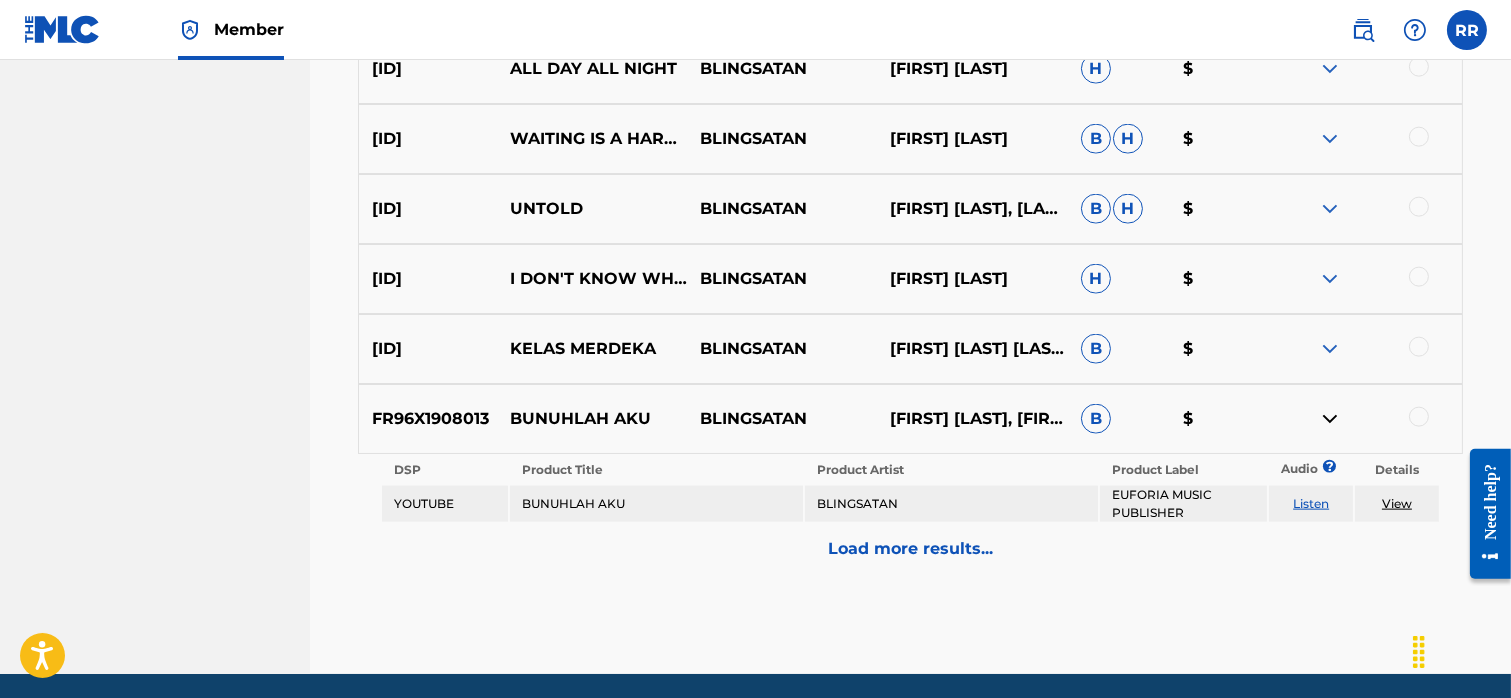 click at bounding box center [1330, 349] 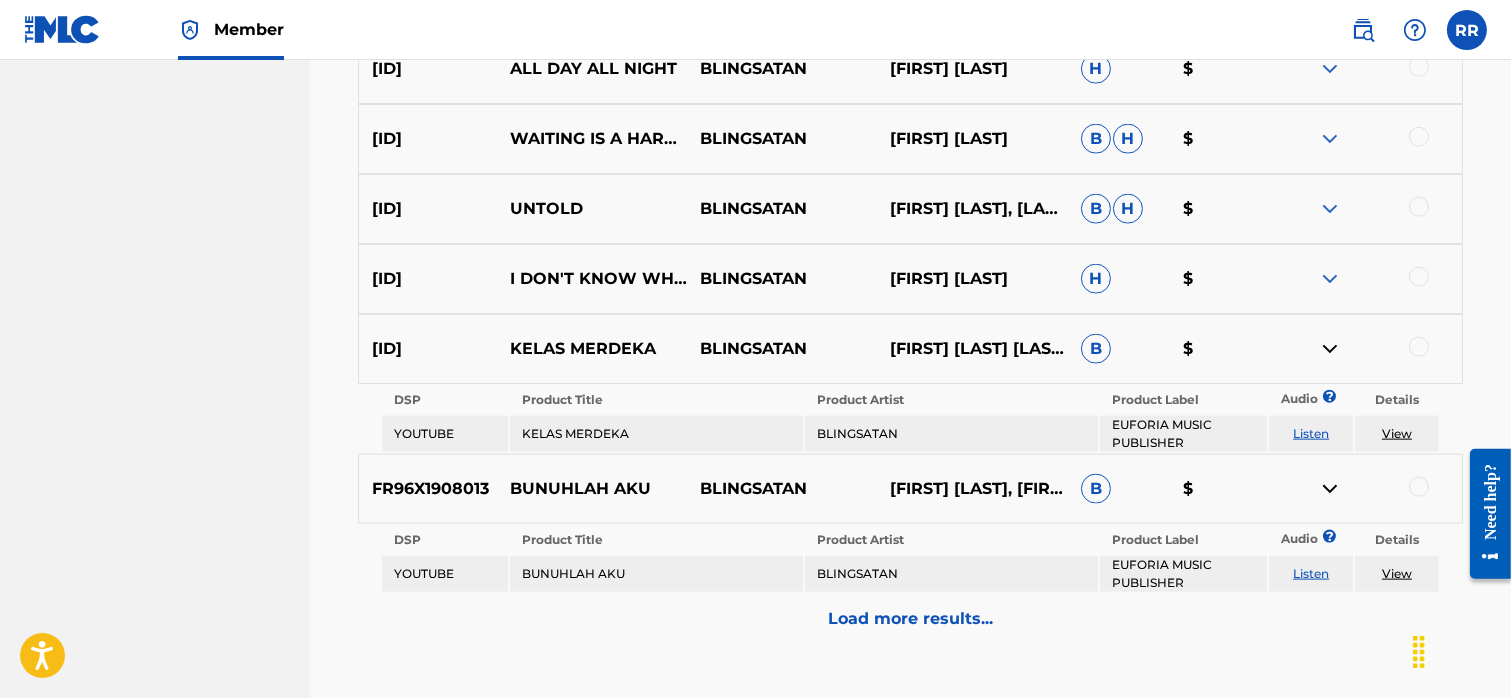 click on "View" at bounding box center (1397, 433) 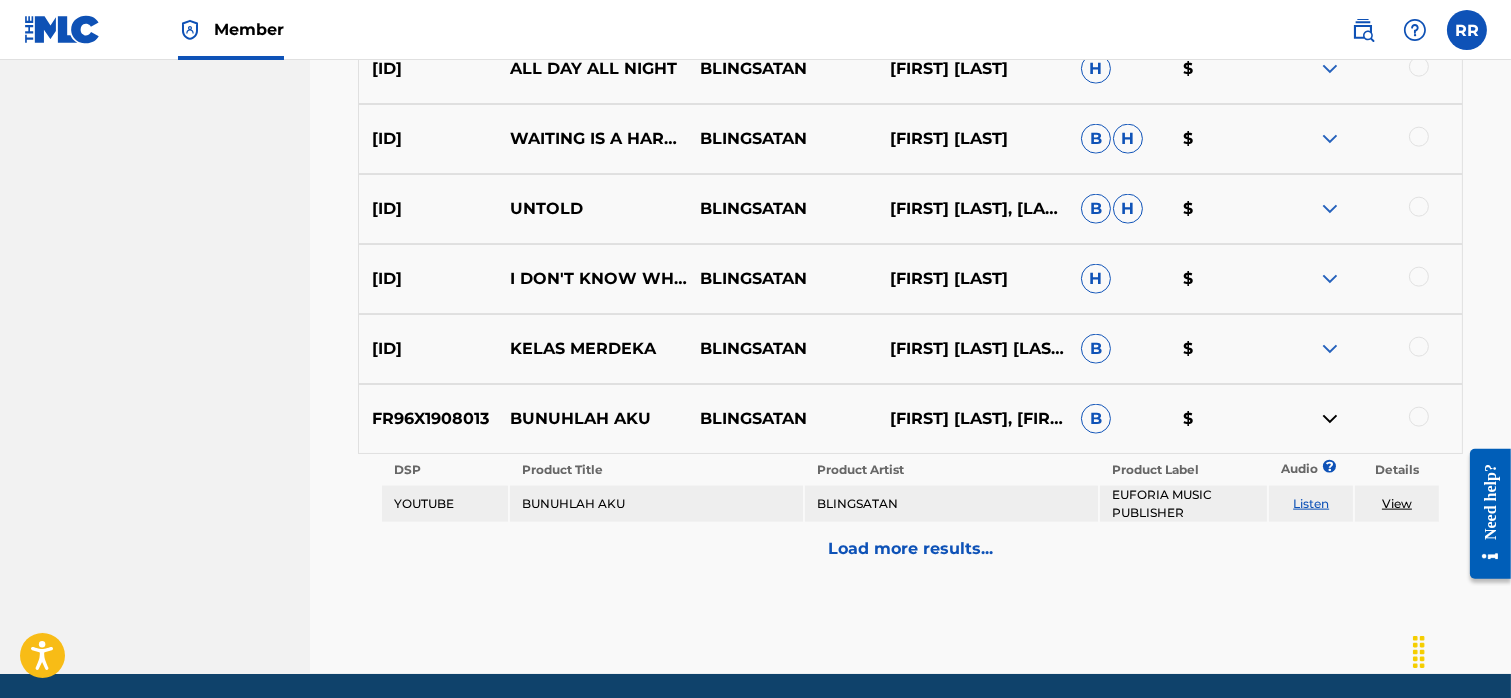 click at bounding box center [1330, 279] 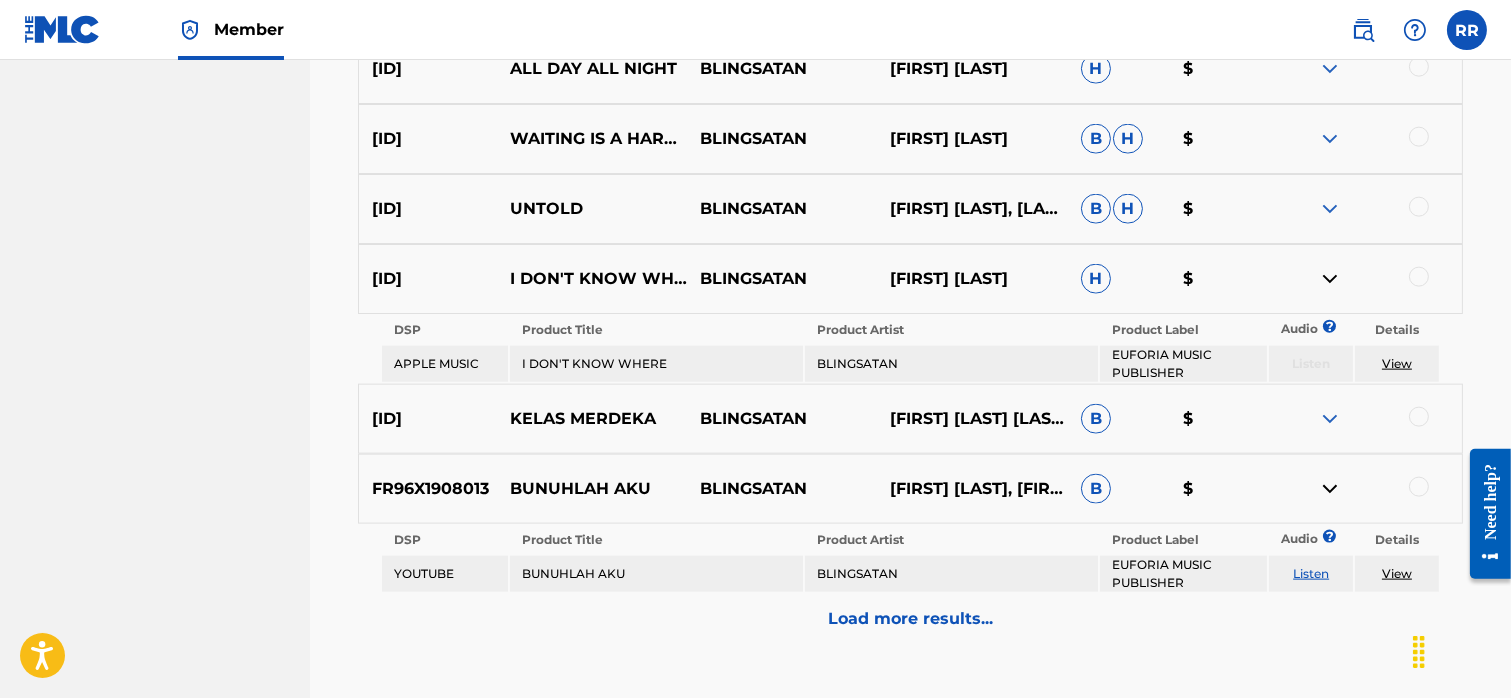 click at bounding box center [1330, 279] 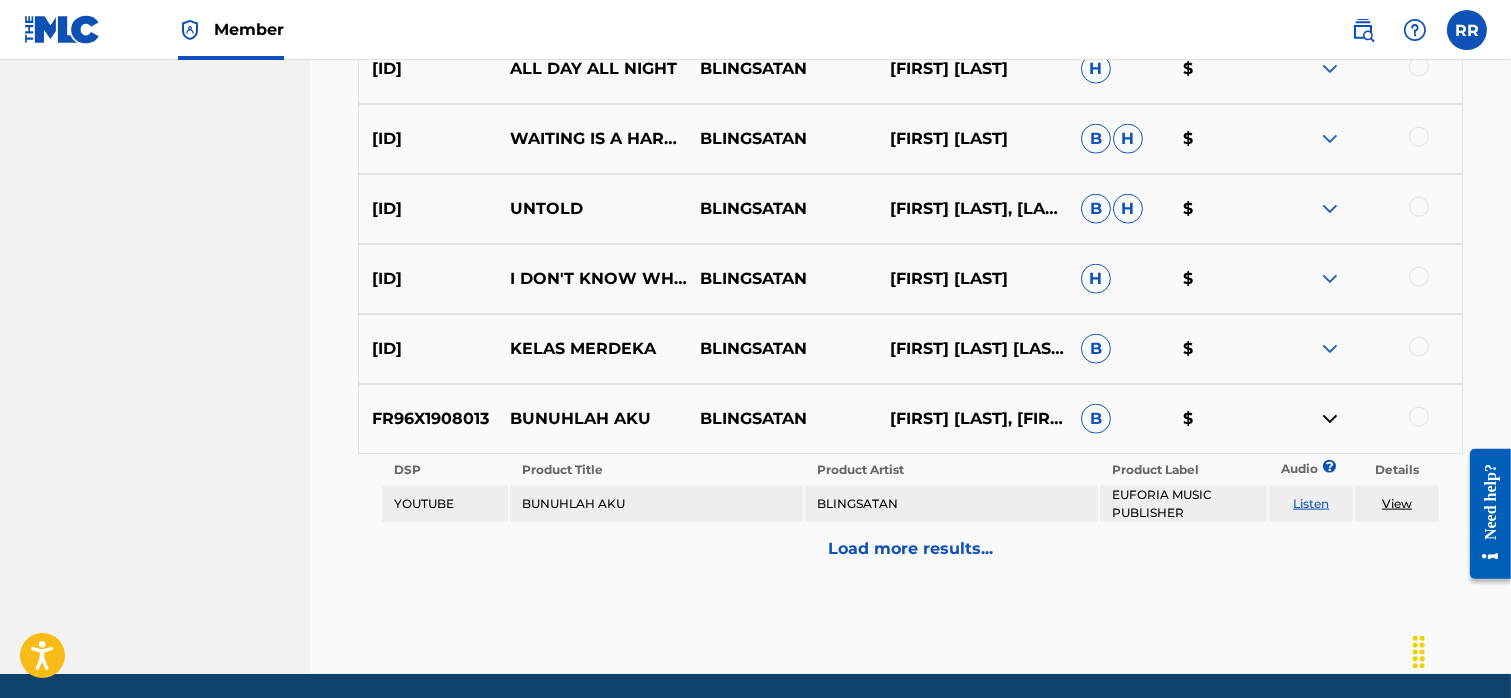 click at bounding box center [1330, 209] 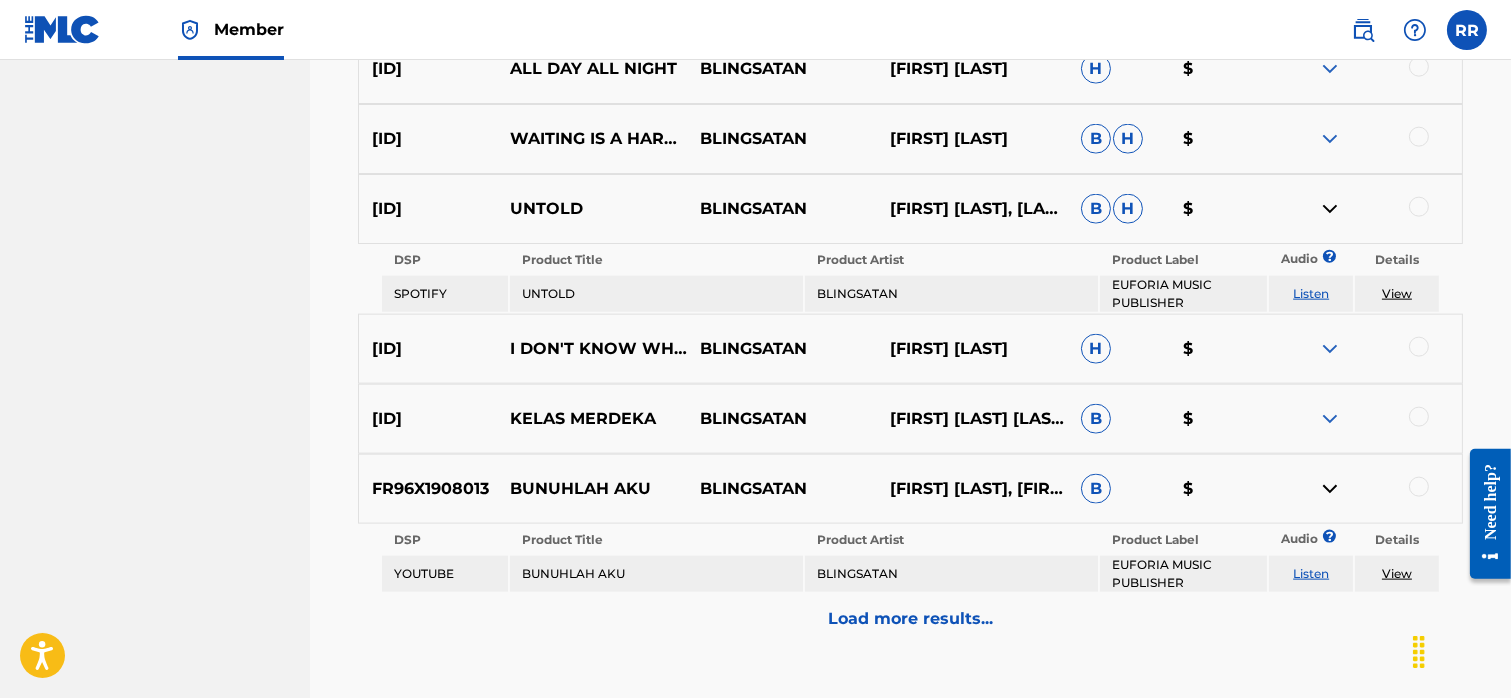 click on "View" at bounding box center [1397, 293] 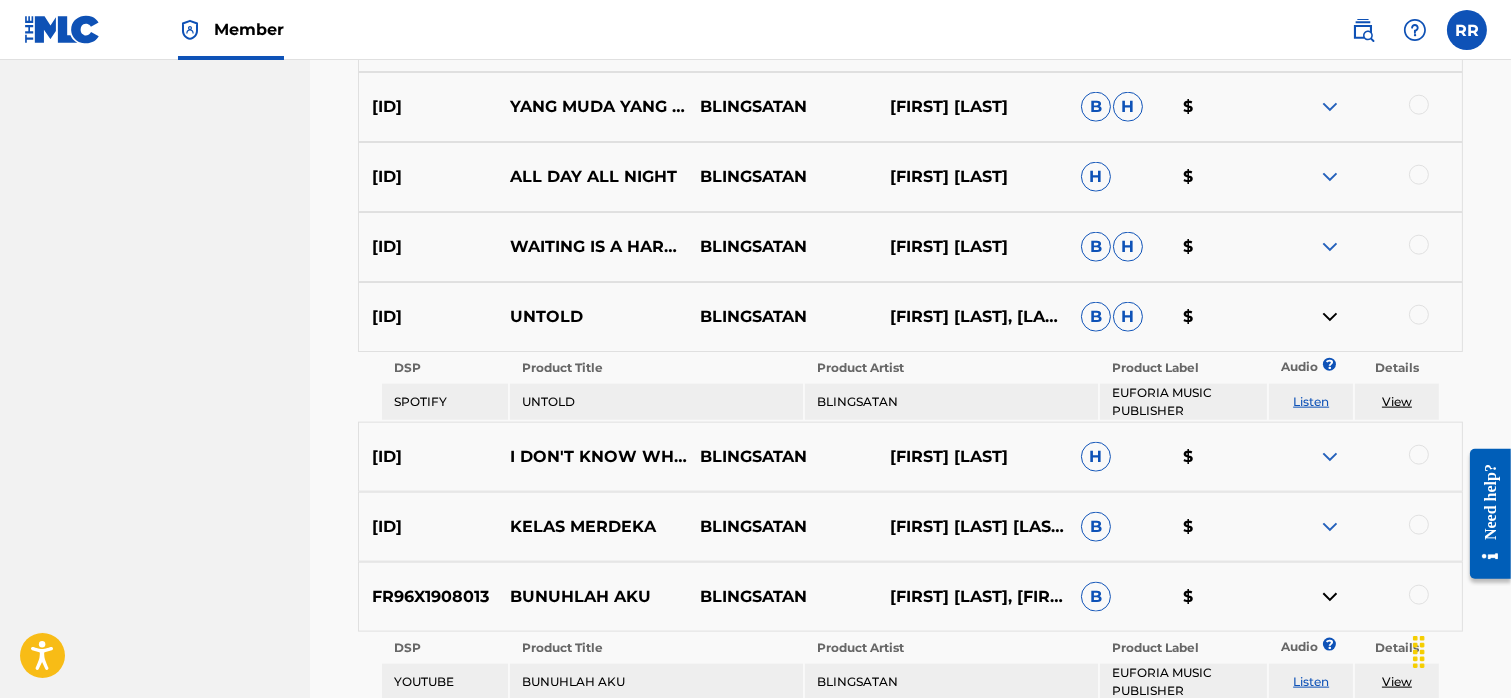 scroll, scrollTop: 4510, scrollLeft: 0, axis: vertical 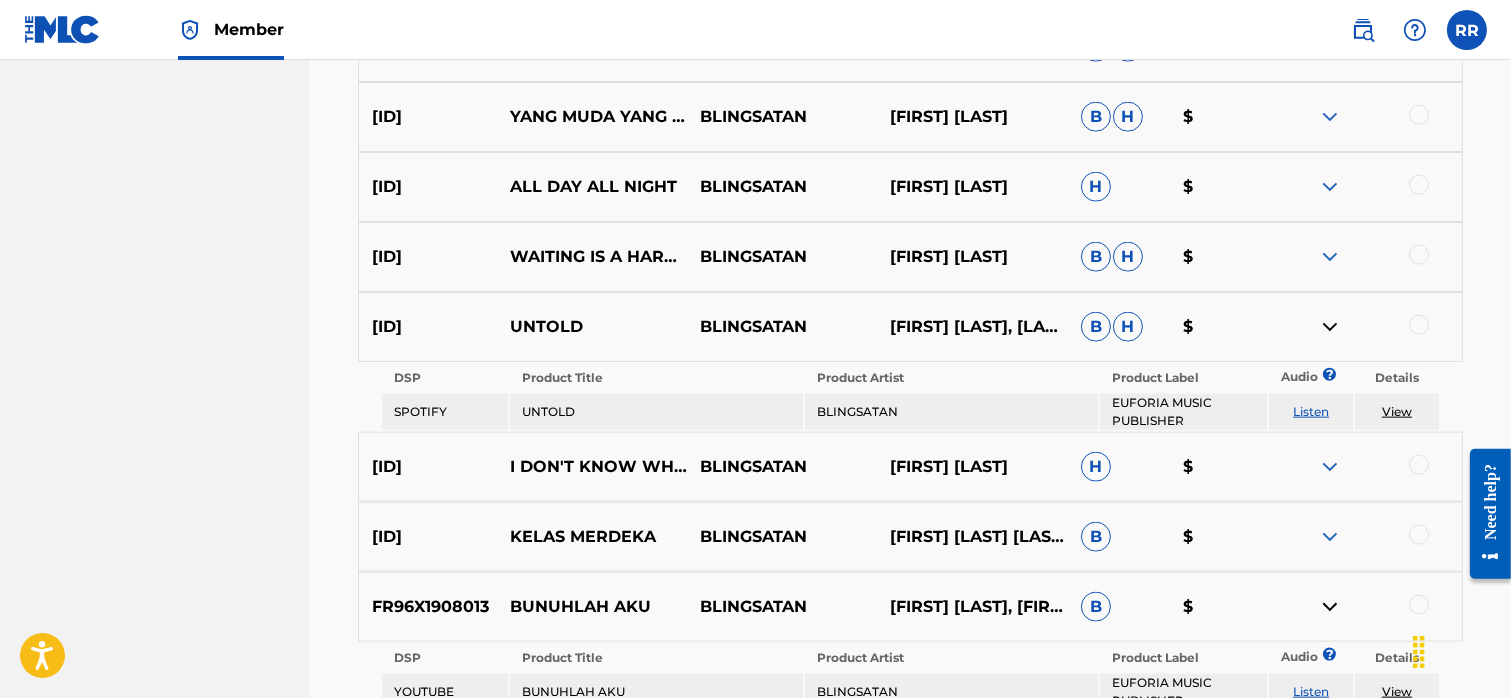 click at bounding box center (1330, 327) 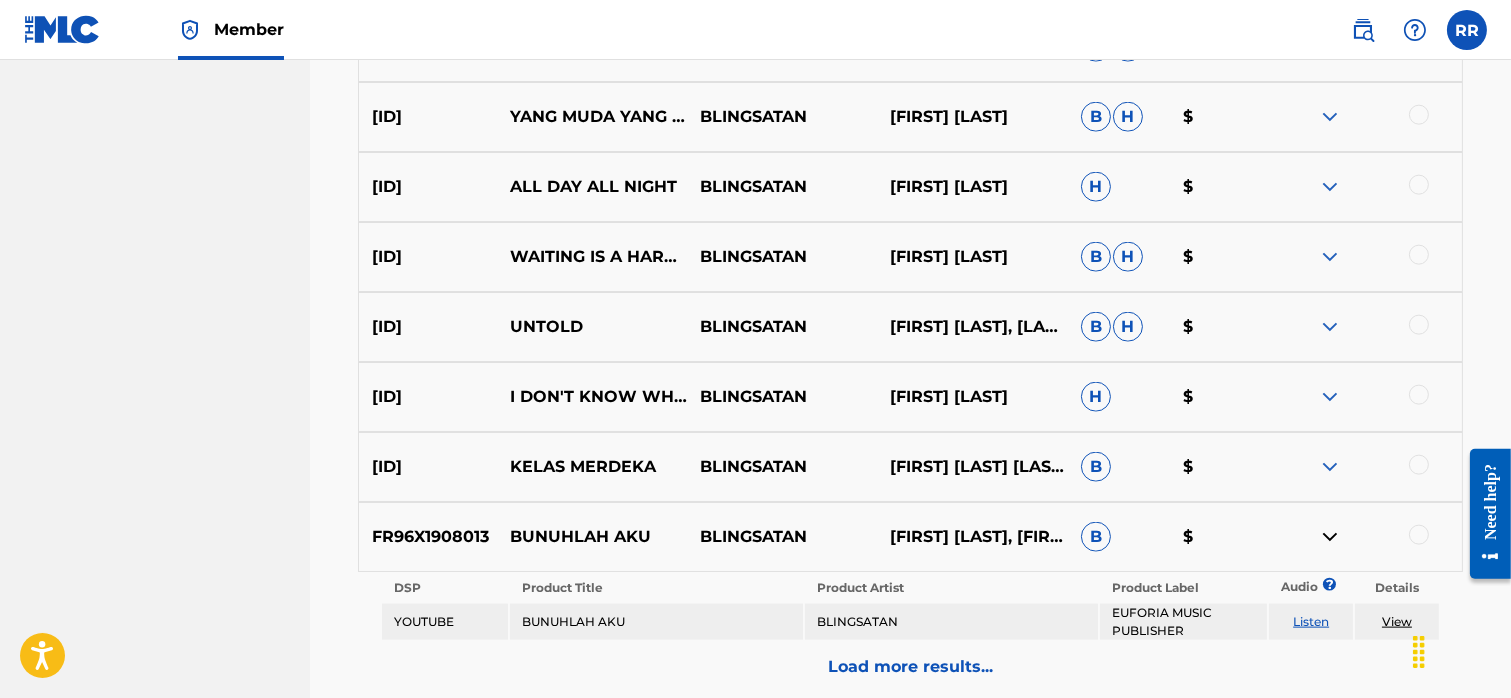 click at bounding box center (1330, 257) 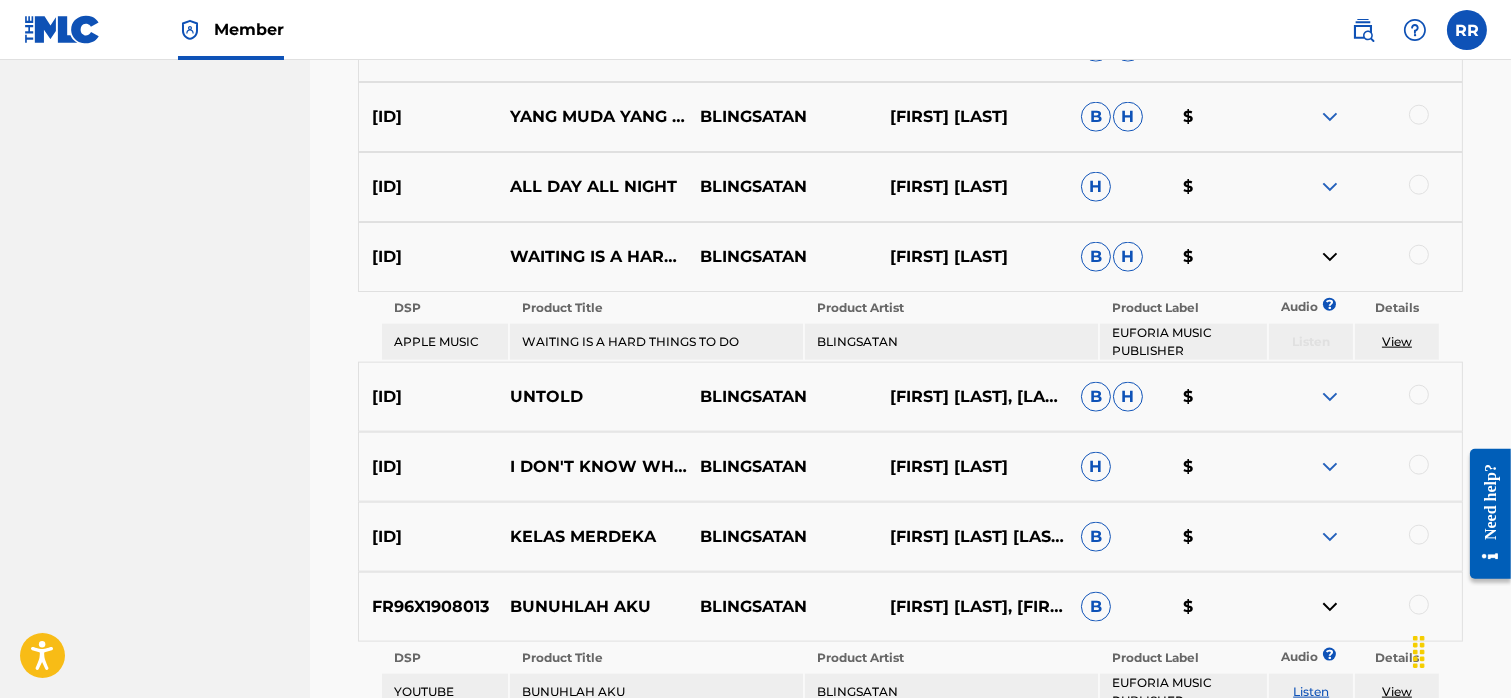 click at bounding box center (1330, 257) 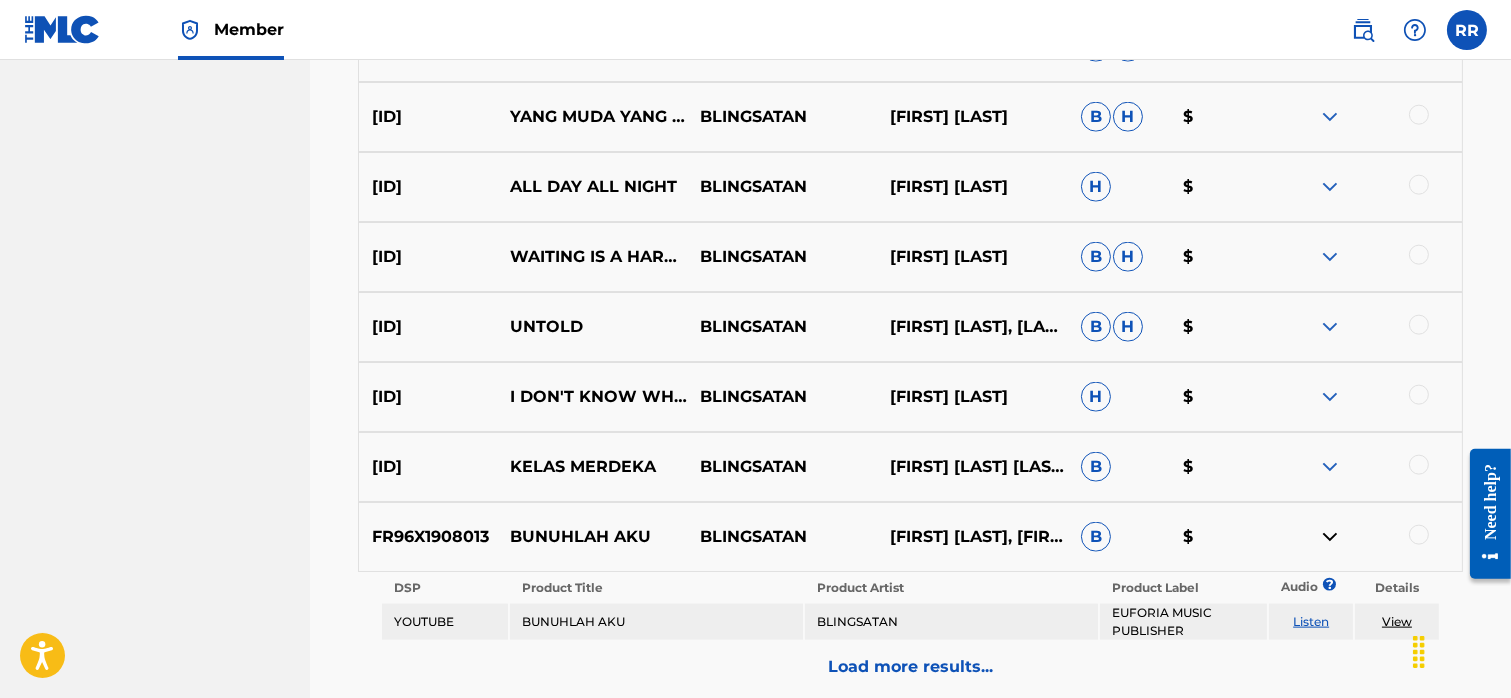 click at bounding box center [1330, 257] 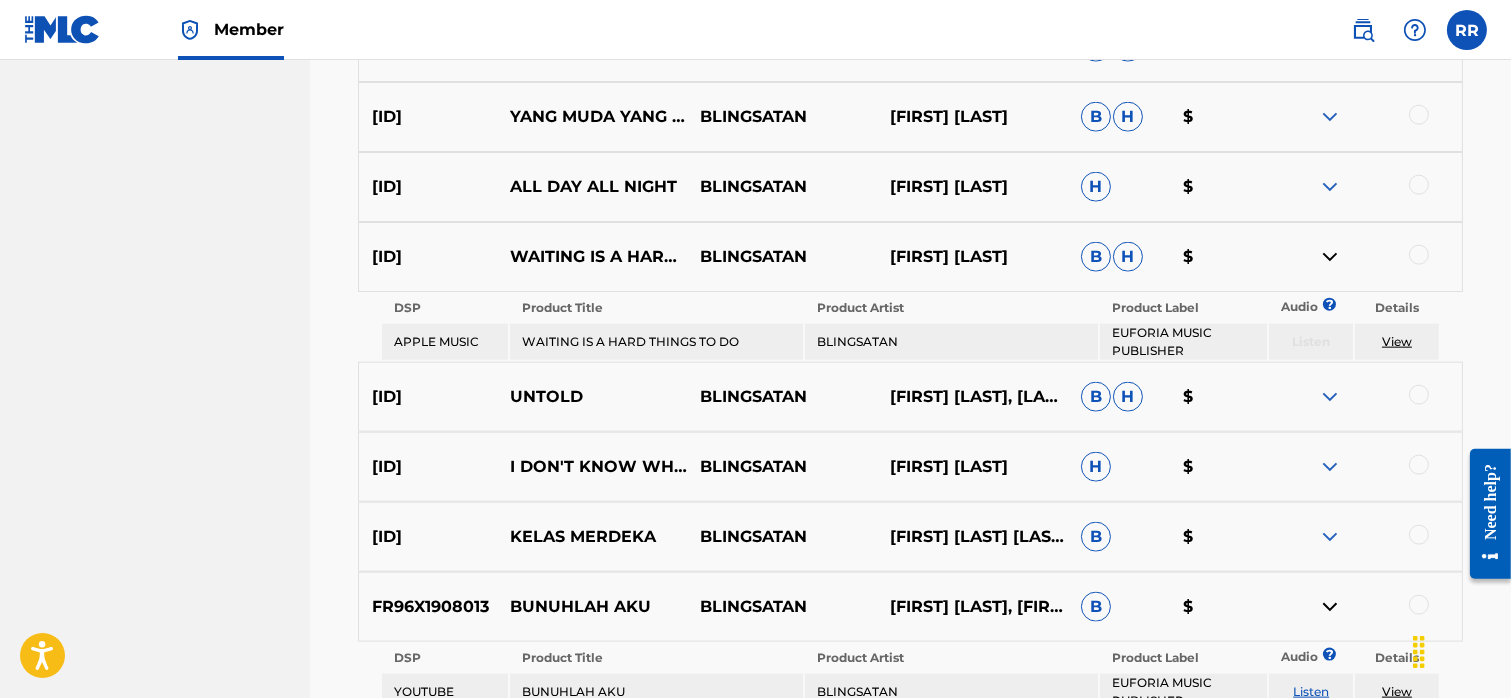 click on "View" at bounding box center (1397, 341) 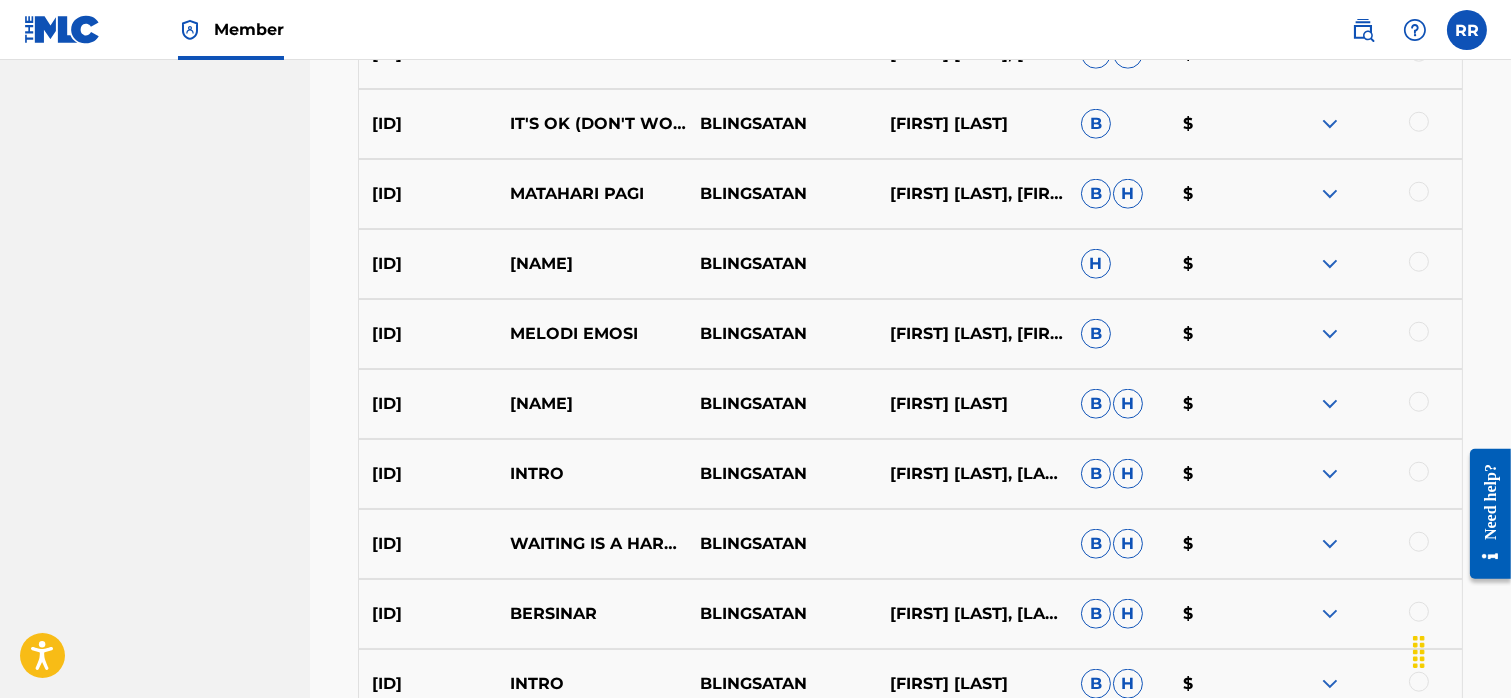 scroll, scrollTop: 3737, scrollLeft: 0, axis: vertical 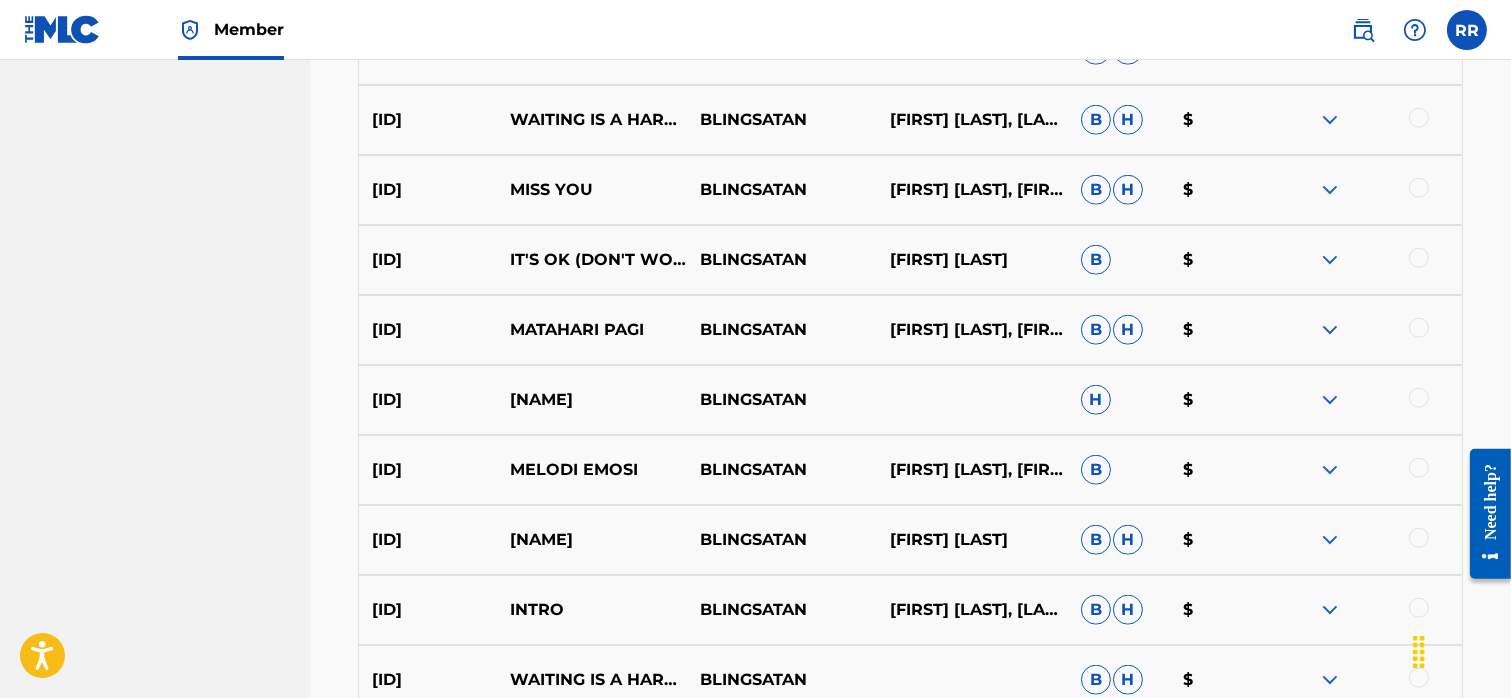 click at bounding box center (1330, 400) 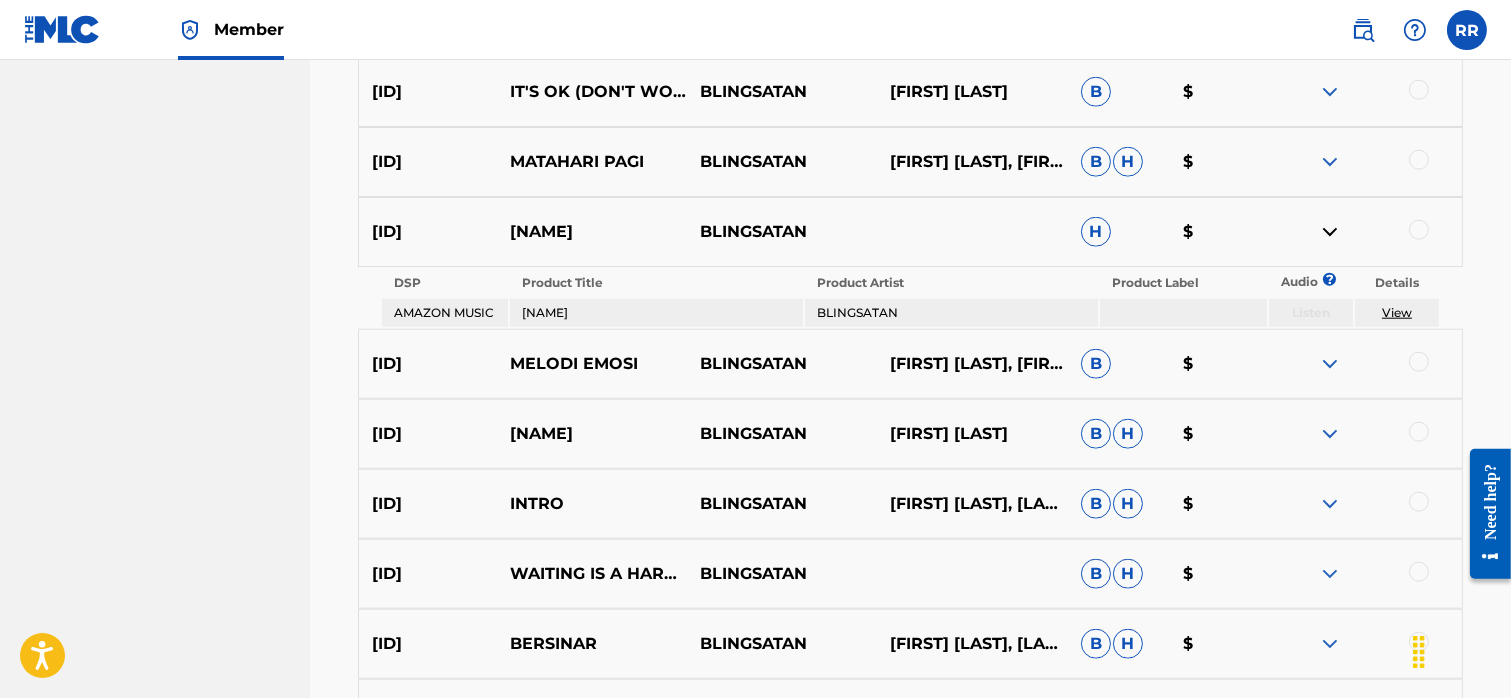 scroll, scrollTop: 3907, scrollLeft: 0, axis: vertical 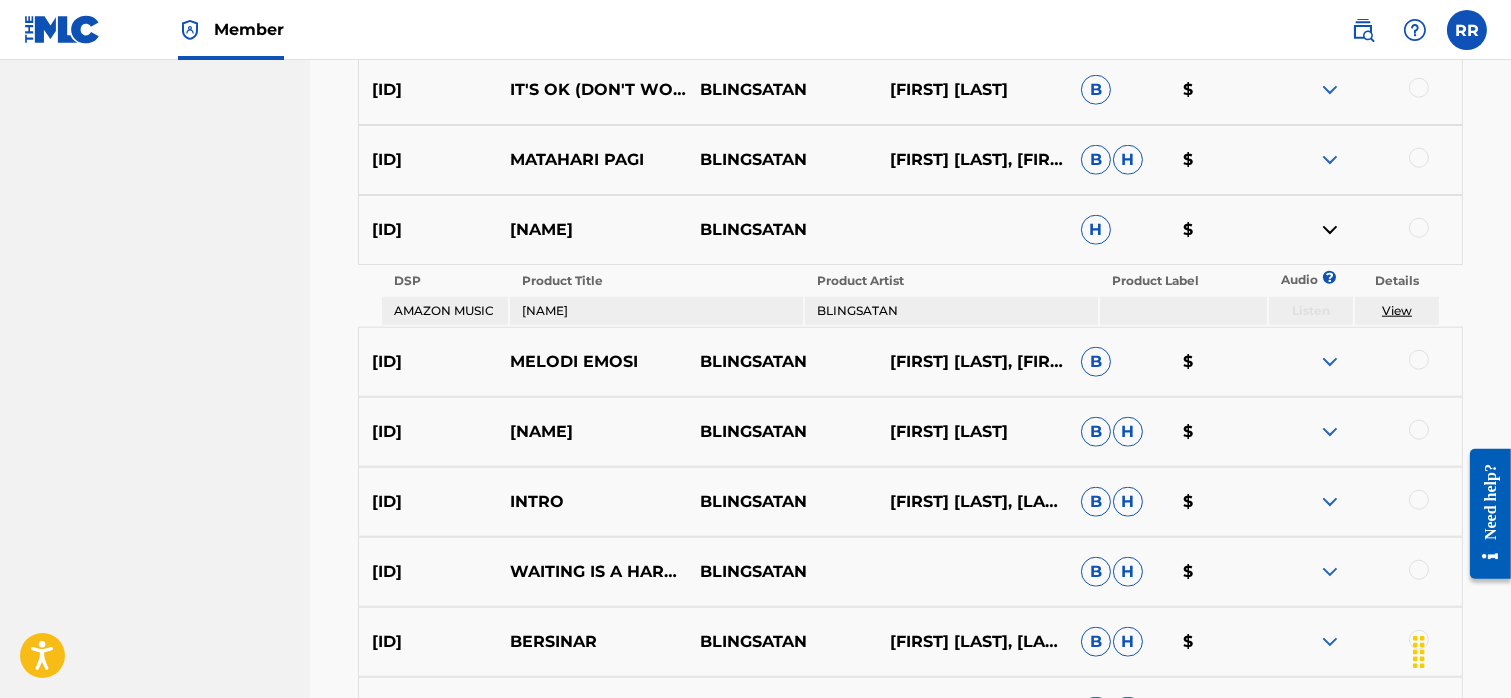 click on "View" at bounding box center (1397, 310) 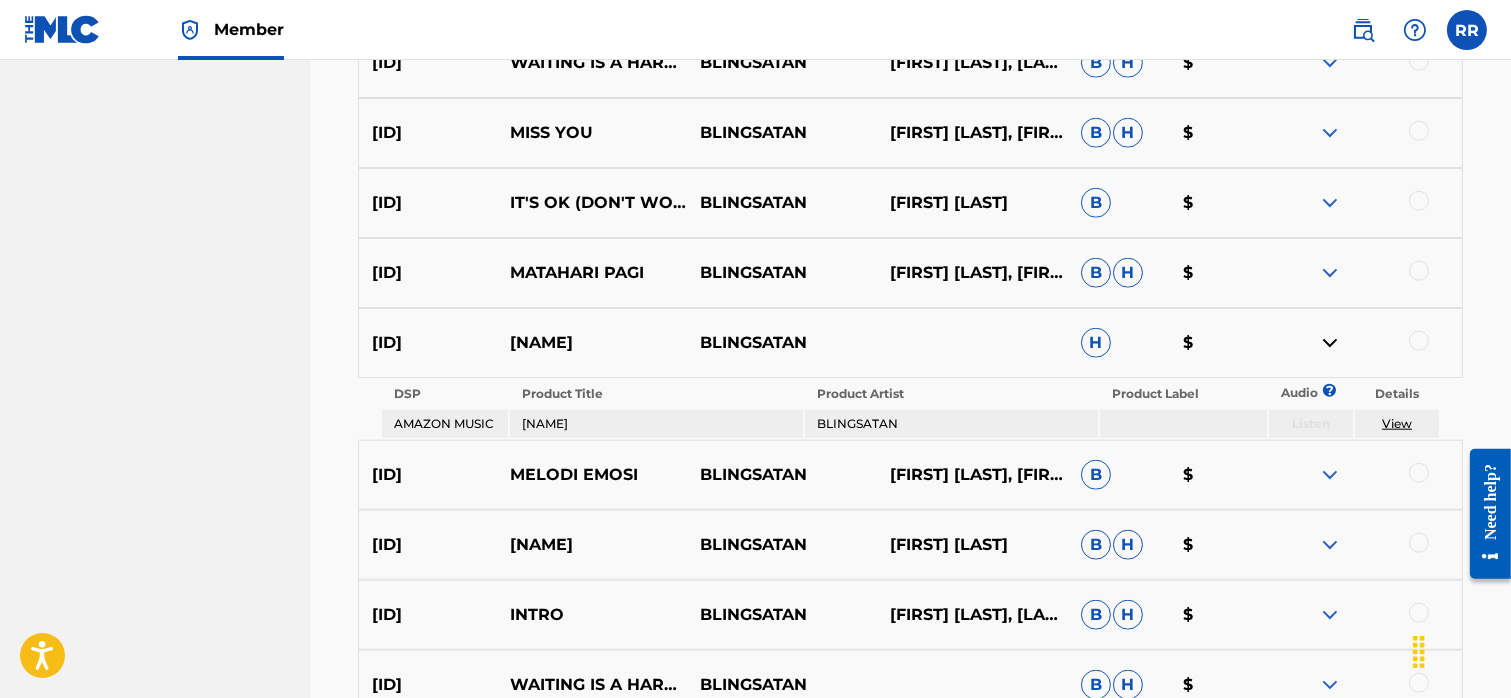 scroll, scrollTop: 3816, scrollLeft: 0, axis: vertical 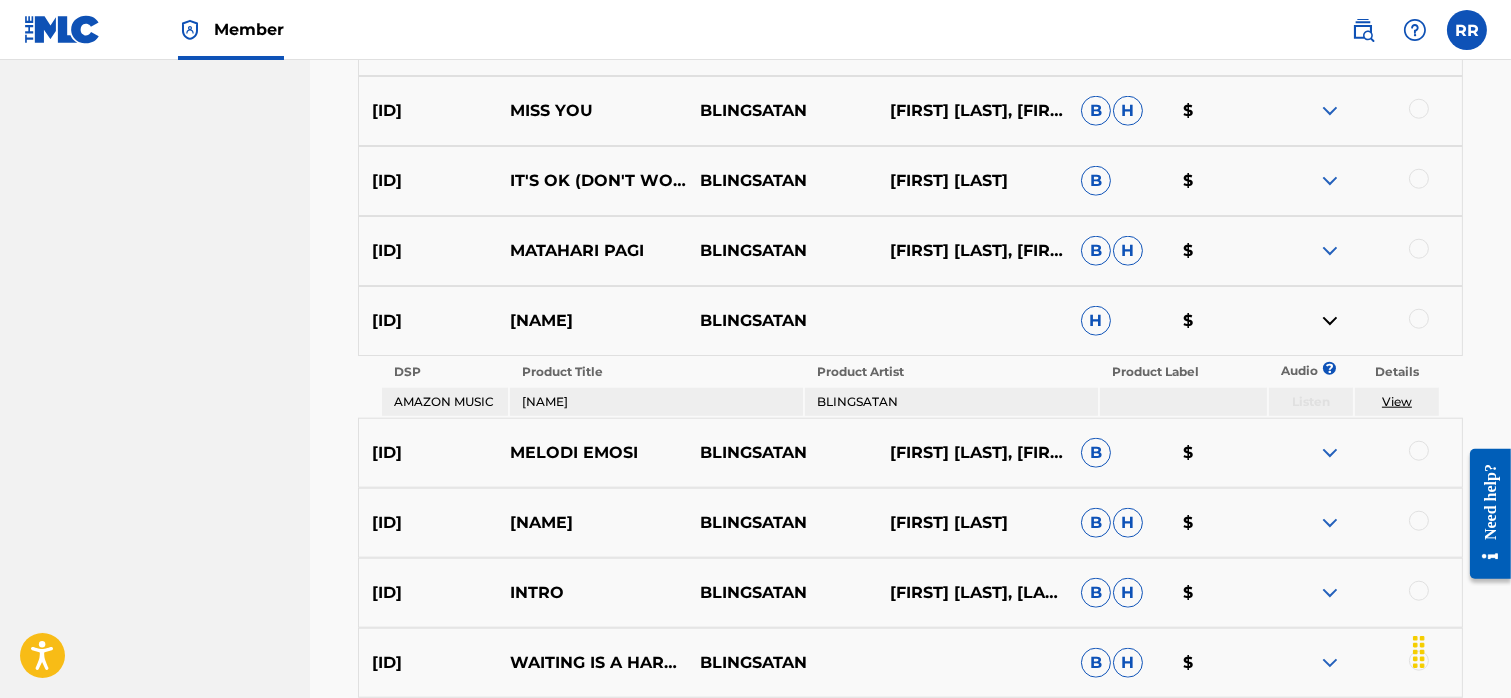 click at bounding box center (1330, 523) 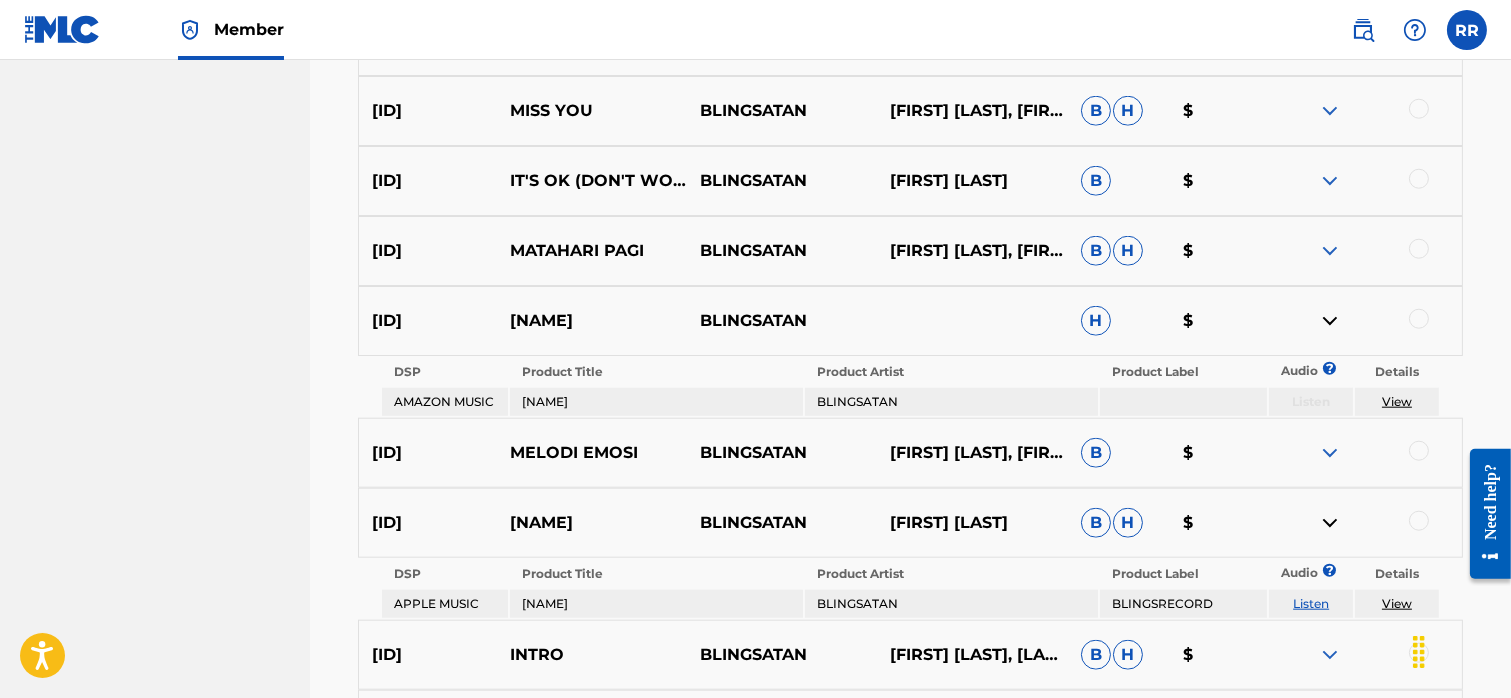 scroll, scrollTop: 3975, scrollLeft: 0, axis: vertical 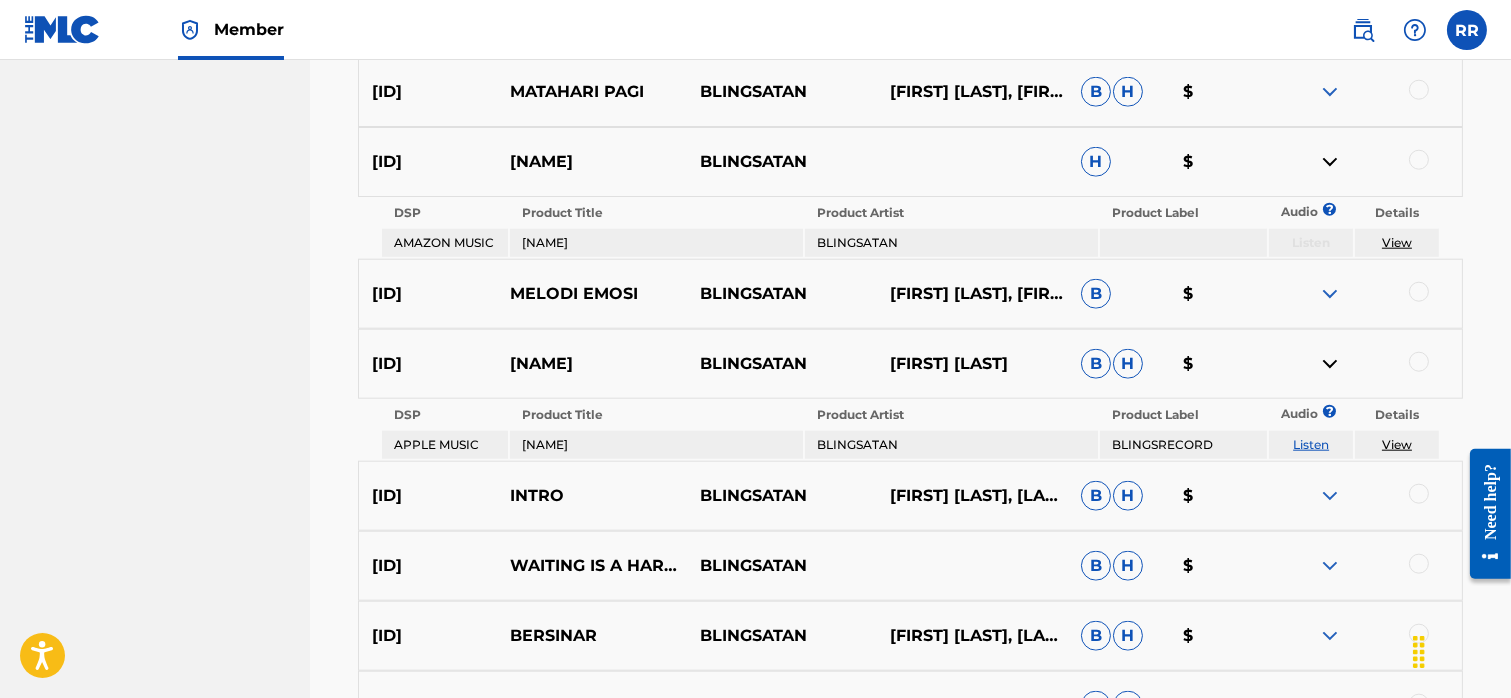 click on "View" at bounding box center [1397, 444] 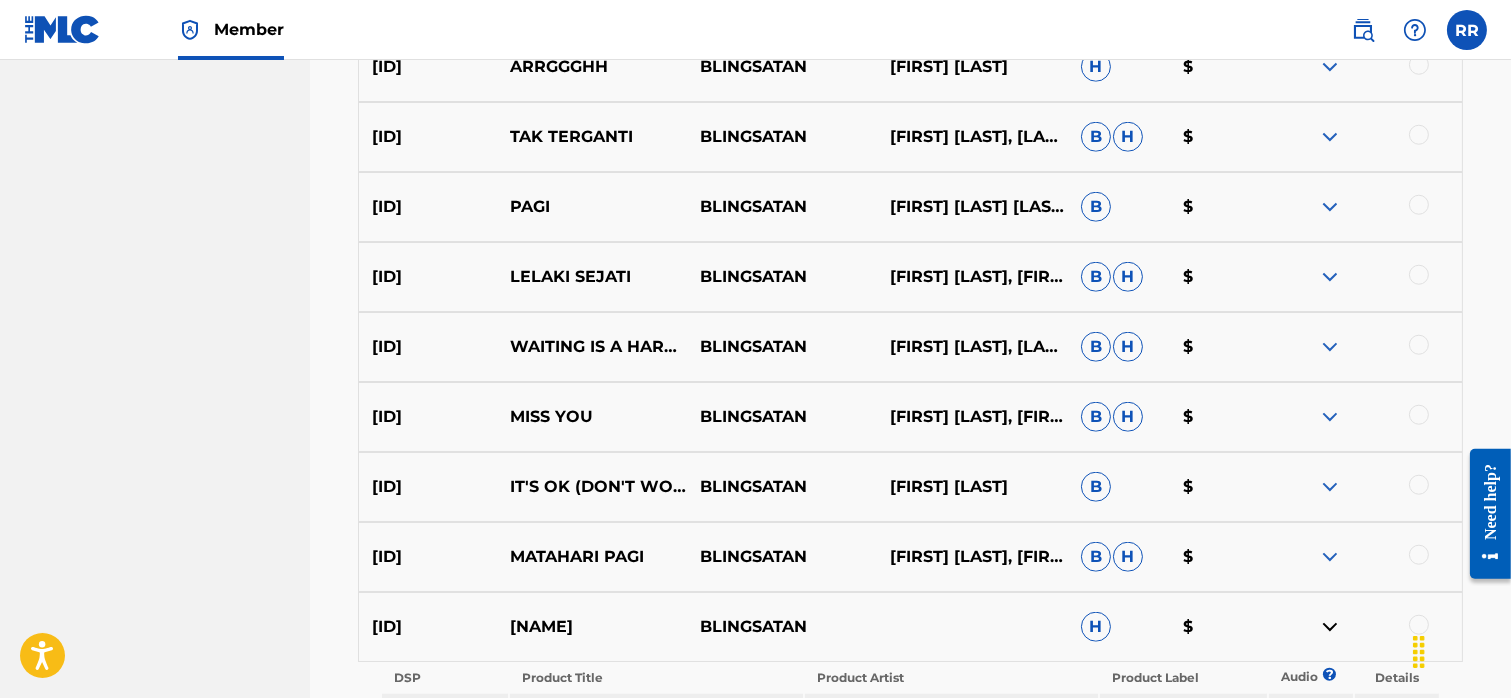 scroll, scrollTop: 3508, scrollLeft: 0, axis: vertical 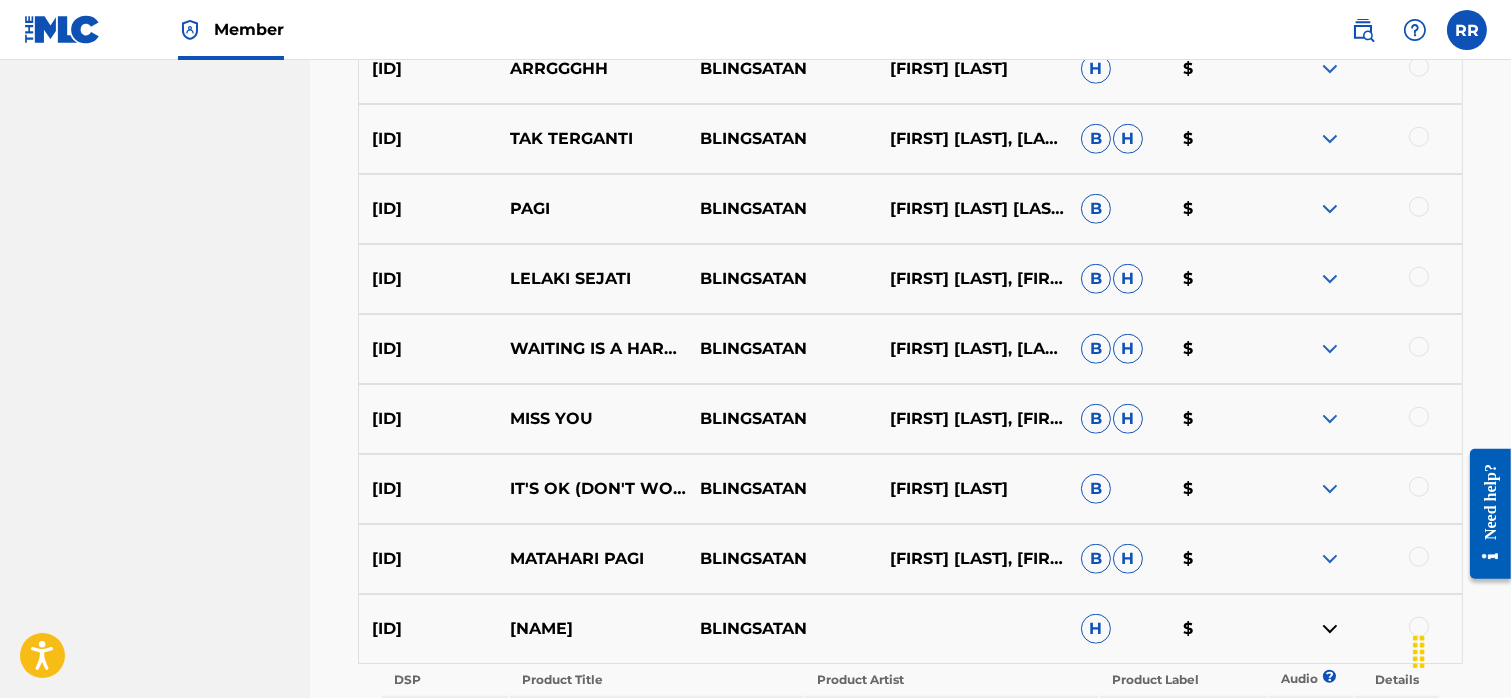 click at bounding box center (1330, 419) 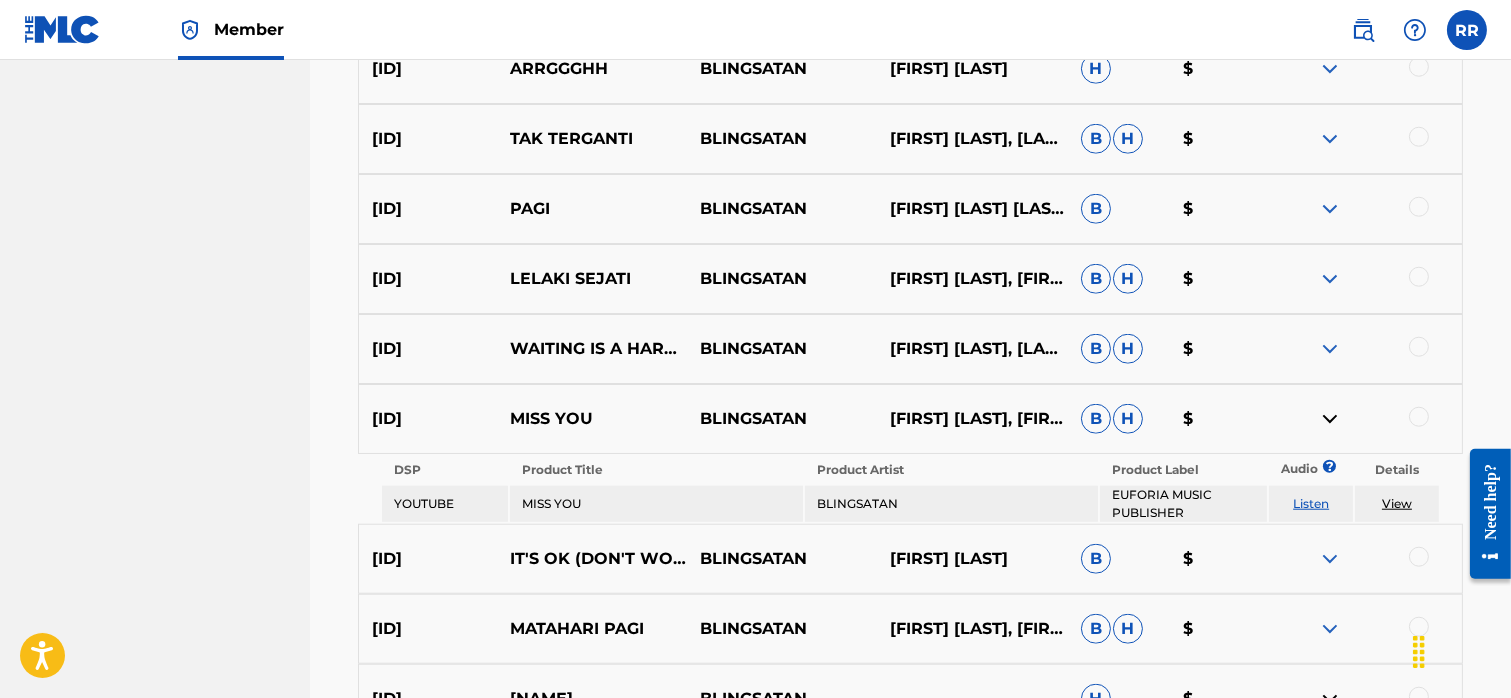 click on "View" at bounding box center (1397, 503) 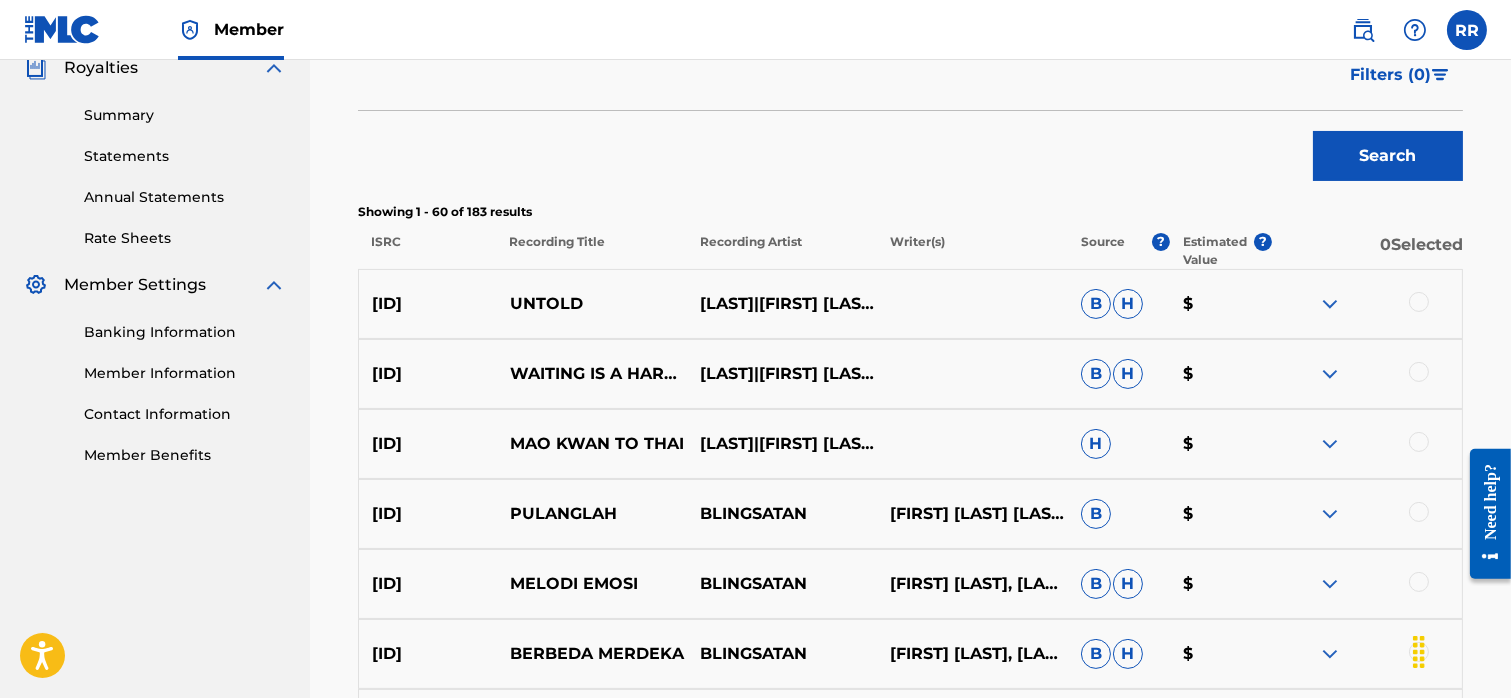scroll, scrollTop: 612, scrollLeft: 0, axis: vertical 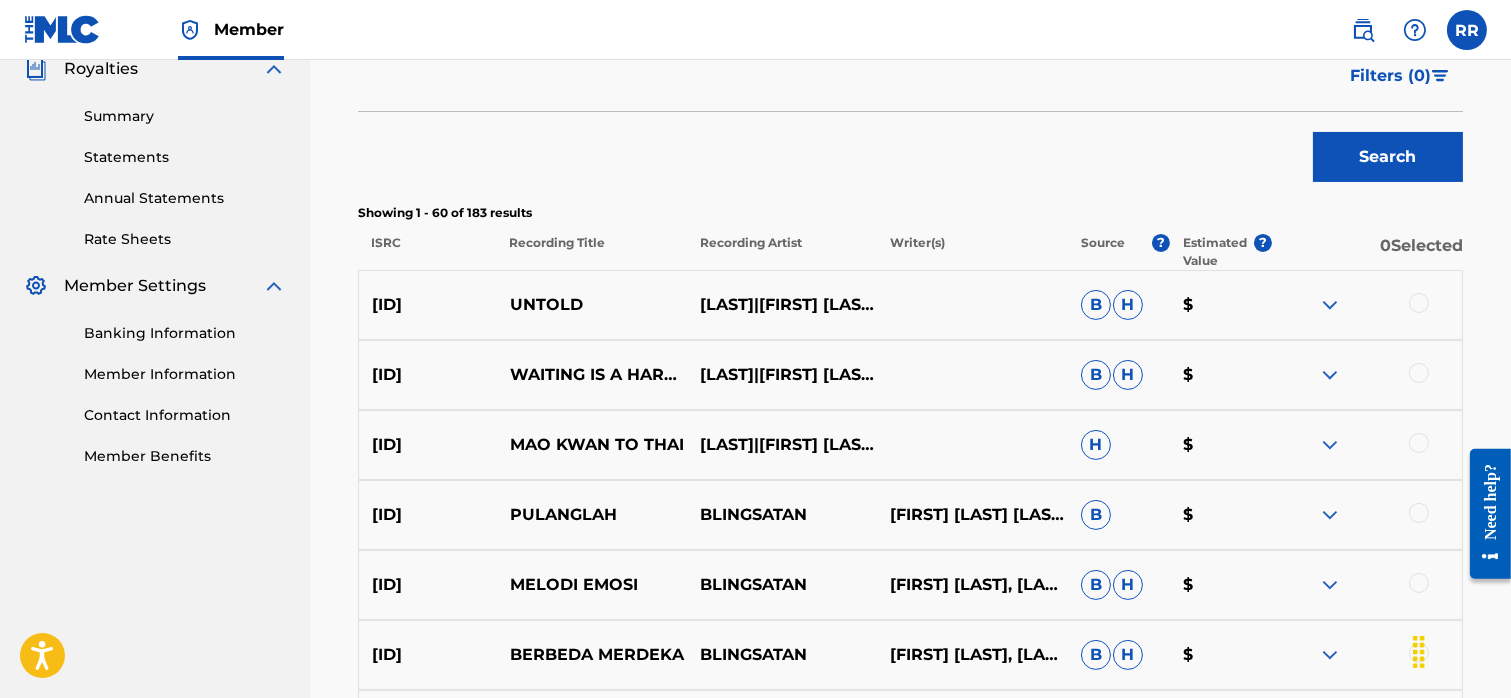 click on "Filters ( 0 )" at bounding box center (1390, 76) 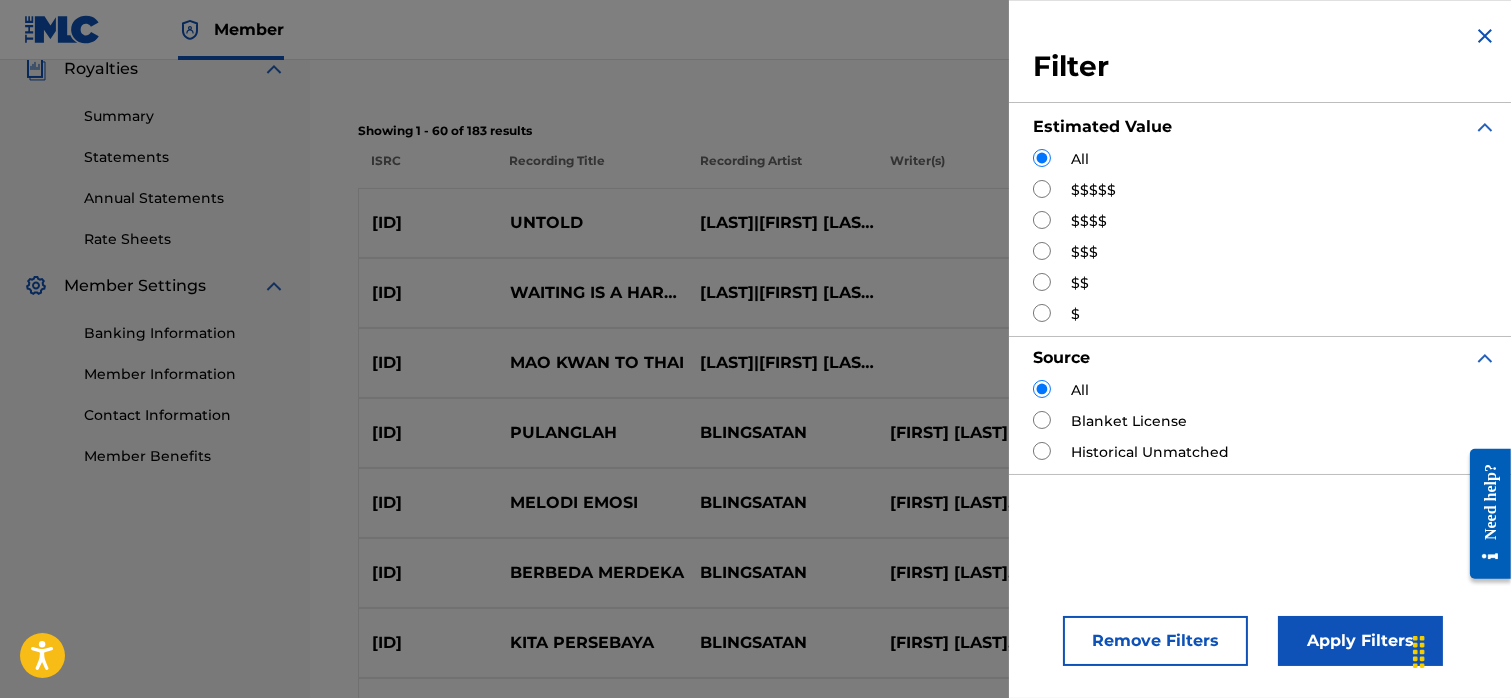 click at bounding box center (1042, 451) 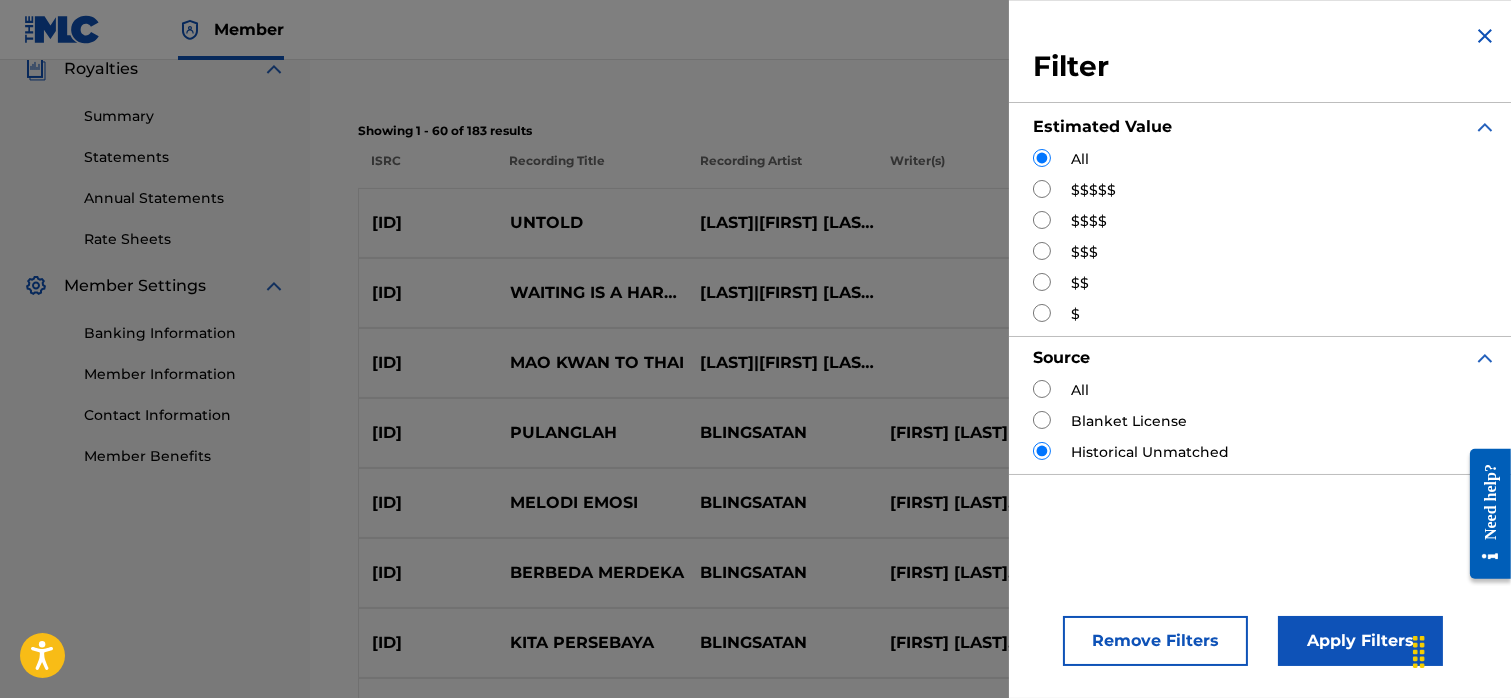click on "Apply Filters" at bounding box center [1360, 641] 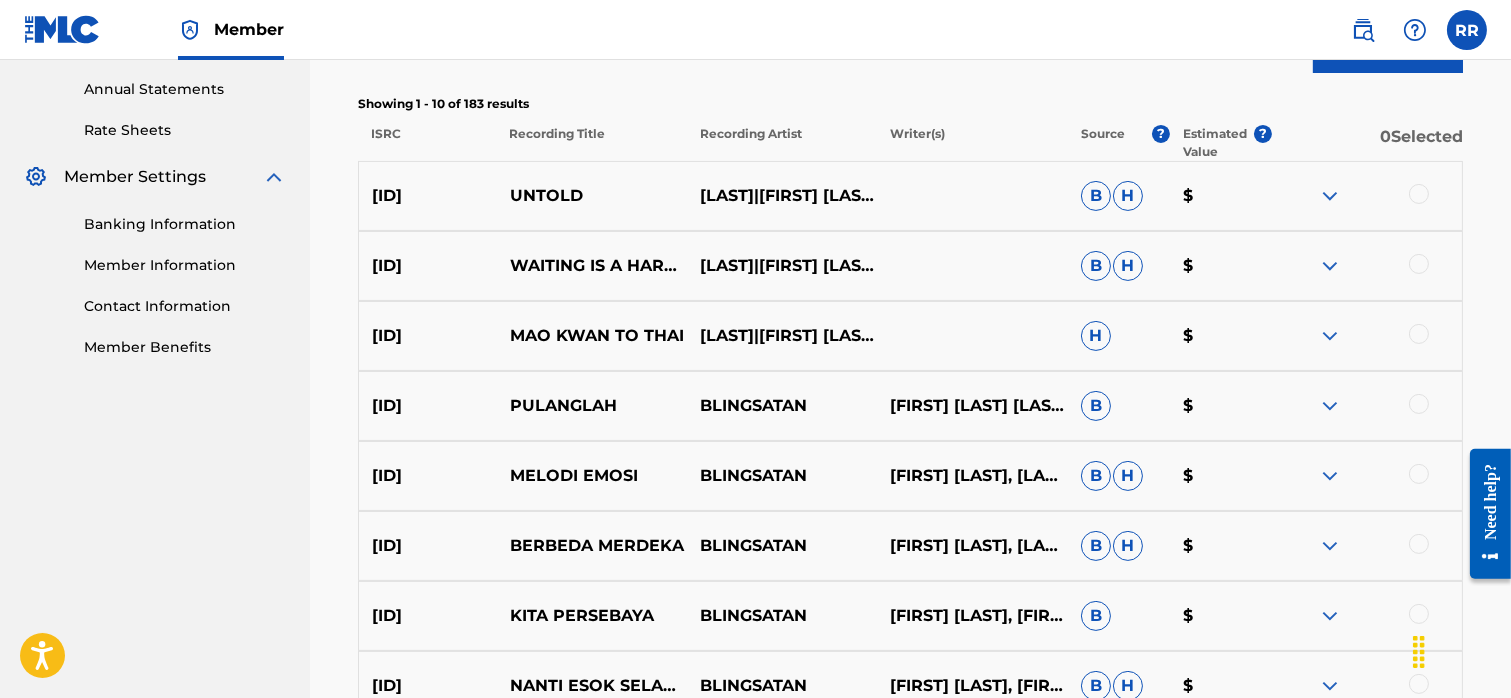 scroll, scrollTop: 768, scrollLeft: 0, axis: vertical 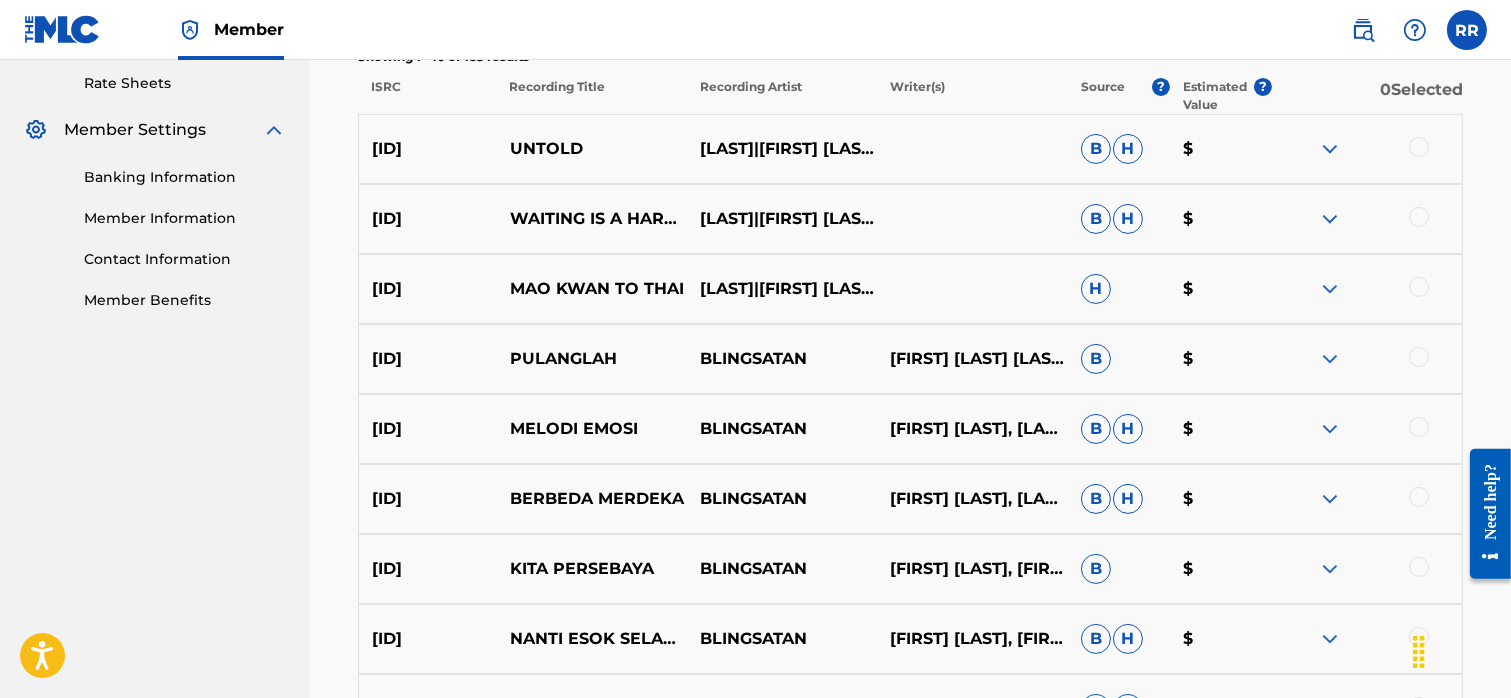 click at bounding box center (1330, 149) 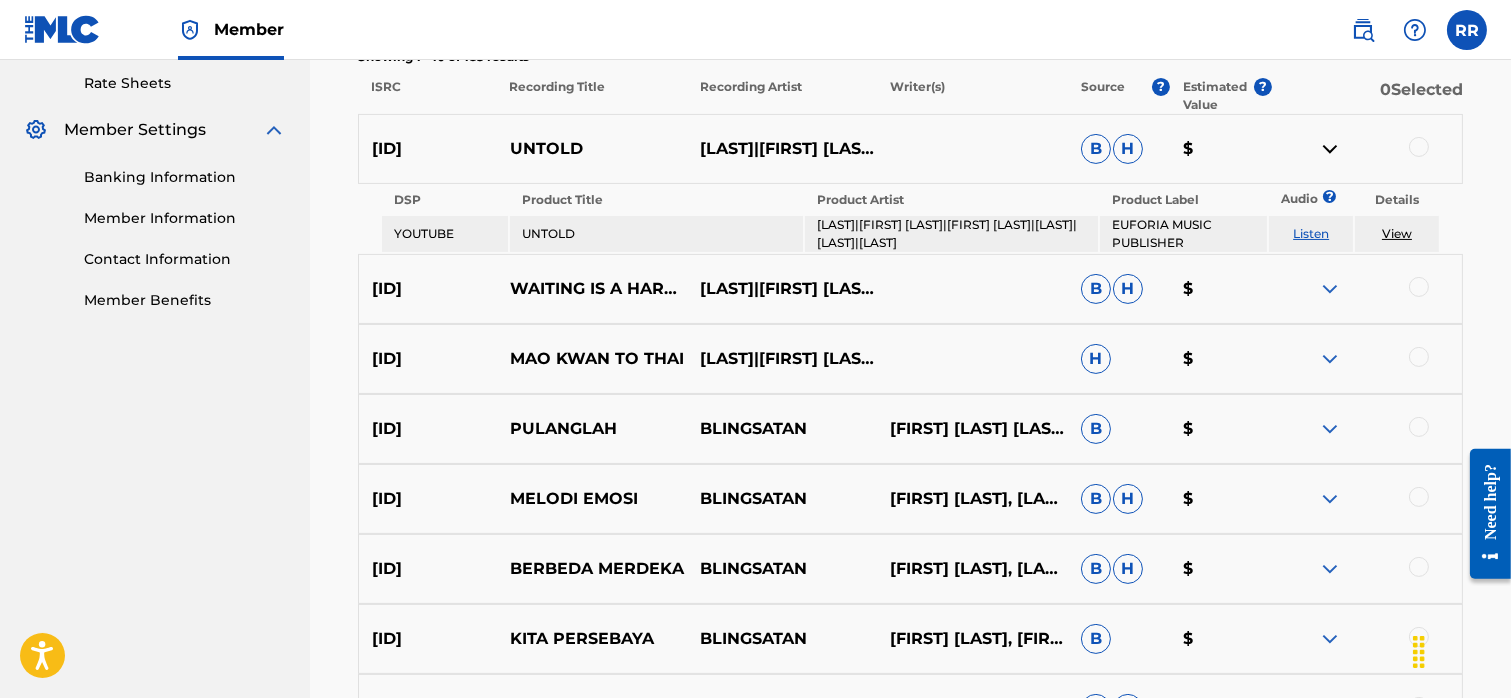click on "View" at bounding box center (1397, 233) 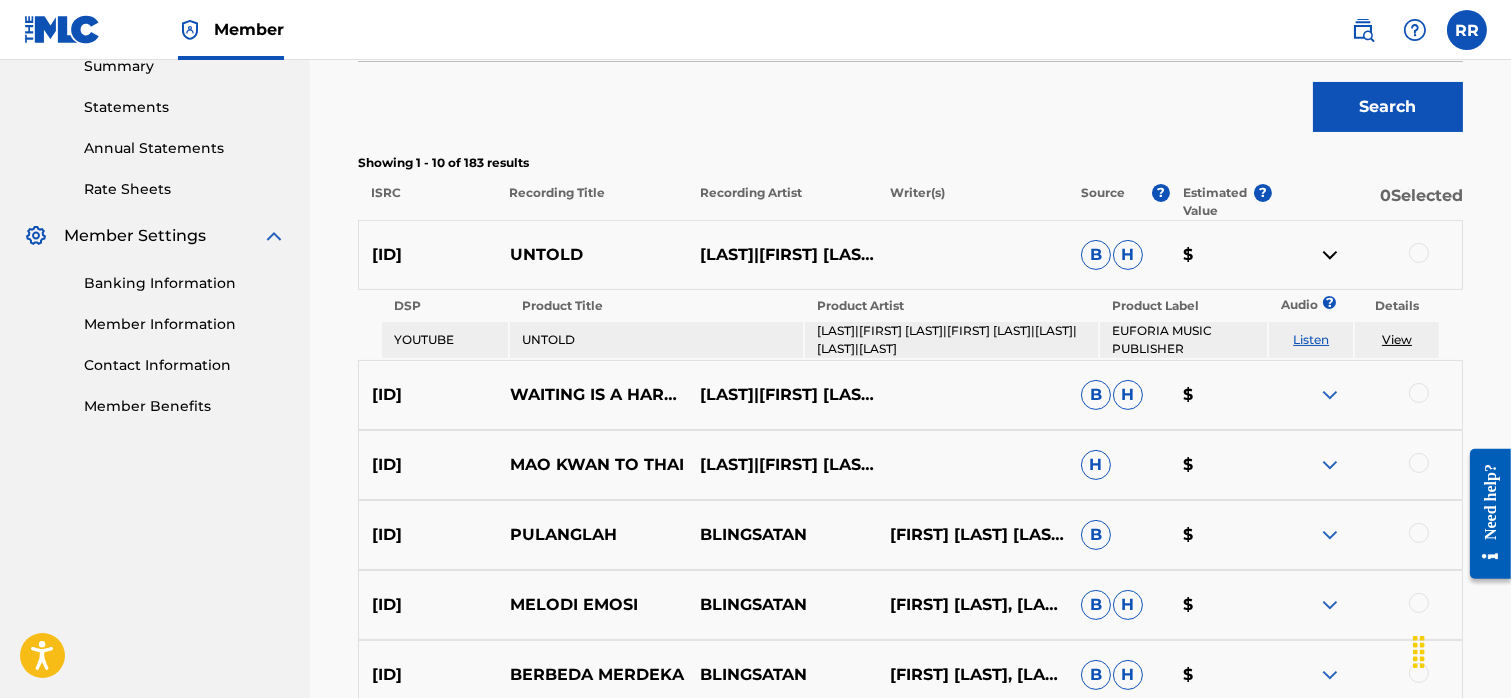 scroll, scrollTop: 643, scrollLeft: 0, axis: vertical 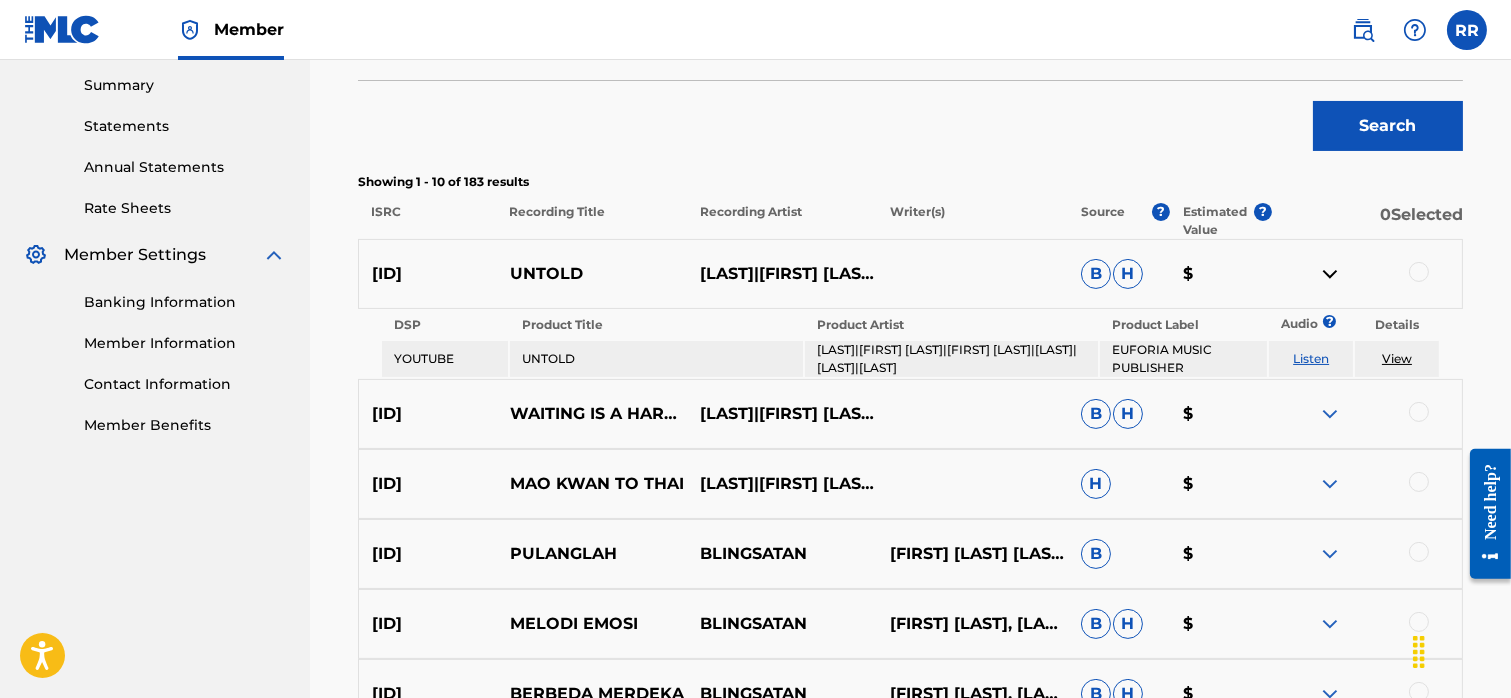 click at bounding box center (1330, 274) 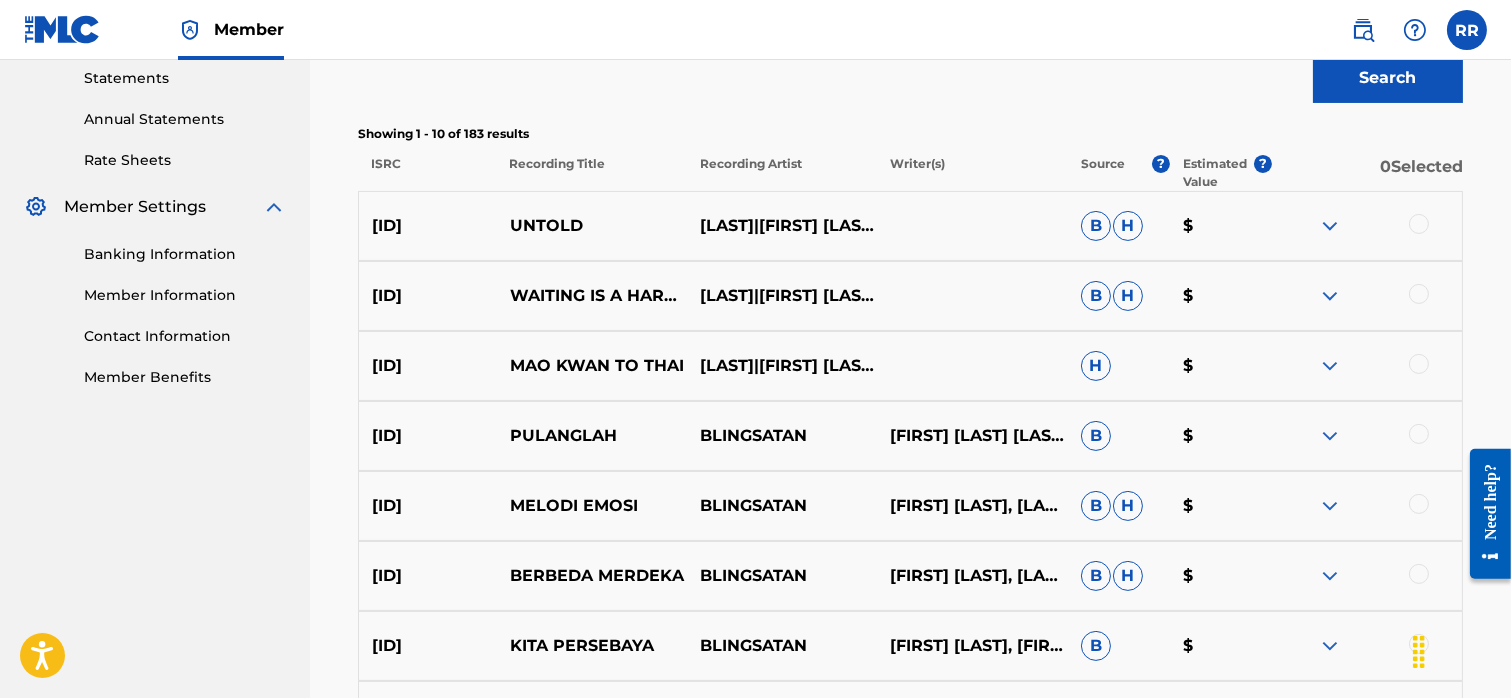 scroll, scrollTop: 692, scrollLeft: 0, axis: vertical 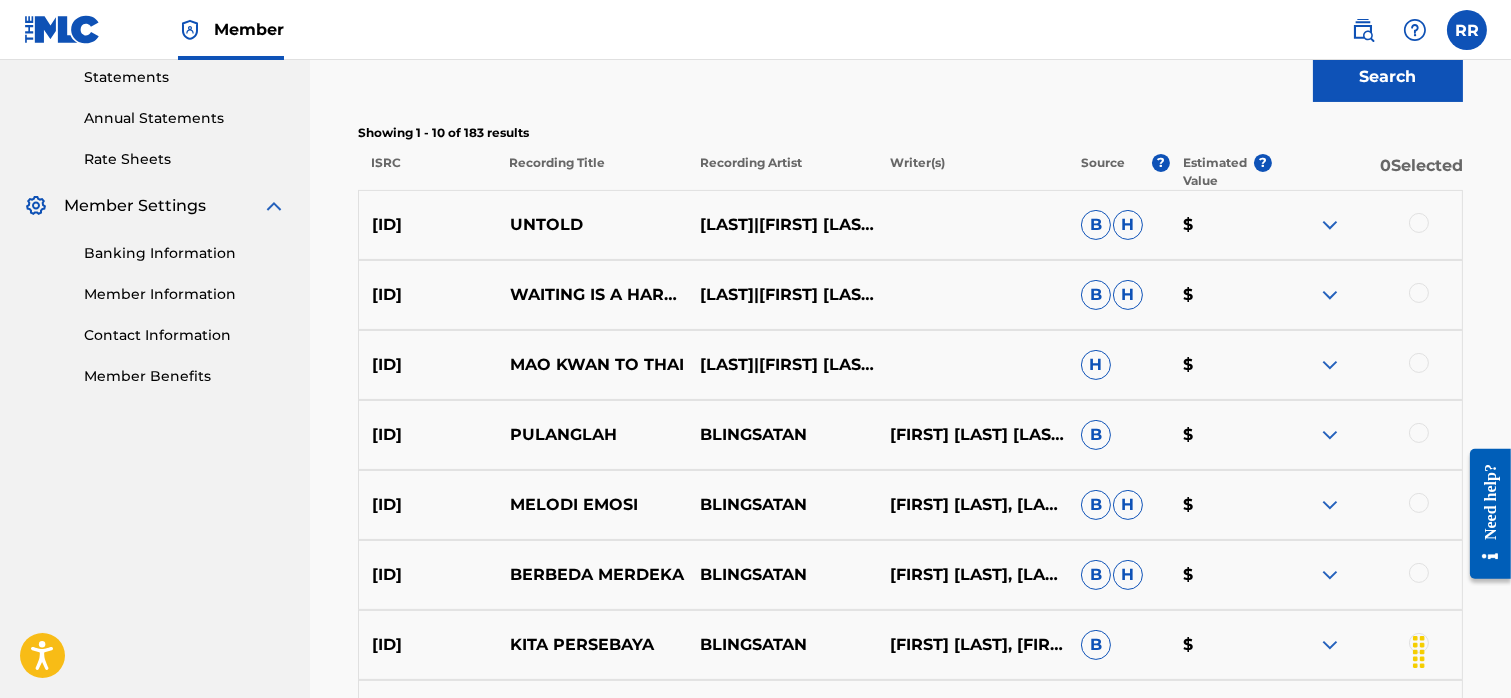 click at bounding box center (1330, 365) 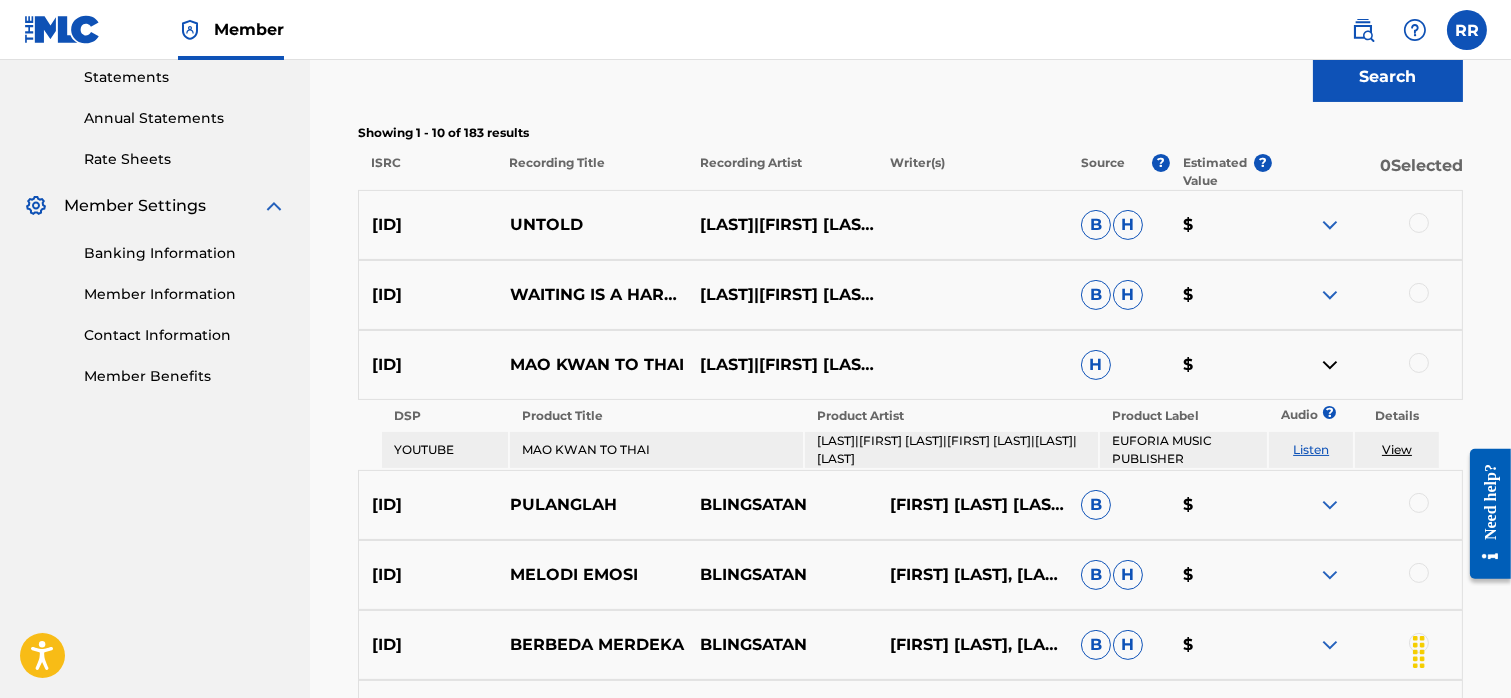 click on "View" at bounding box center [1397, 449] 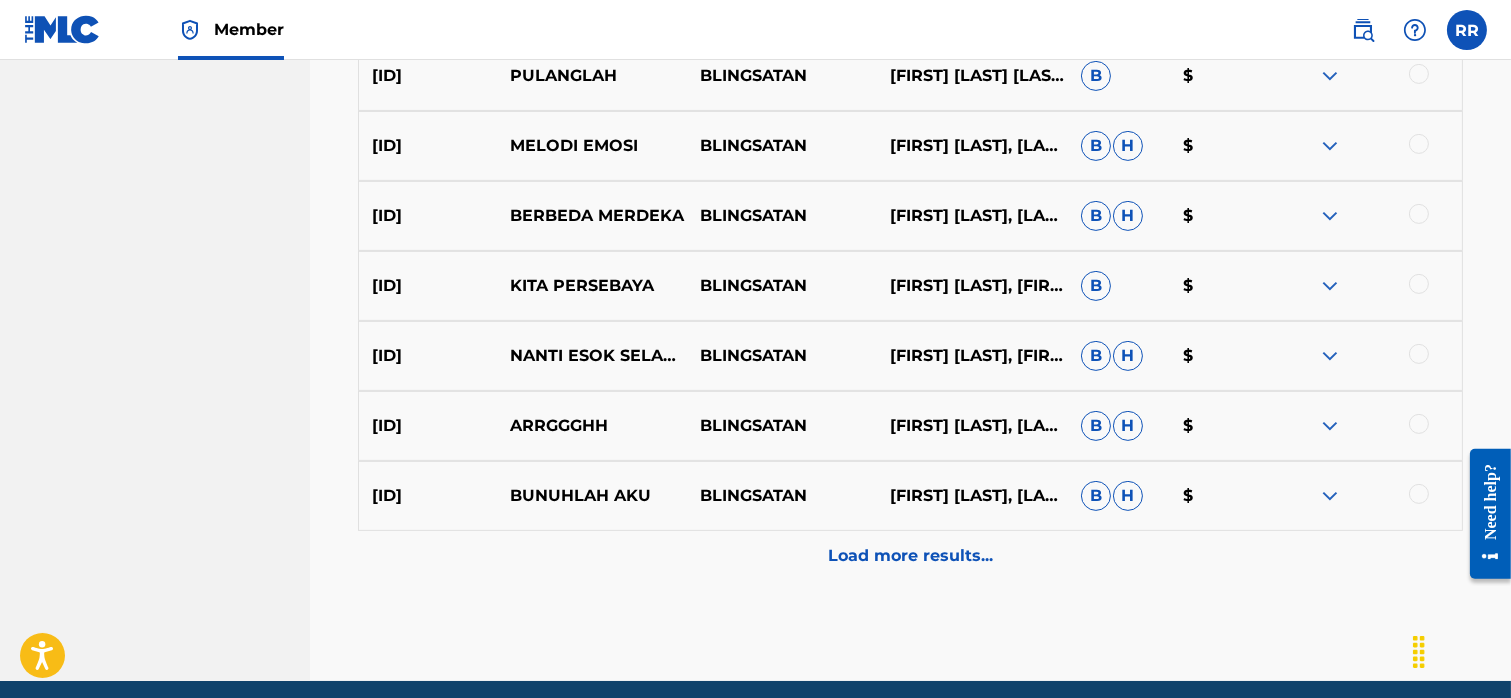 scroll, scrollTop: 1128, scrollLeft: 0, axis: vertical 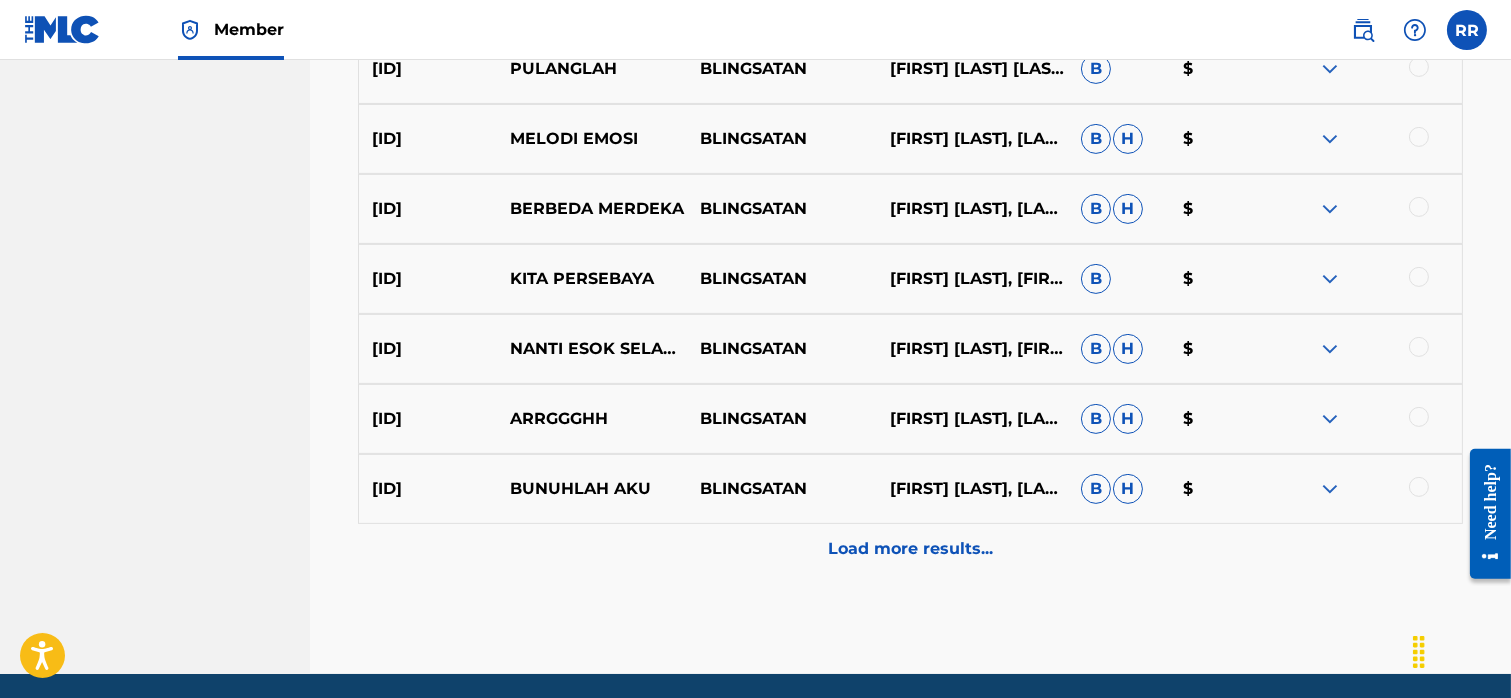 click at bounding box center (1330, 419) 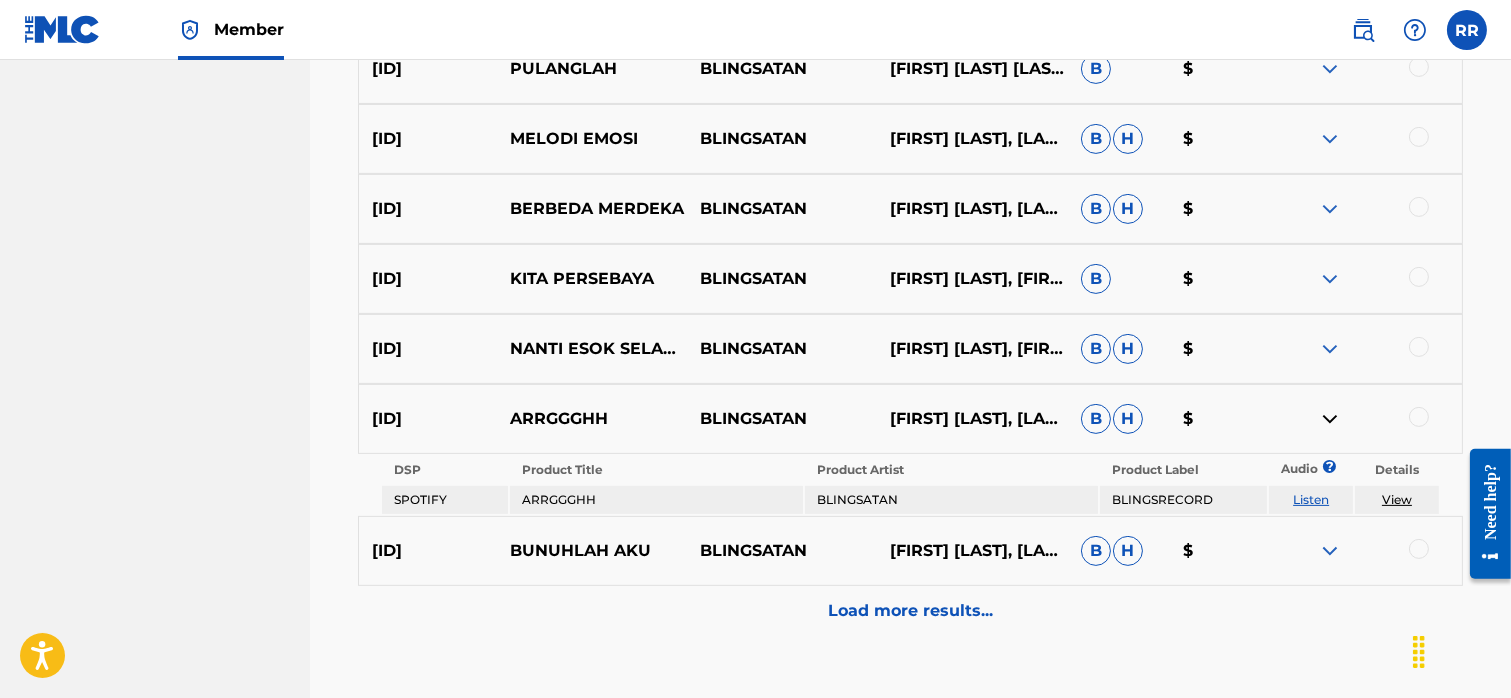 click on "View" at bounding box center [1397, 499] 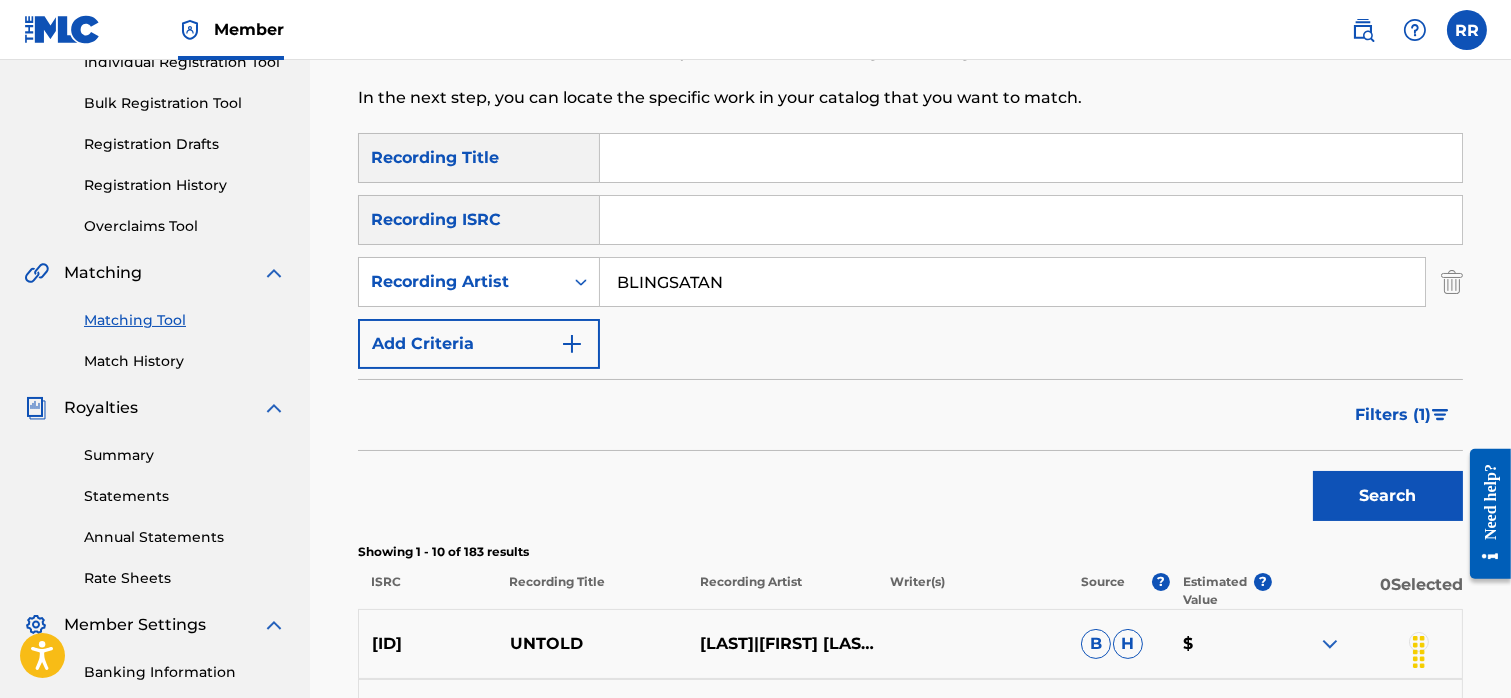 scroll, scrollTop: 357, scrollLeft: 0, axis: vertical 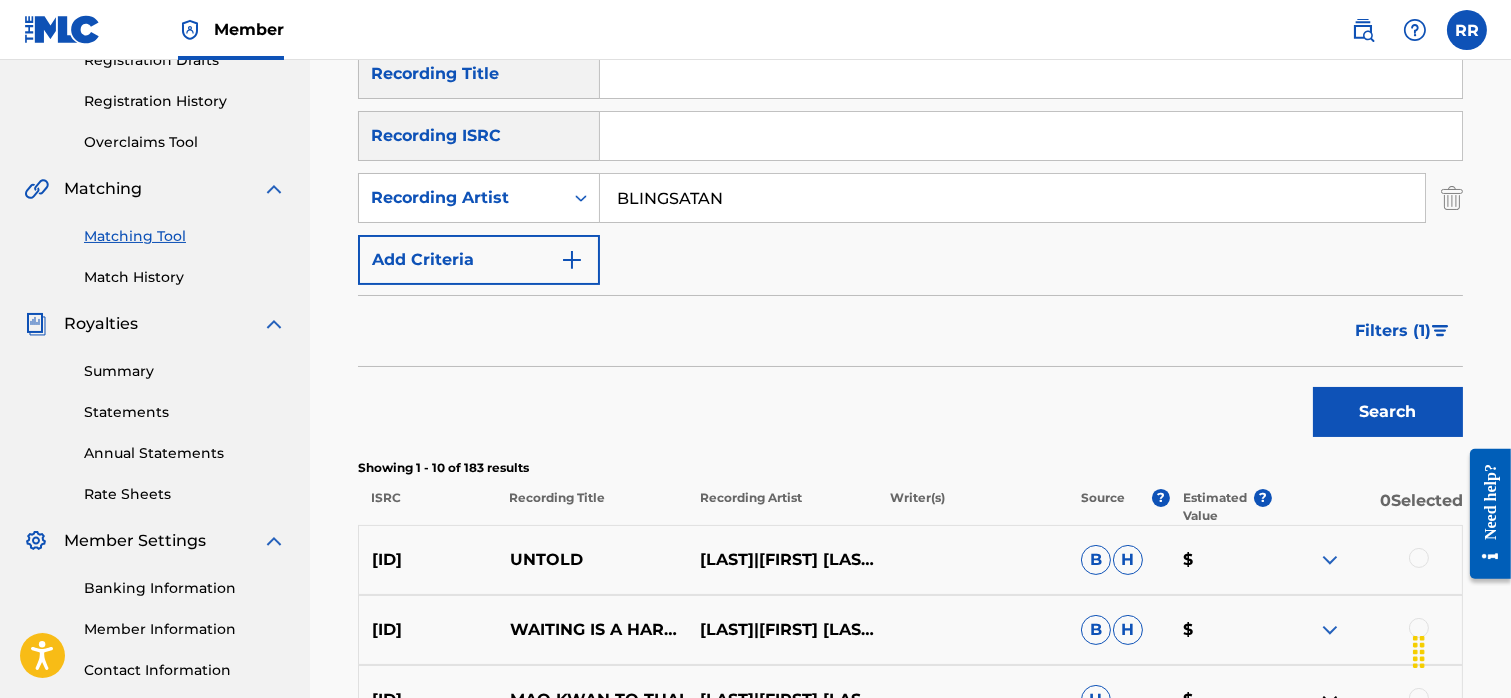 click on "Filters ( 1 )" at bounding box center [1393, 331] 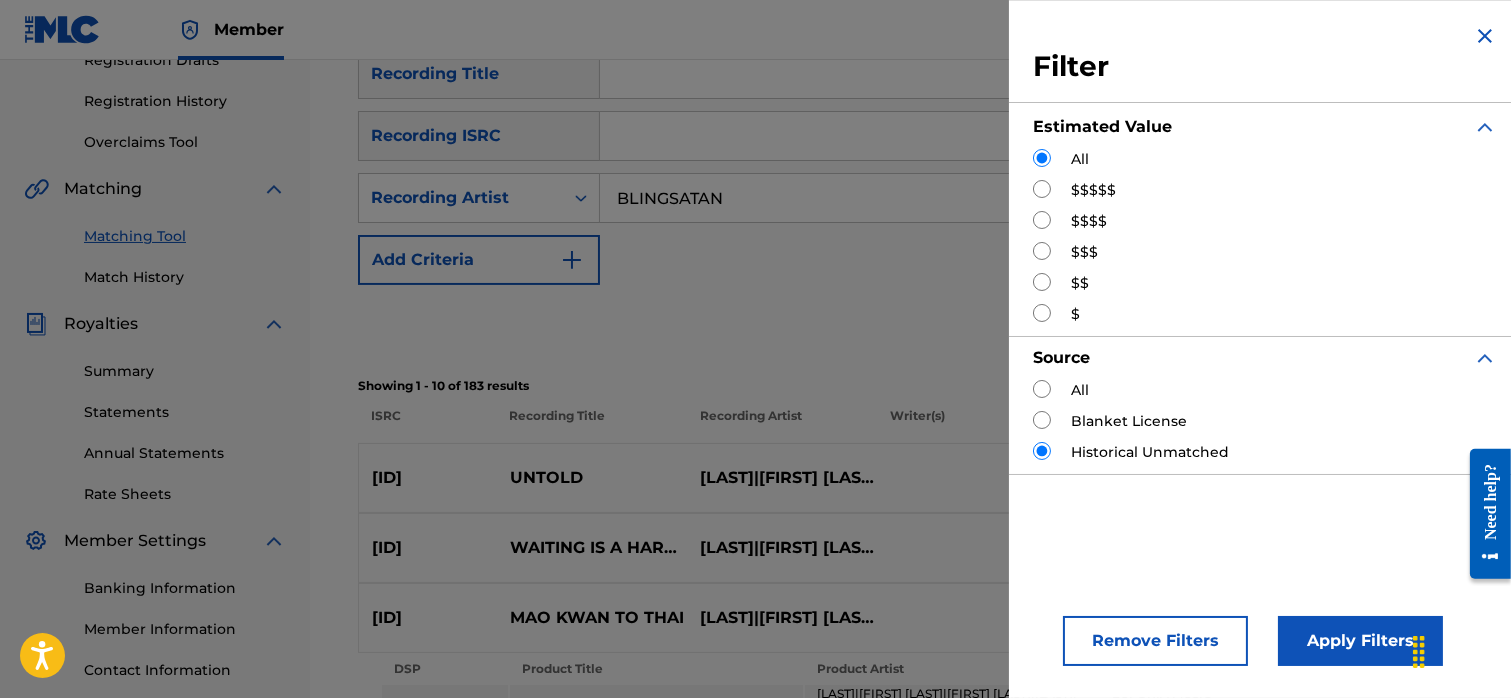 click at bounding box center [1042, 389] 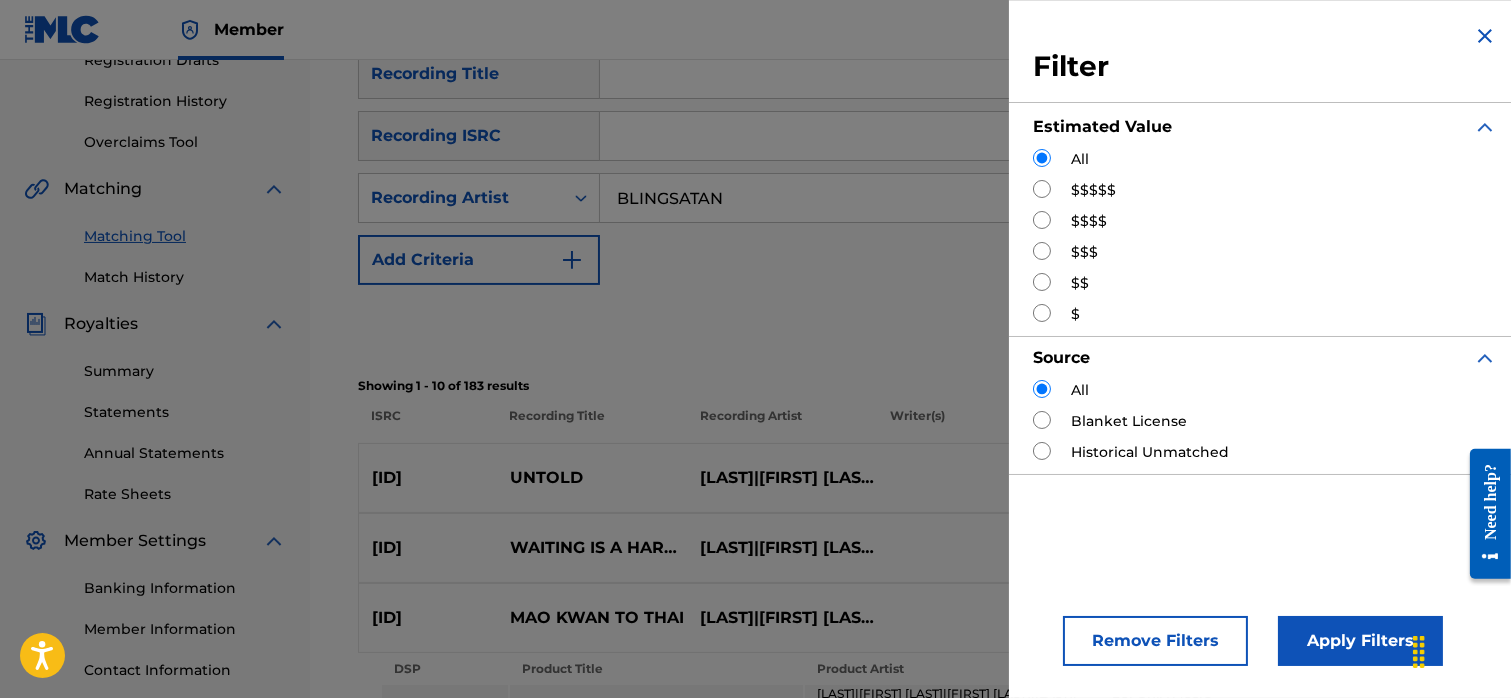click on "Apply Filters" at bounding box center (1360, 641) 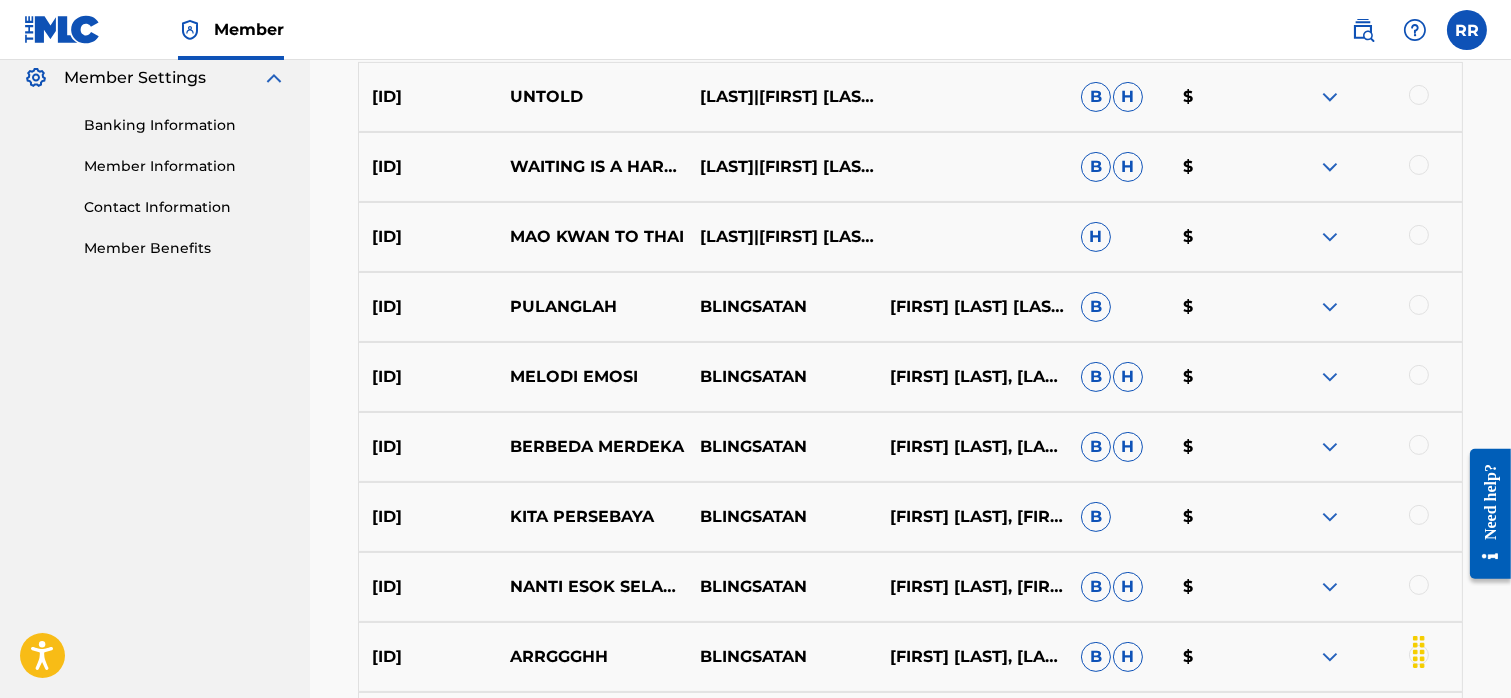 scroll, scrollTop: 987, scrollLeft: 0, axis: vertical 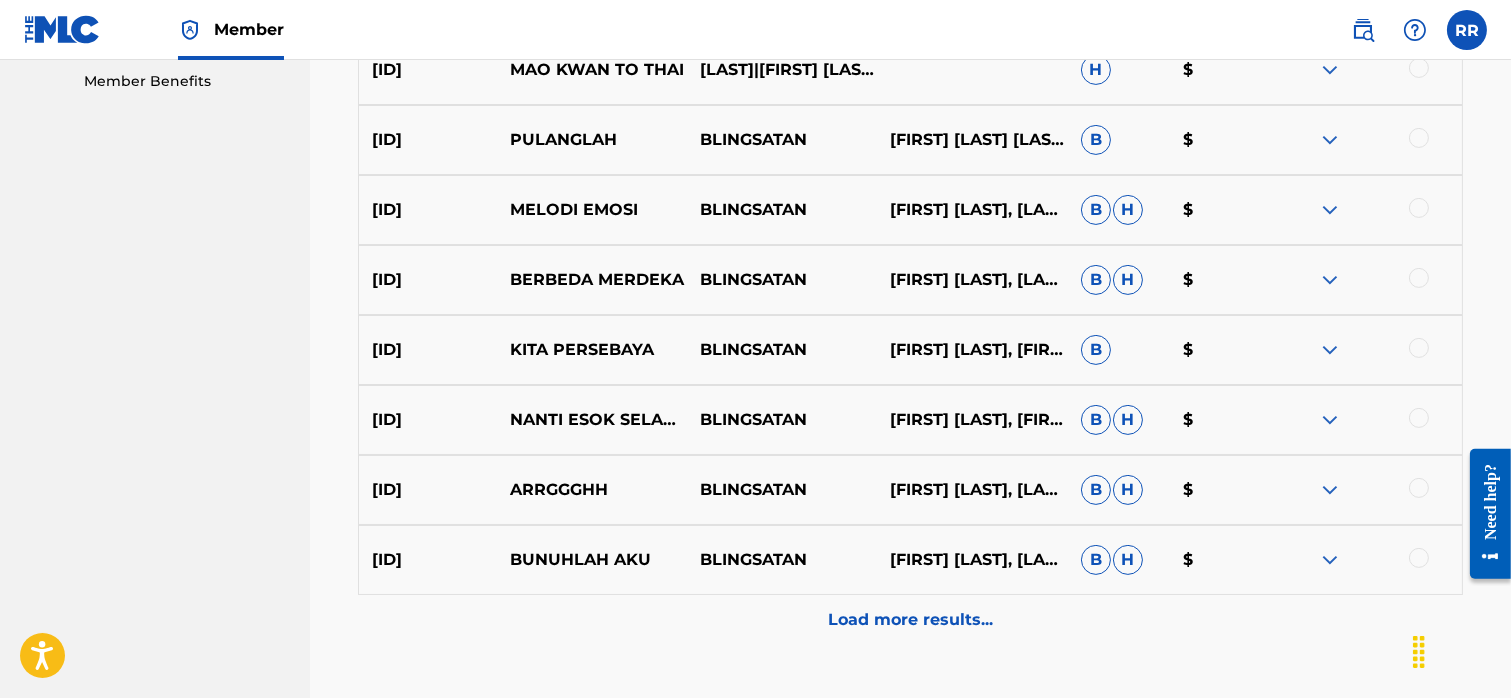 click on "MELODI EMOSI" at bounding box center (591, 210) 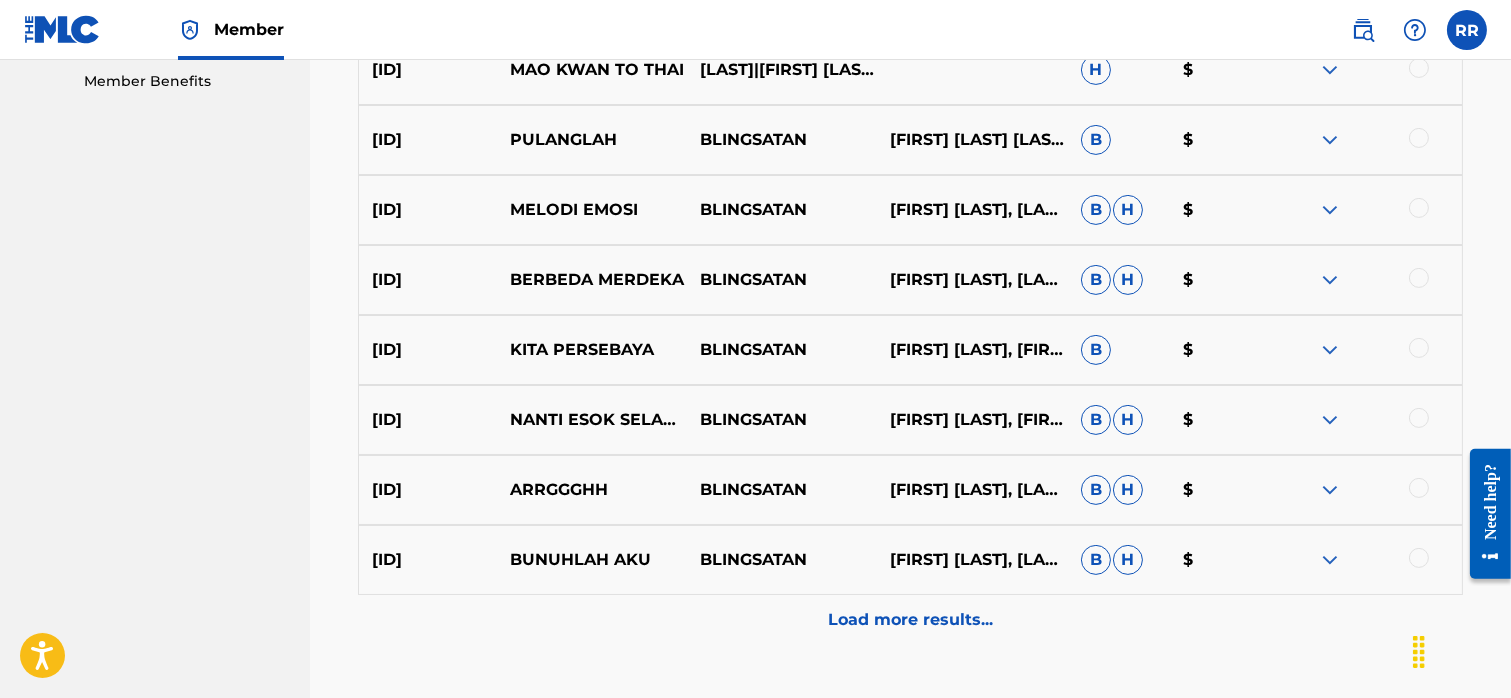 click at bounding box center [1330, 210] 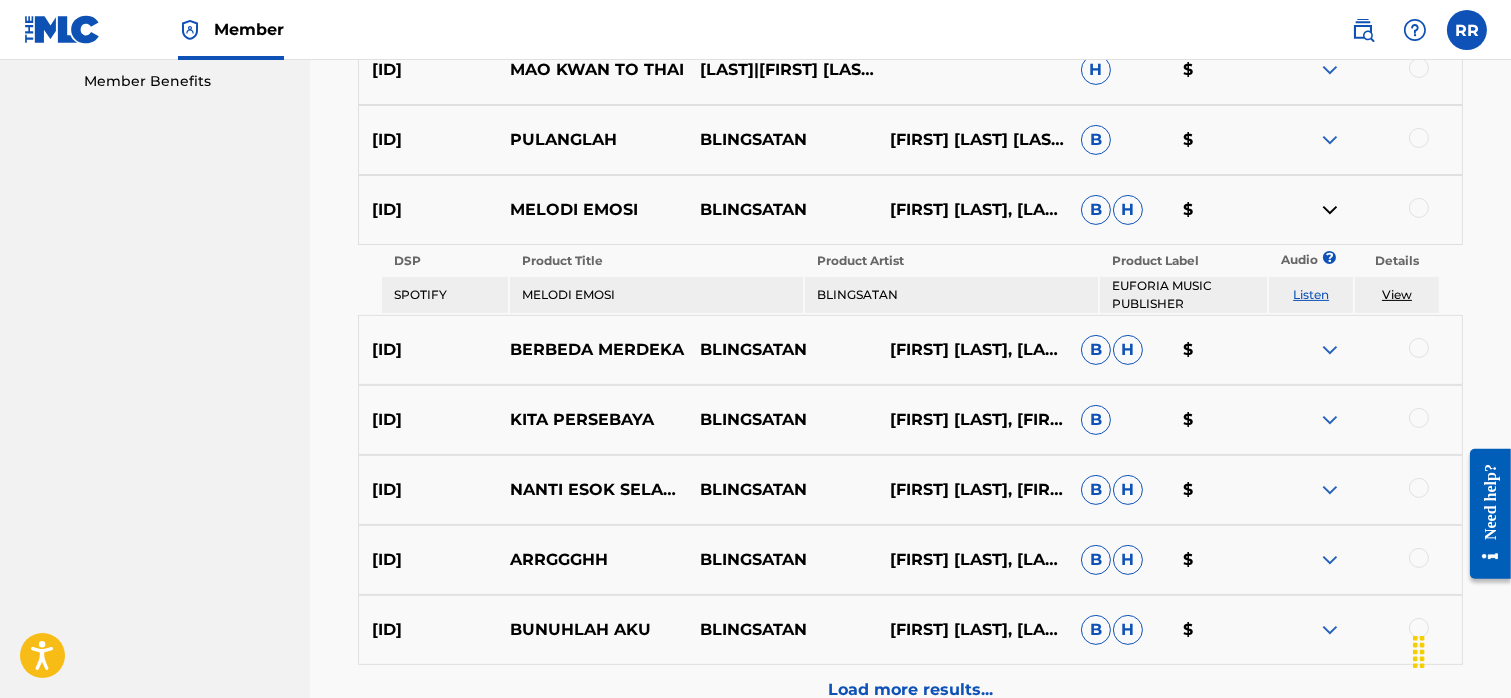 click on "View" at bounding box center (1397, 294) 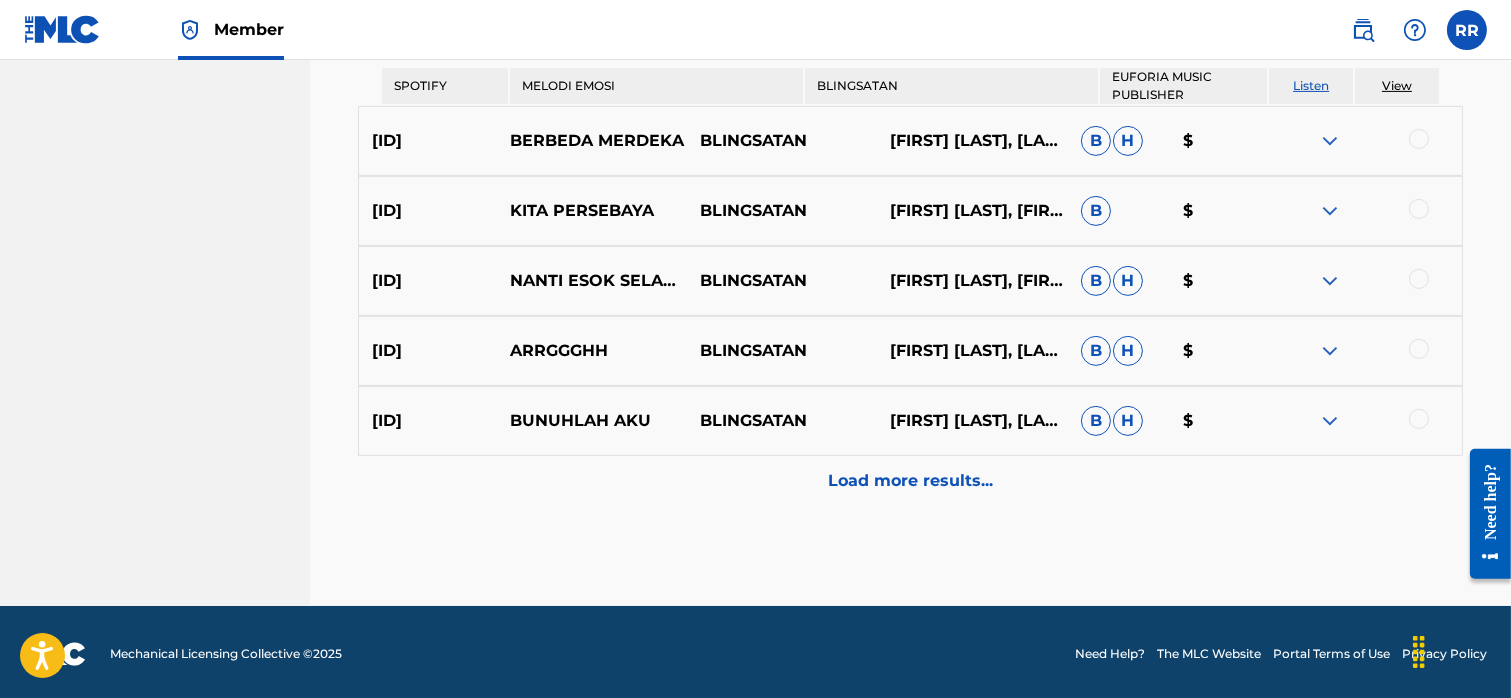 click on "Load more results..." at bounding box center [910, 481] 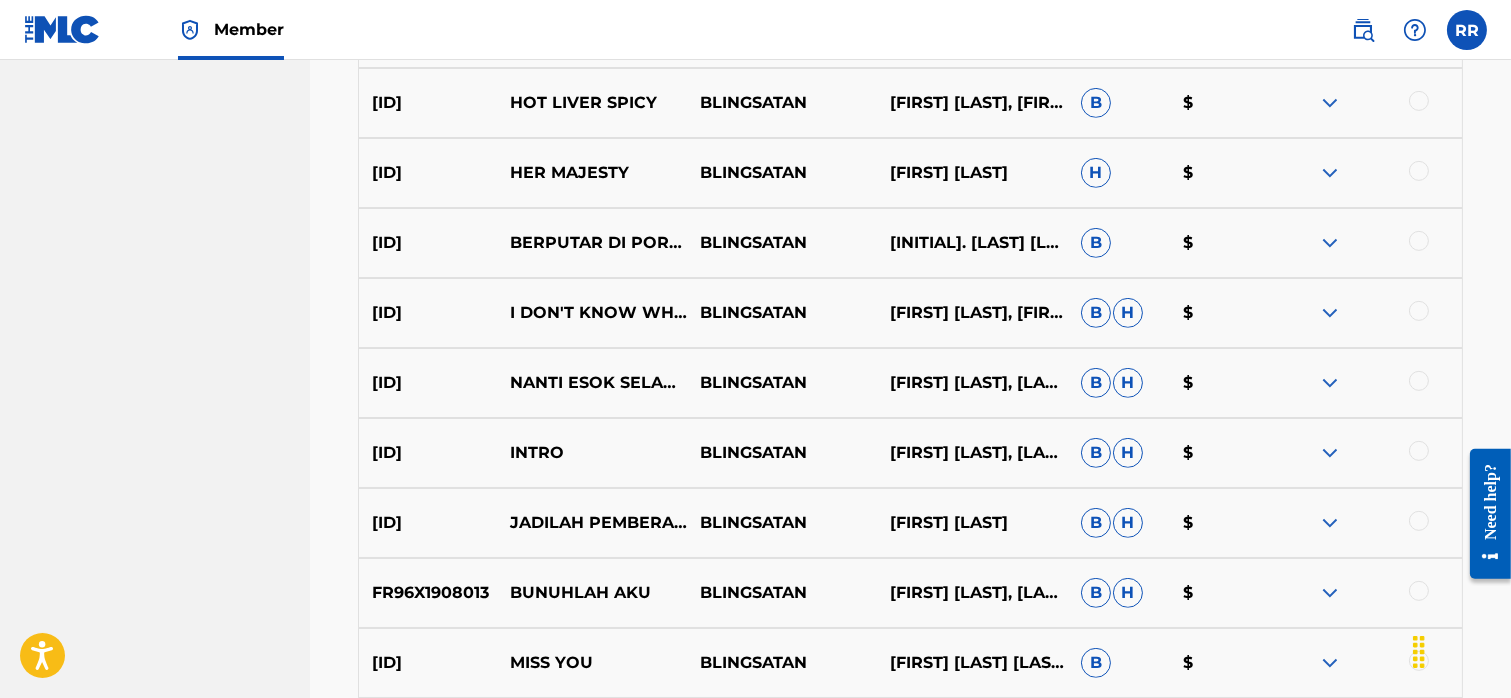 scroll, scrollTop: 1828, scrollLeft: 0, axis: vertical 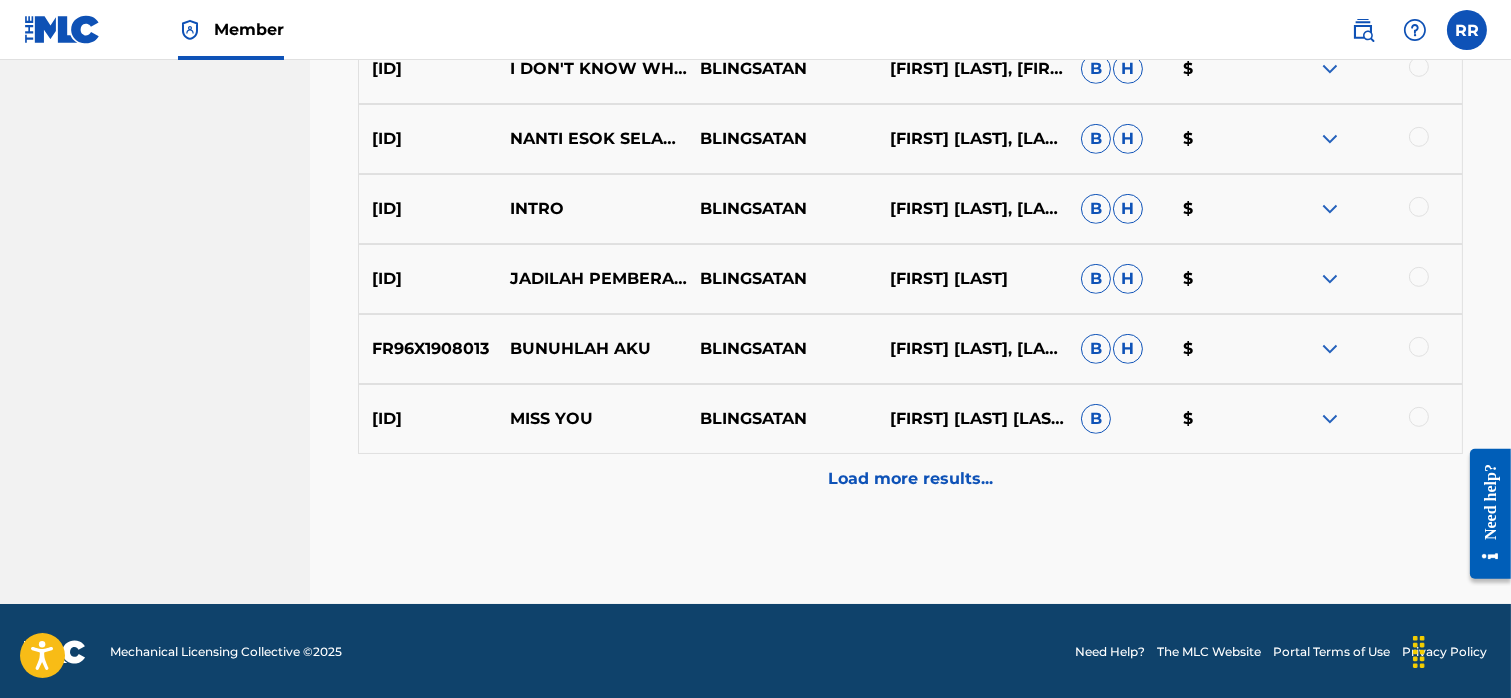 click on "Load more results..." at bounding box center (910, 479) 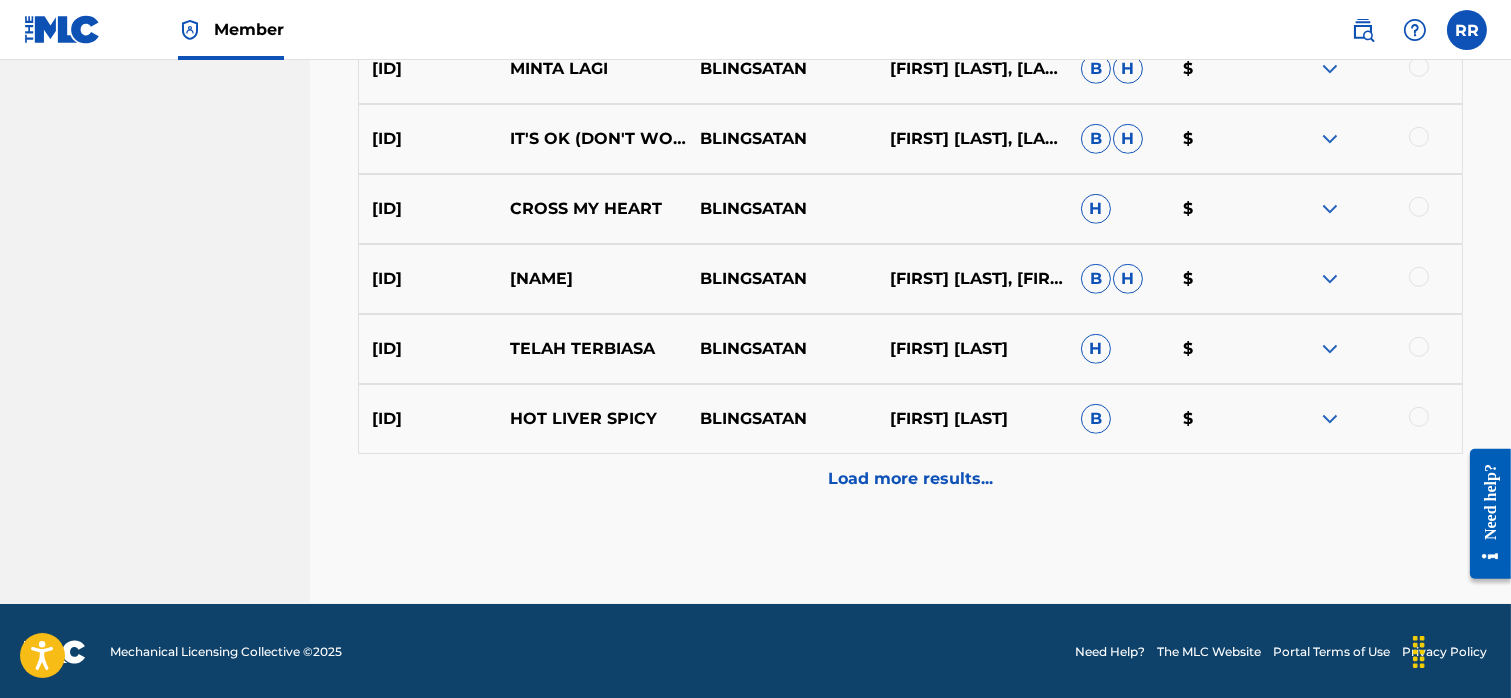 click on "Load more results..." at bounding box center (910, 479) 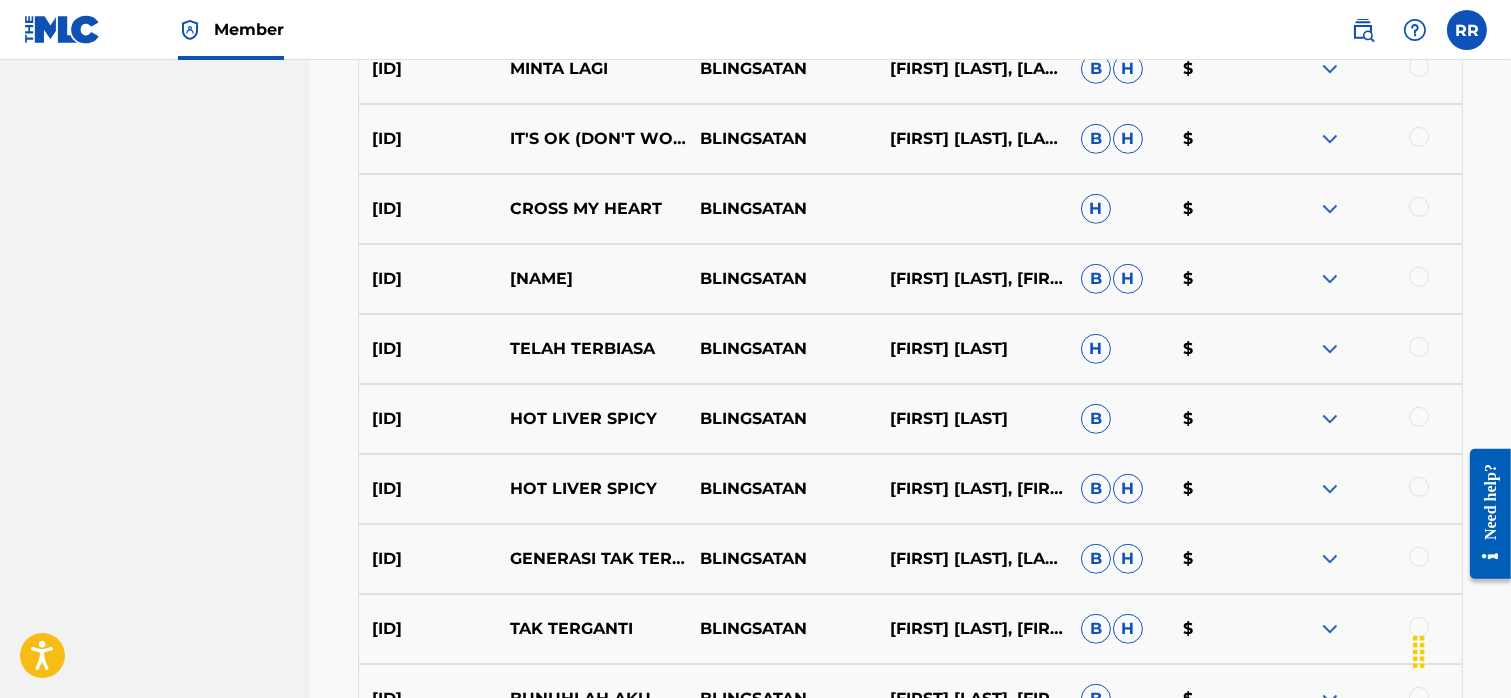 scroll, scrollTop: 3228, scrollLeft: 0, axis: vertical 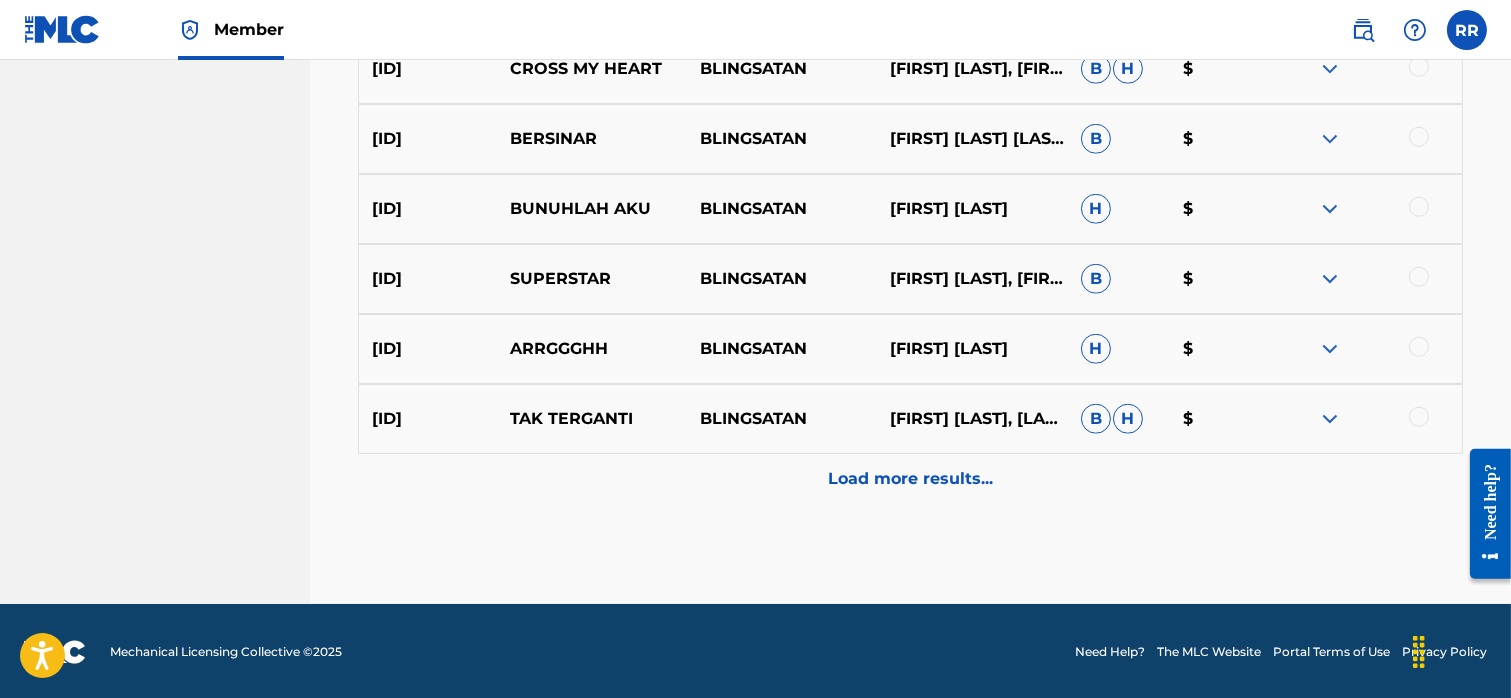 click on "Load more results..." at bounding box center [910, 479] 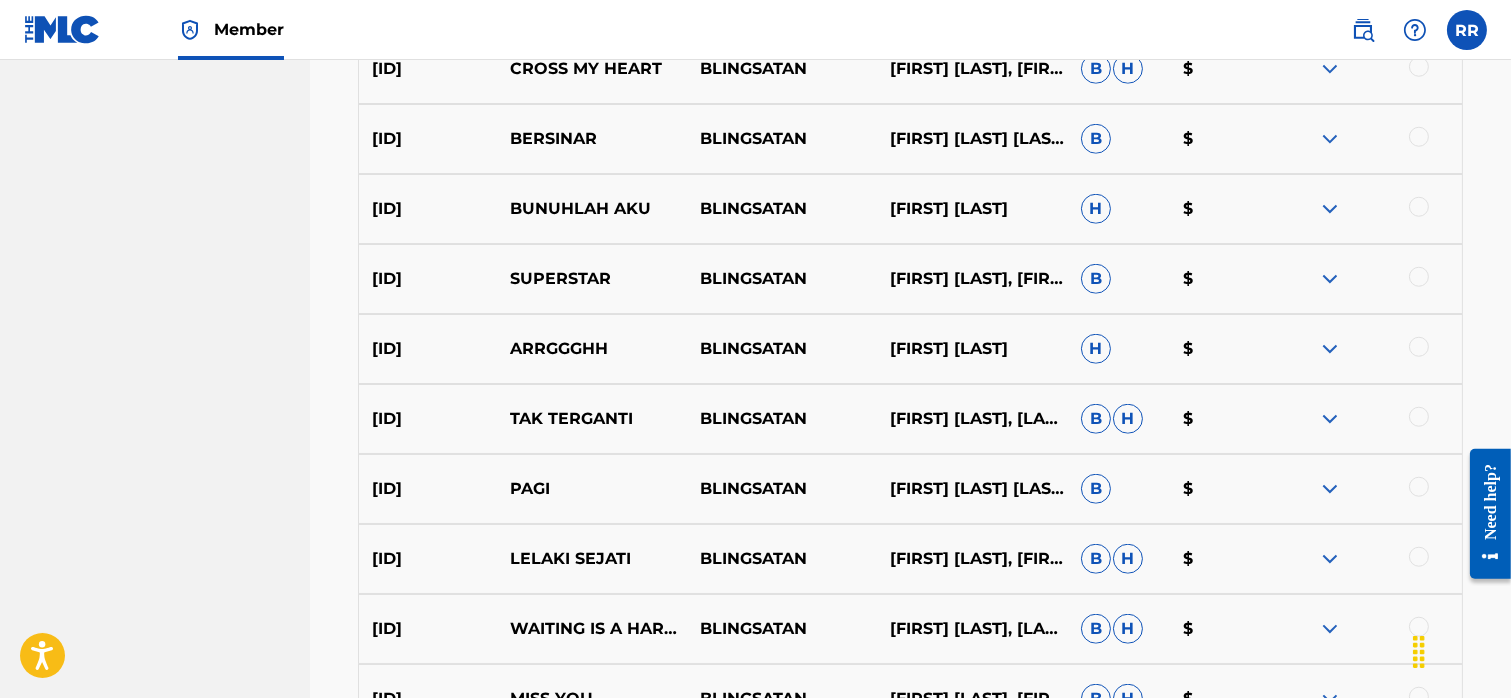 scroll, scrollTop: 3928, scrollLeft: 0, axis: vertical 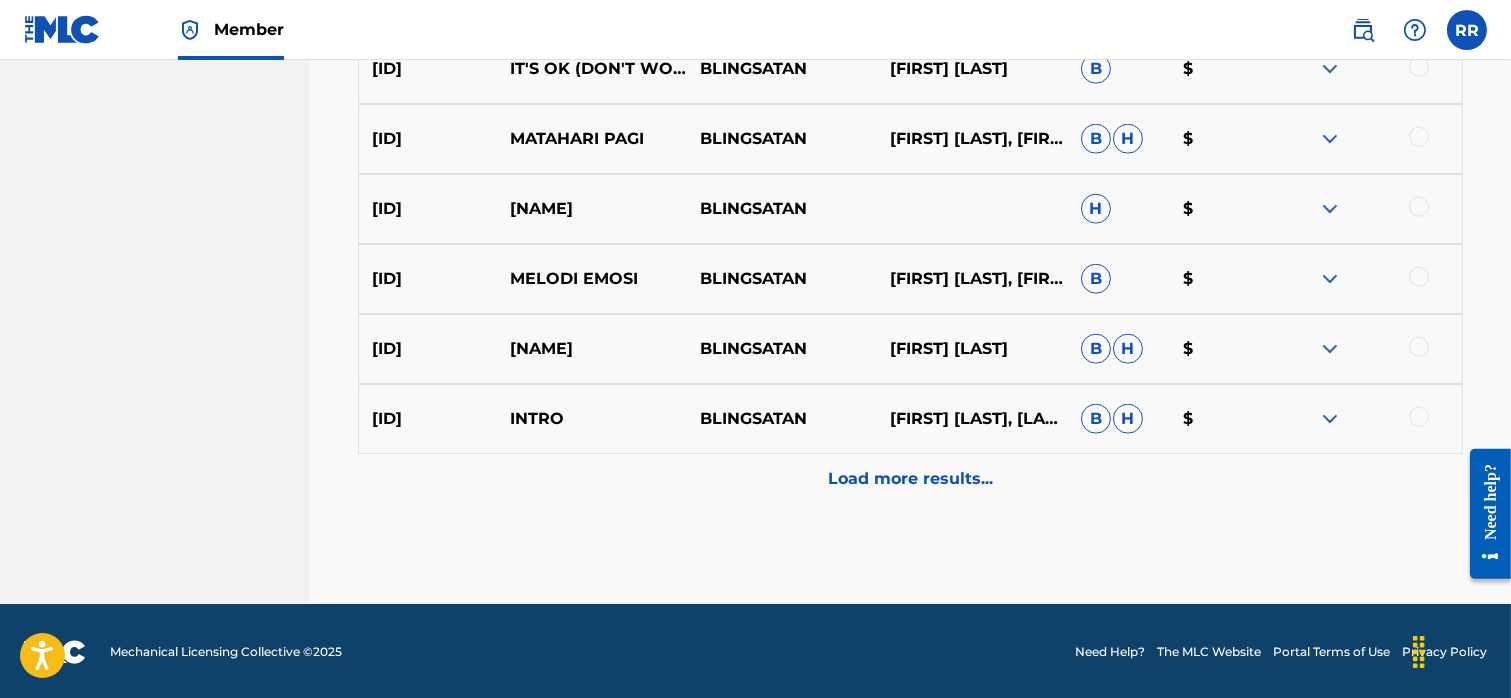 click at bounding box center [1330, 419] 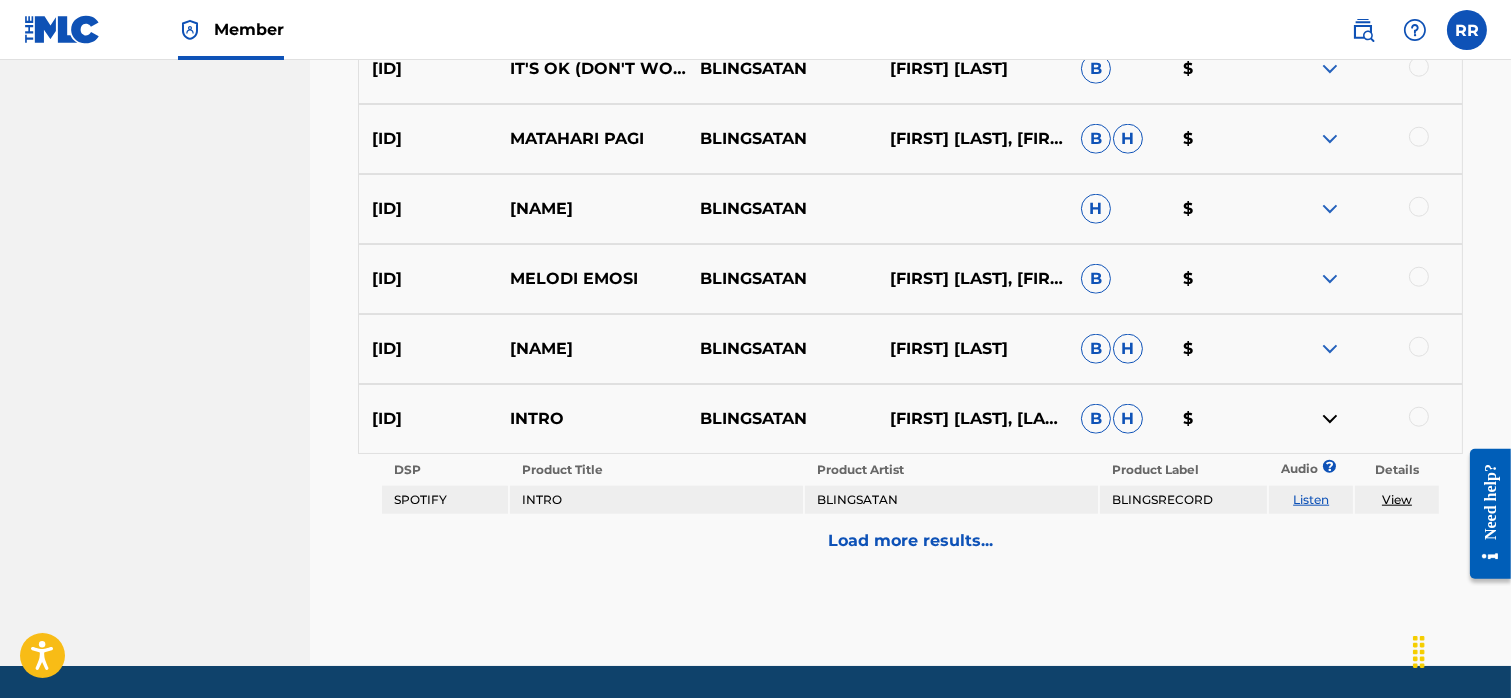 click on "View" at bounding box center (1397, 499) 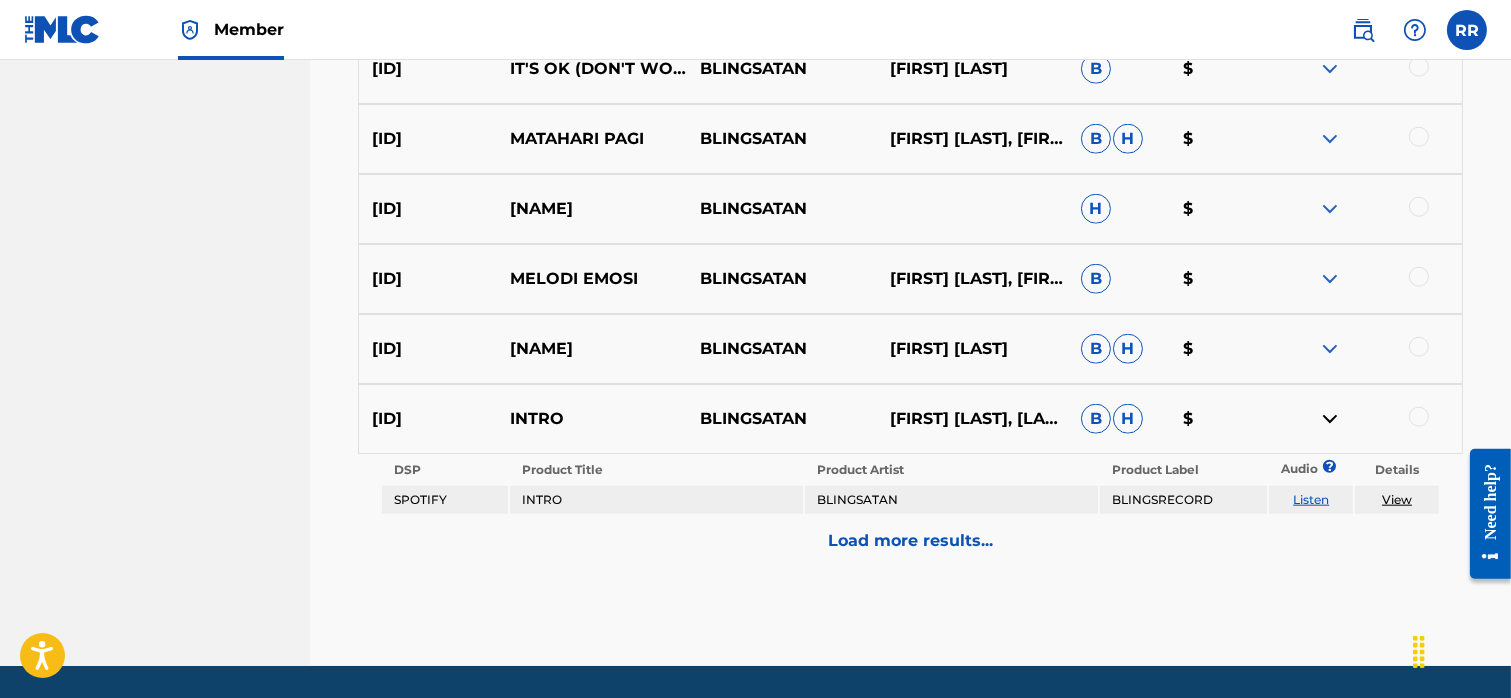 click on "INTRO" at bounding box center (656, 500) 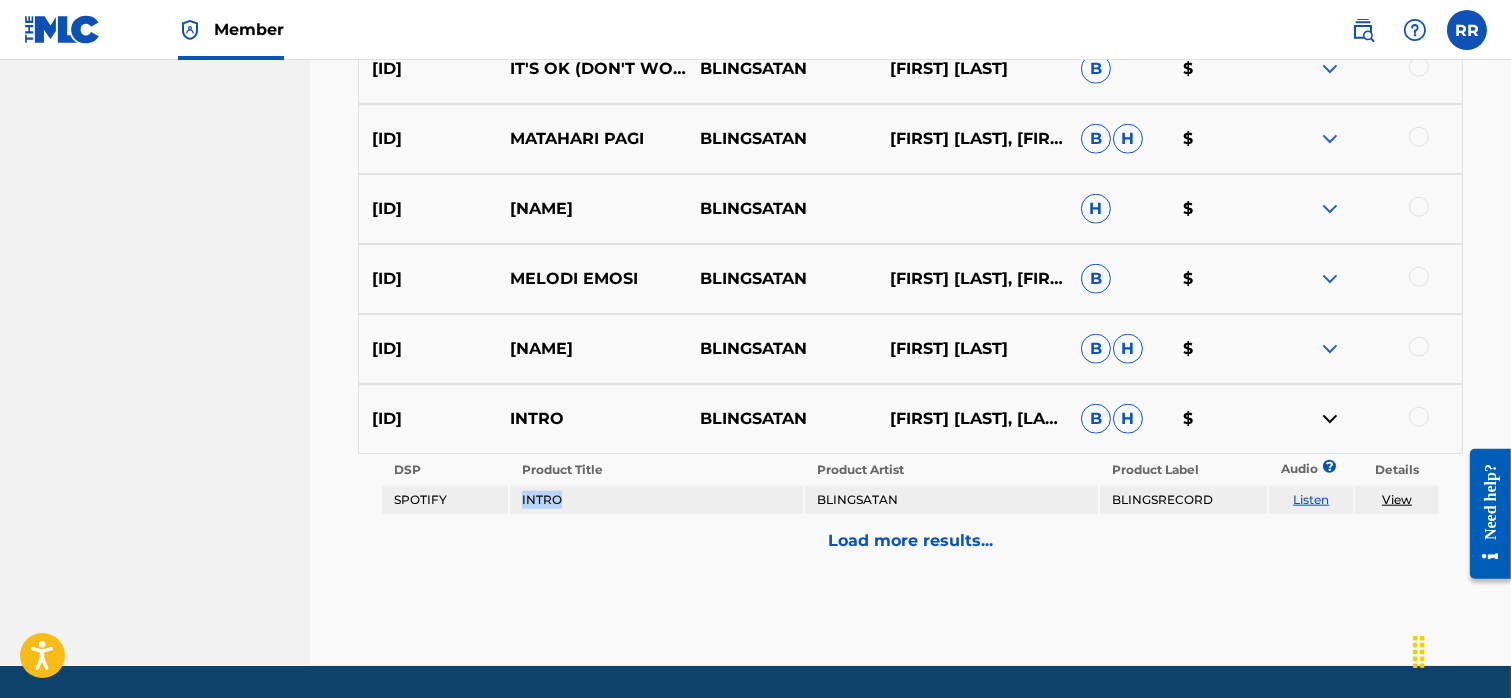 copy on "INTRO" 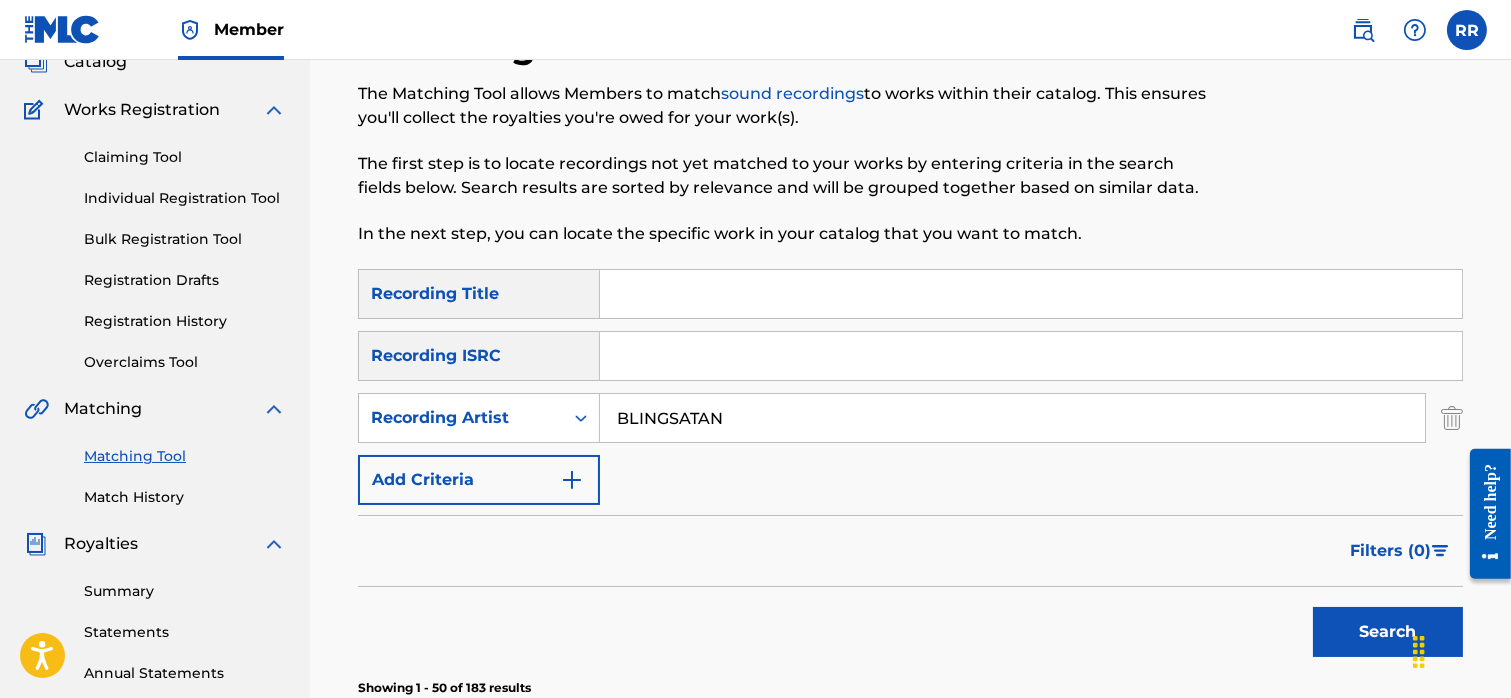 scroll, scrollTop: 0, scrollLeft: 0, axis: both 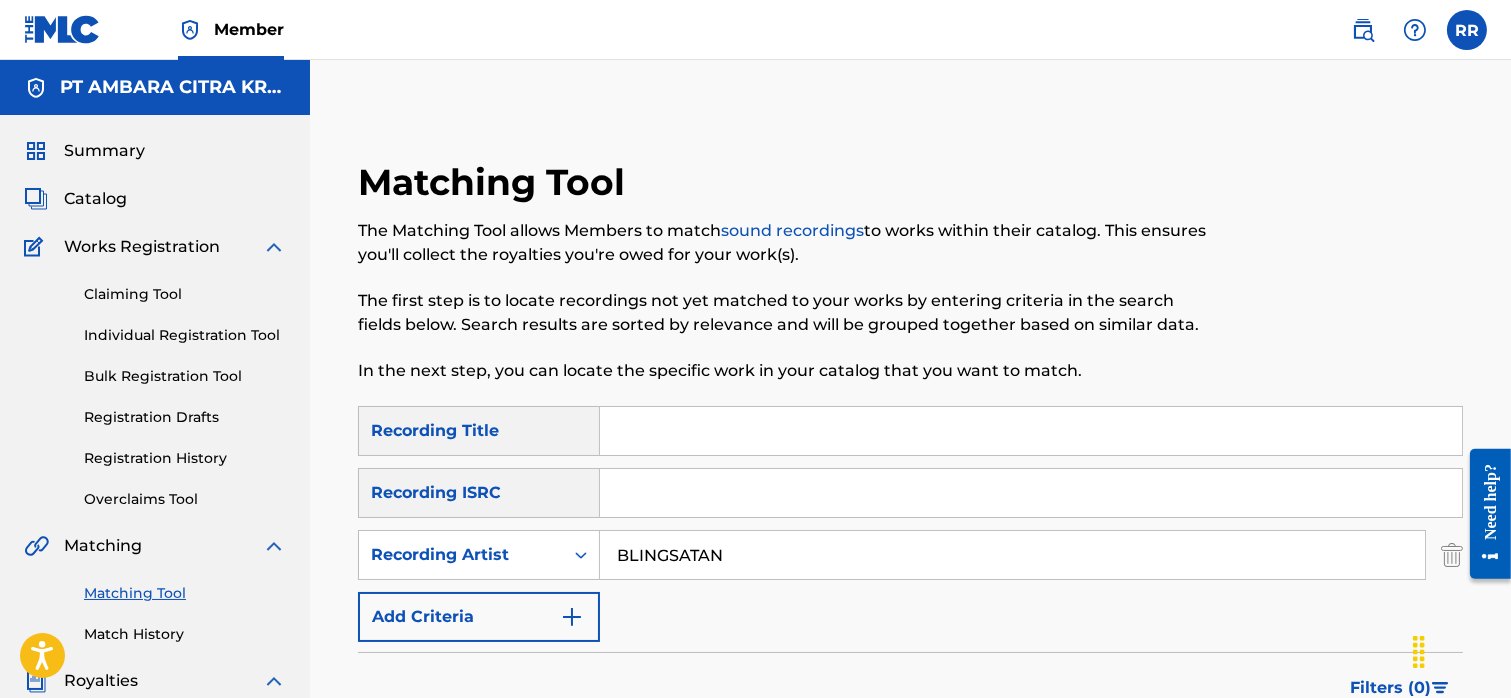 click at bounding box center [1031, 431] 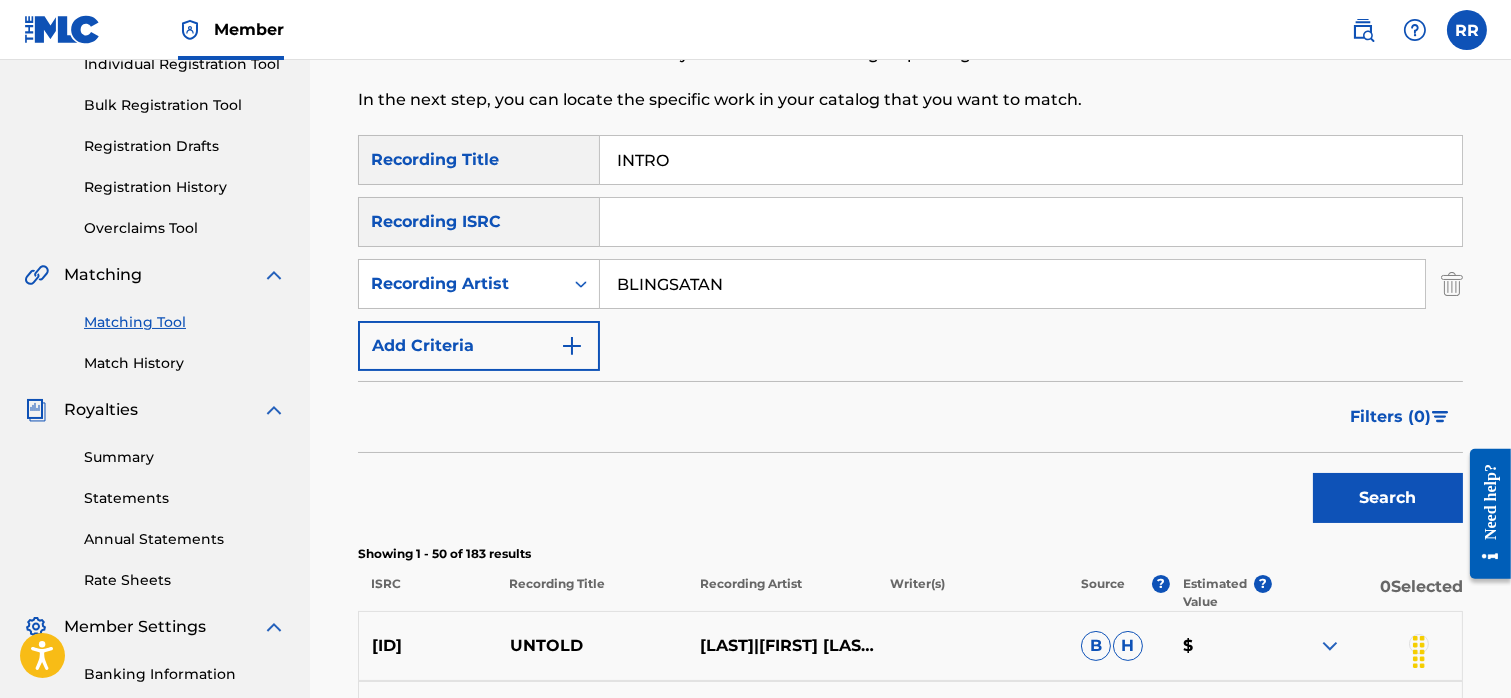 scroll, scrollTop: 337, scrollLeft: 0, axis: vertical 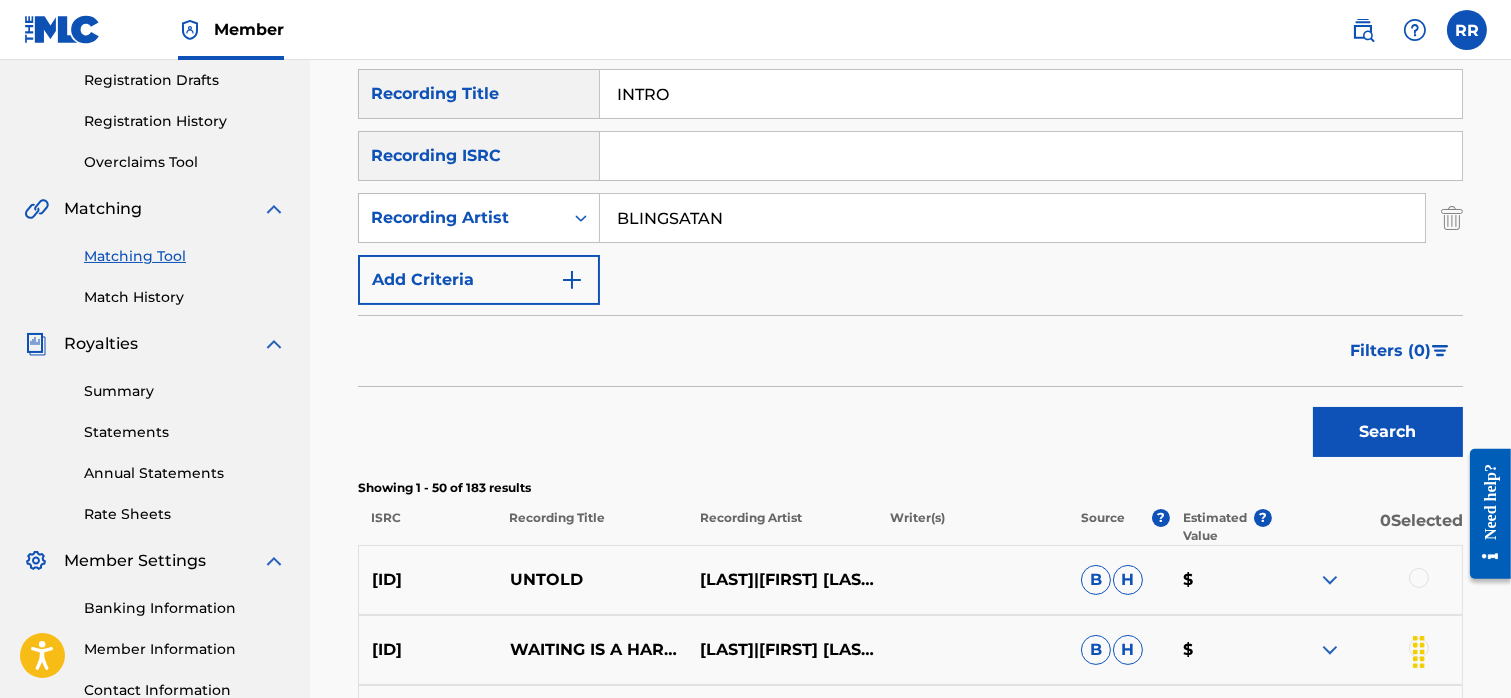type on "INTRO" 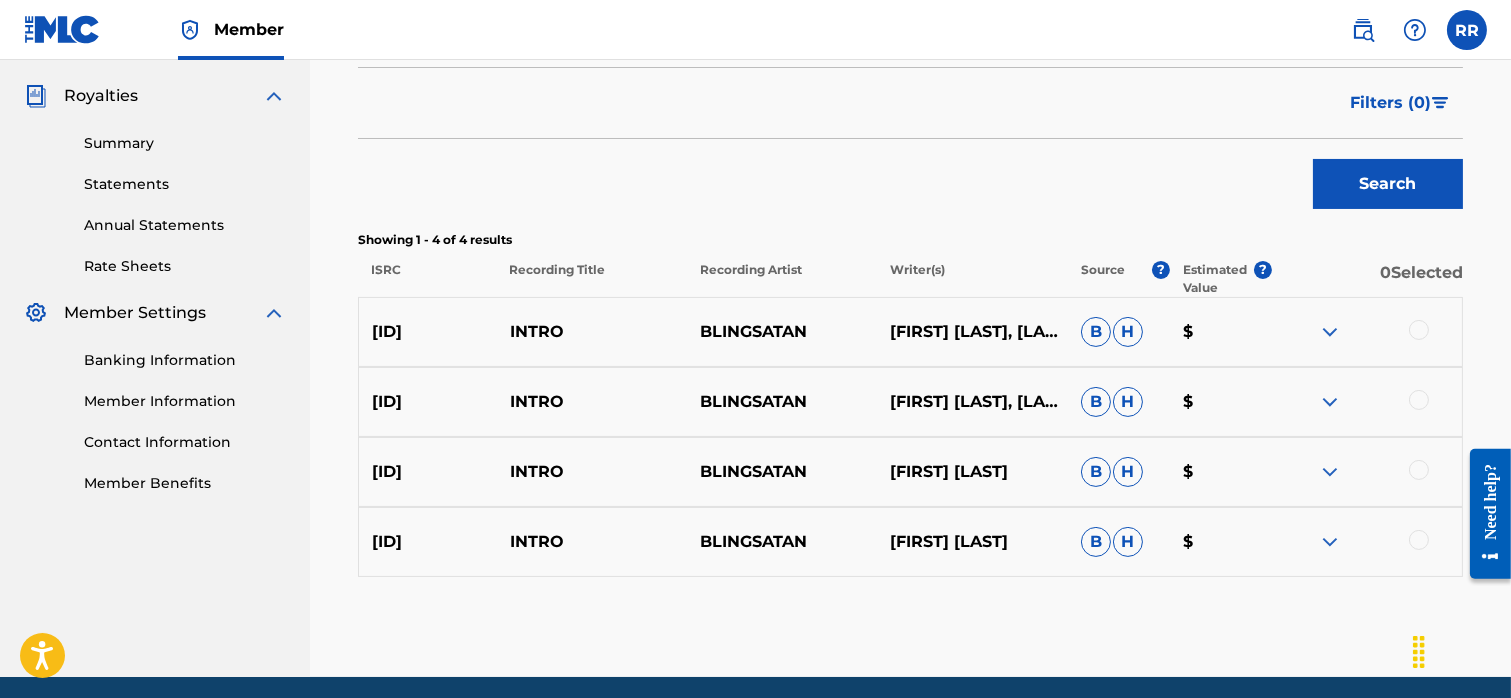 scroll, scrollTop: 658, scrollLeft: 0, axis: vertical 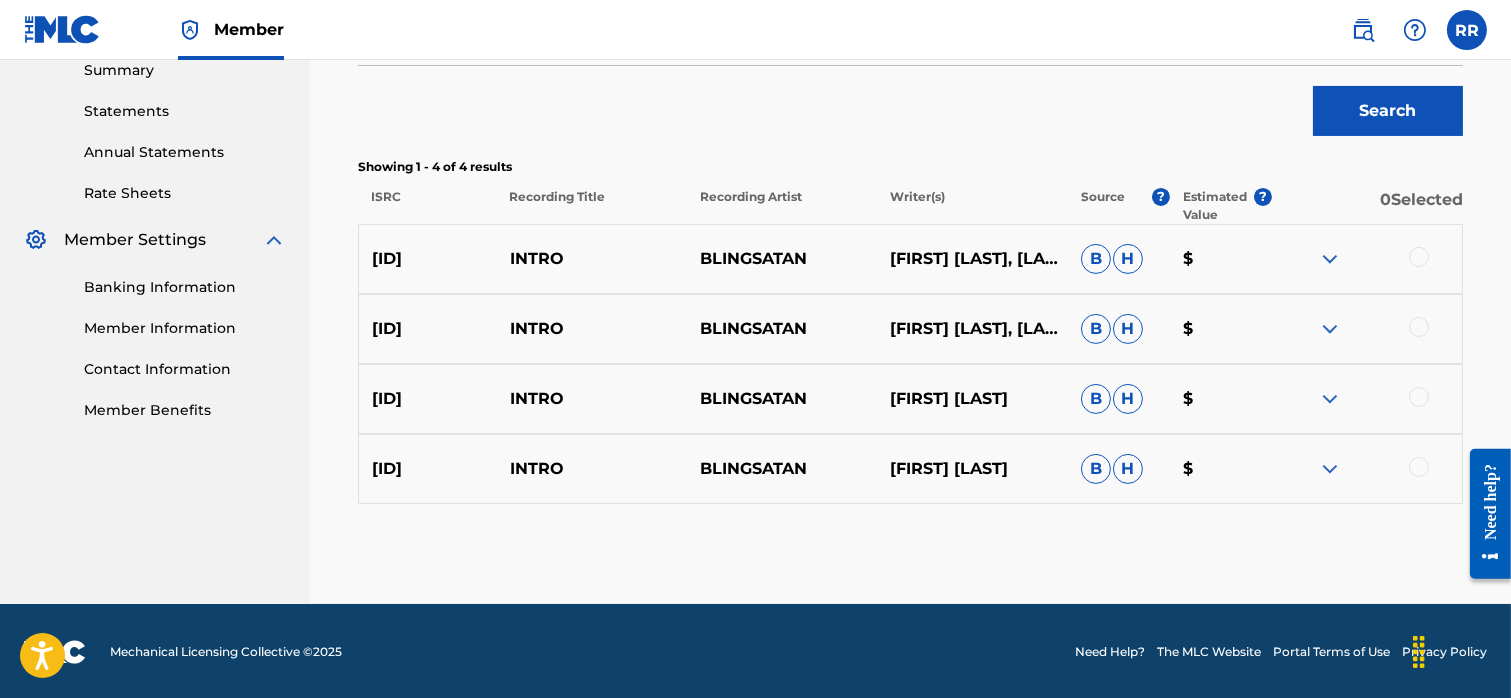 click at bounding box center (1330, 469) 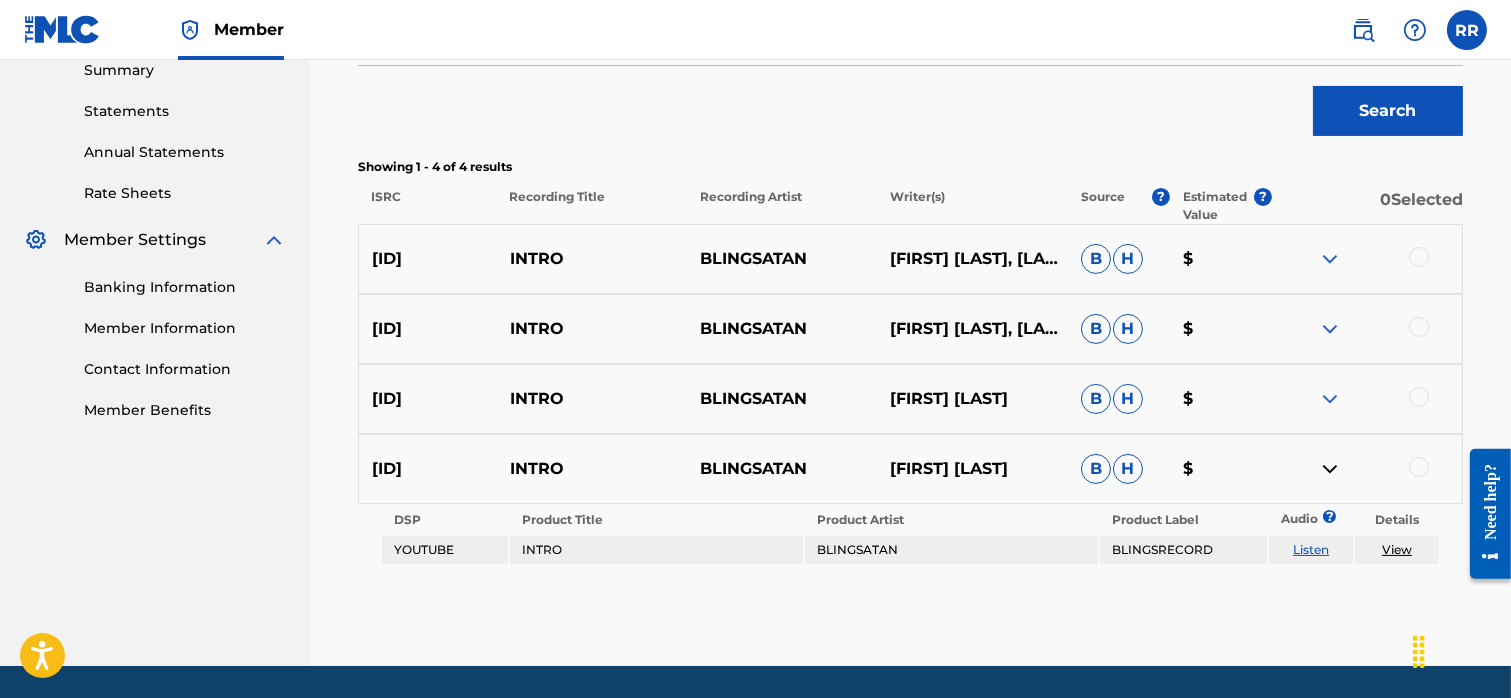click at bounding box center [1330, 399] 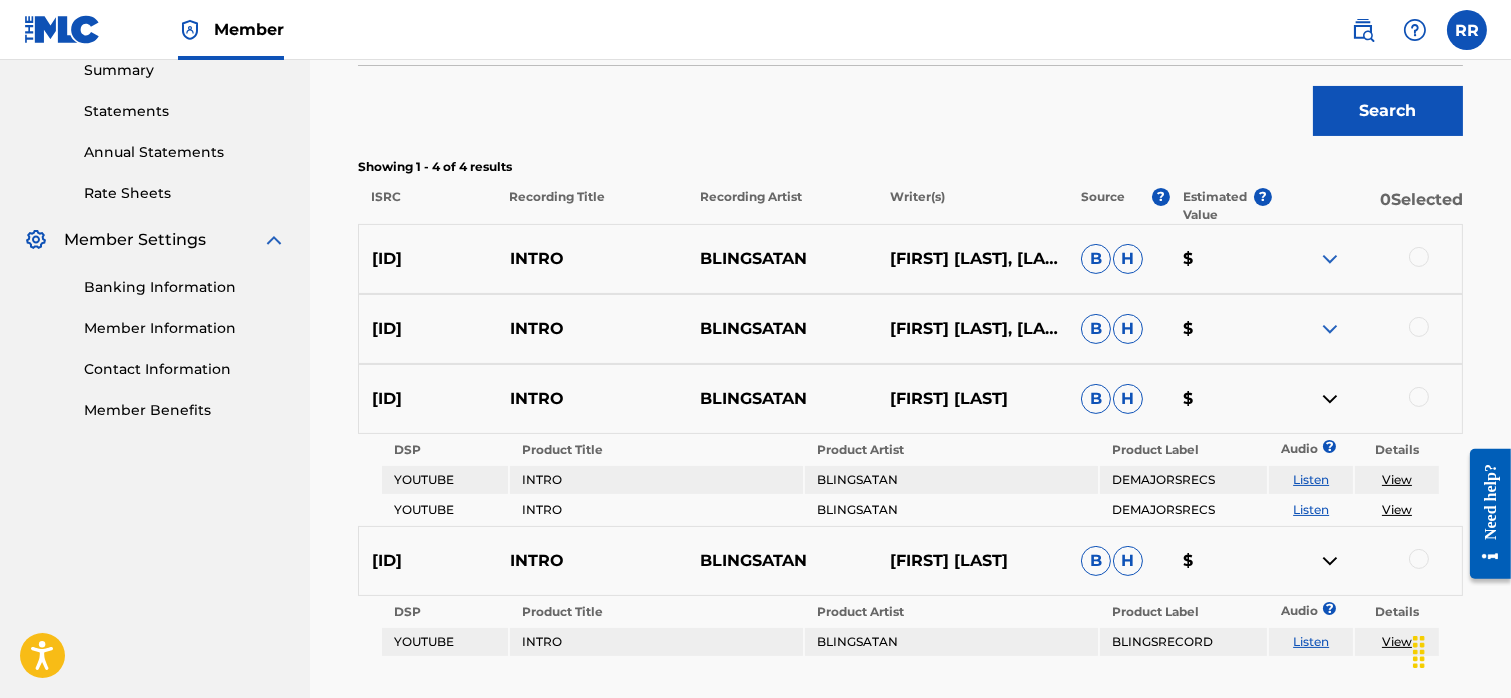 click on "View" at bounding box center (1397, 479) 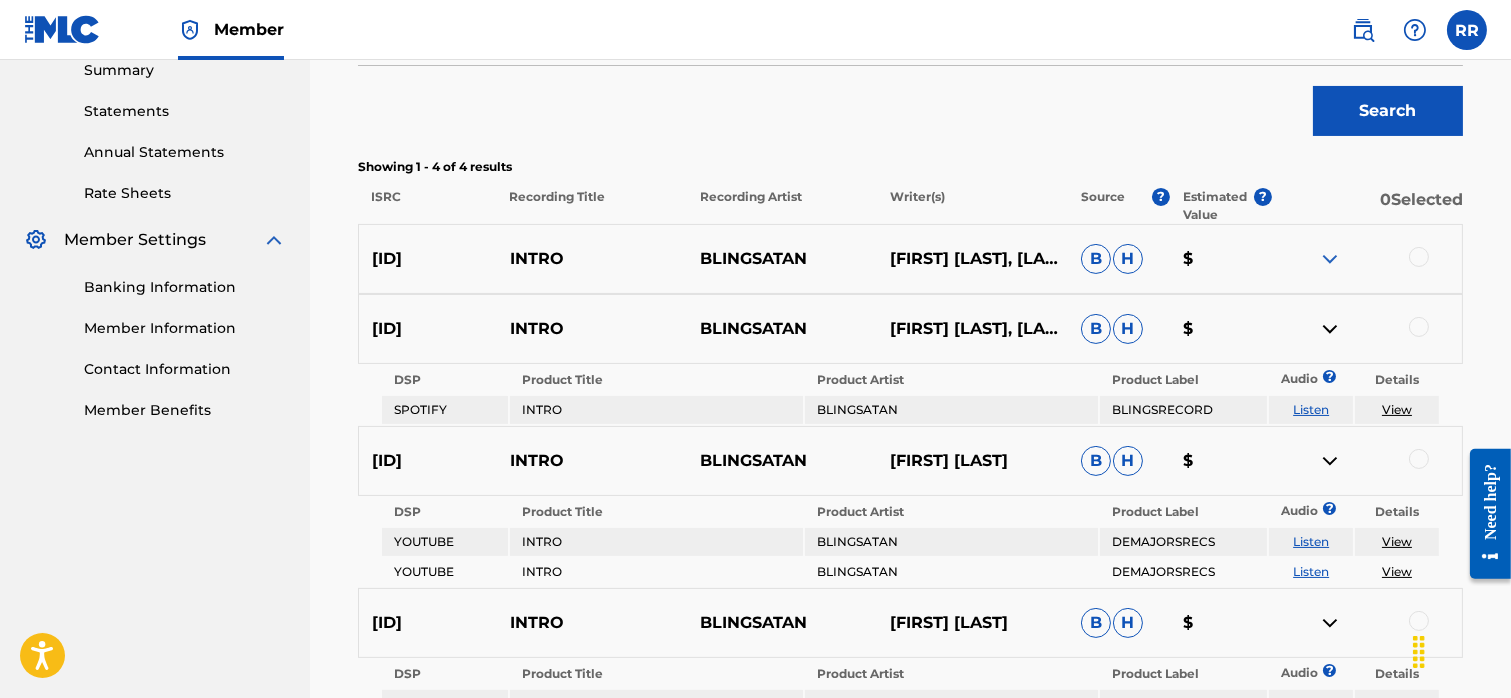click at bounding box center [1330, 259] 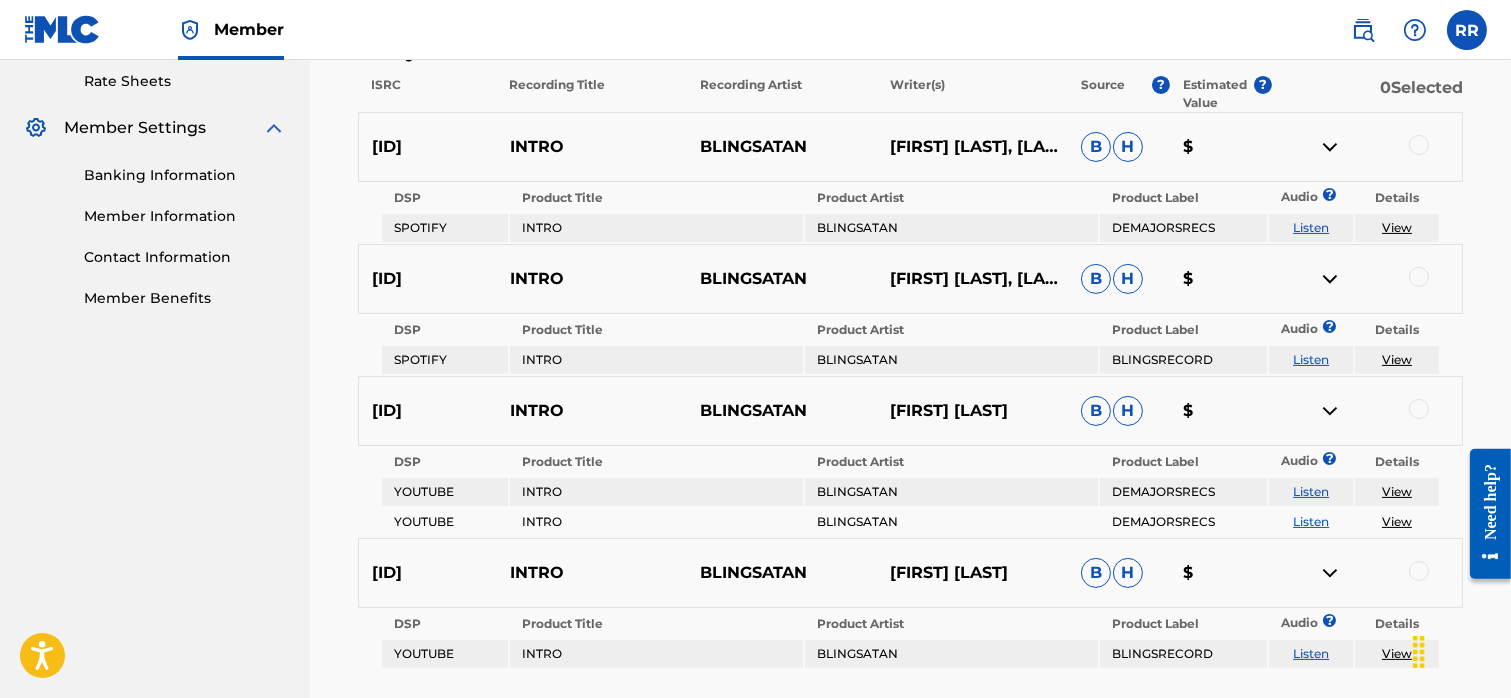 scroll, scrollTop: 771, scrollLeft: 0, axis: vertical 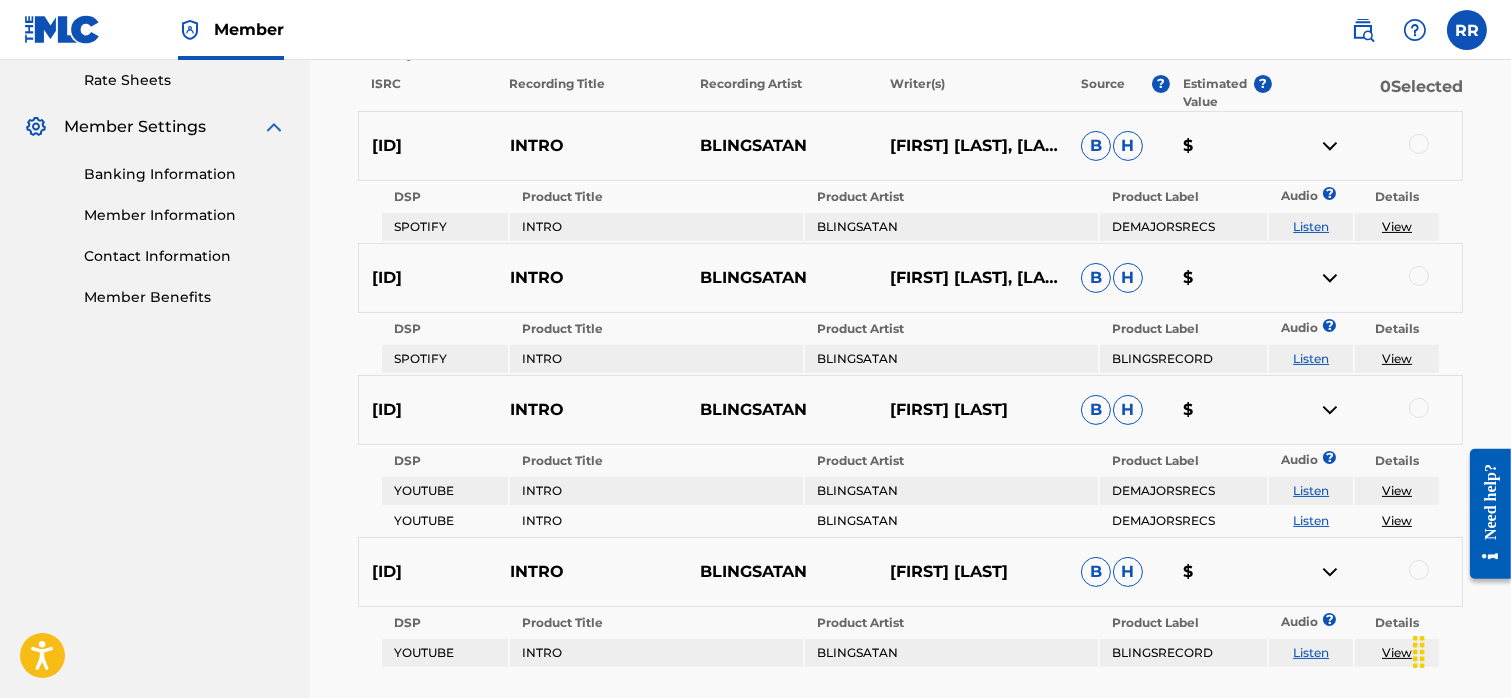 click on "View" at bounding box center [1397, 226] 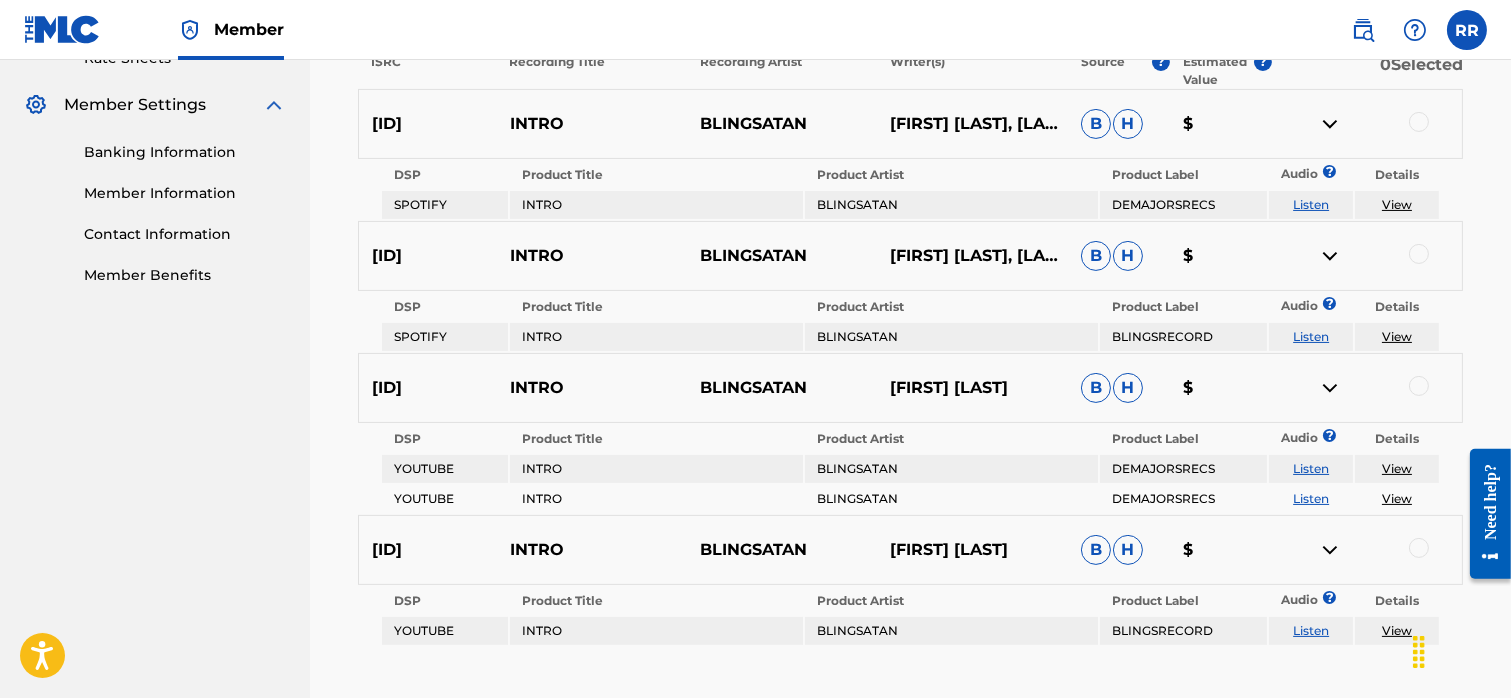 scroll, scrollTop: 832, scrollLeft: 0, axis: vertical 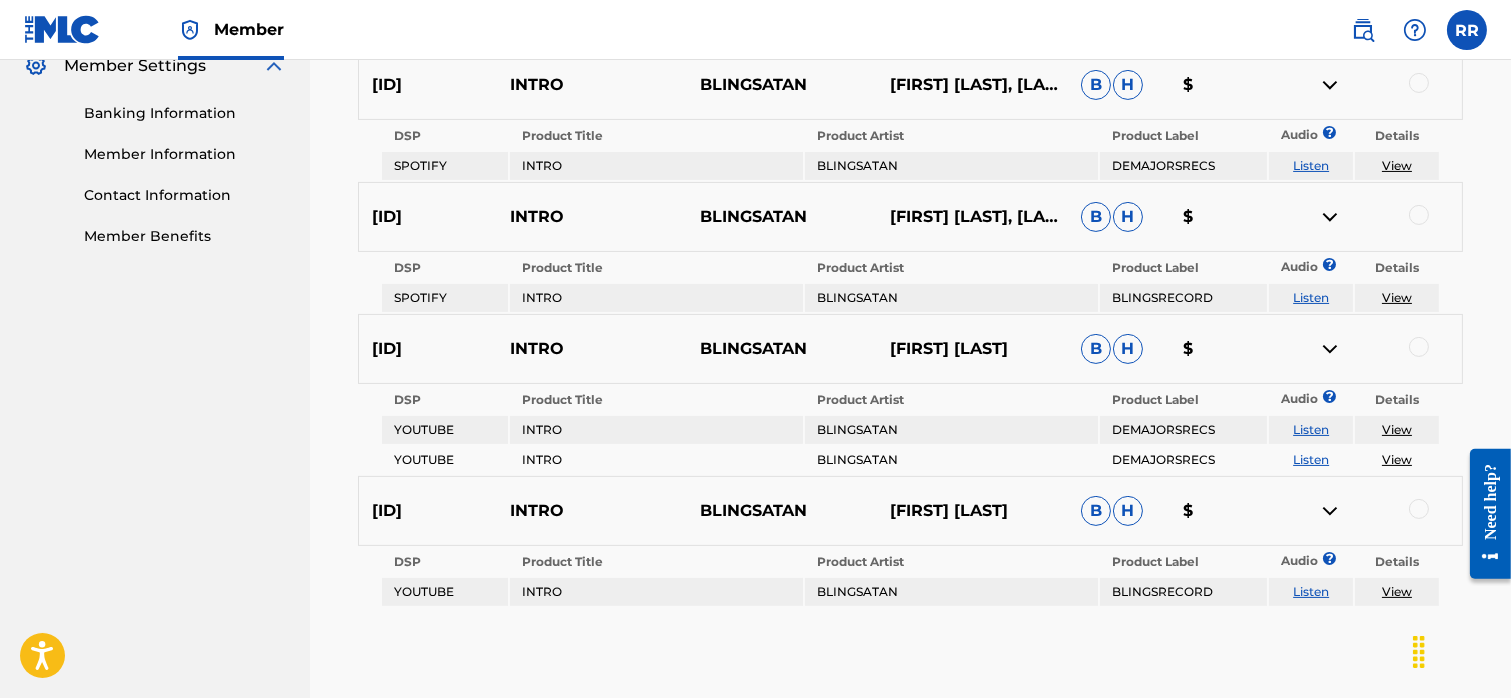 click on "View" at bounding box center [1397, 429] 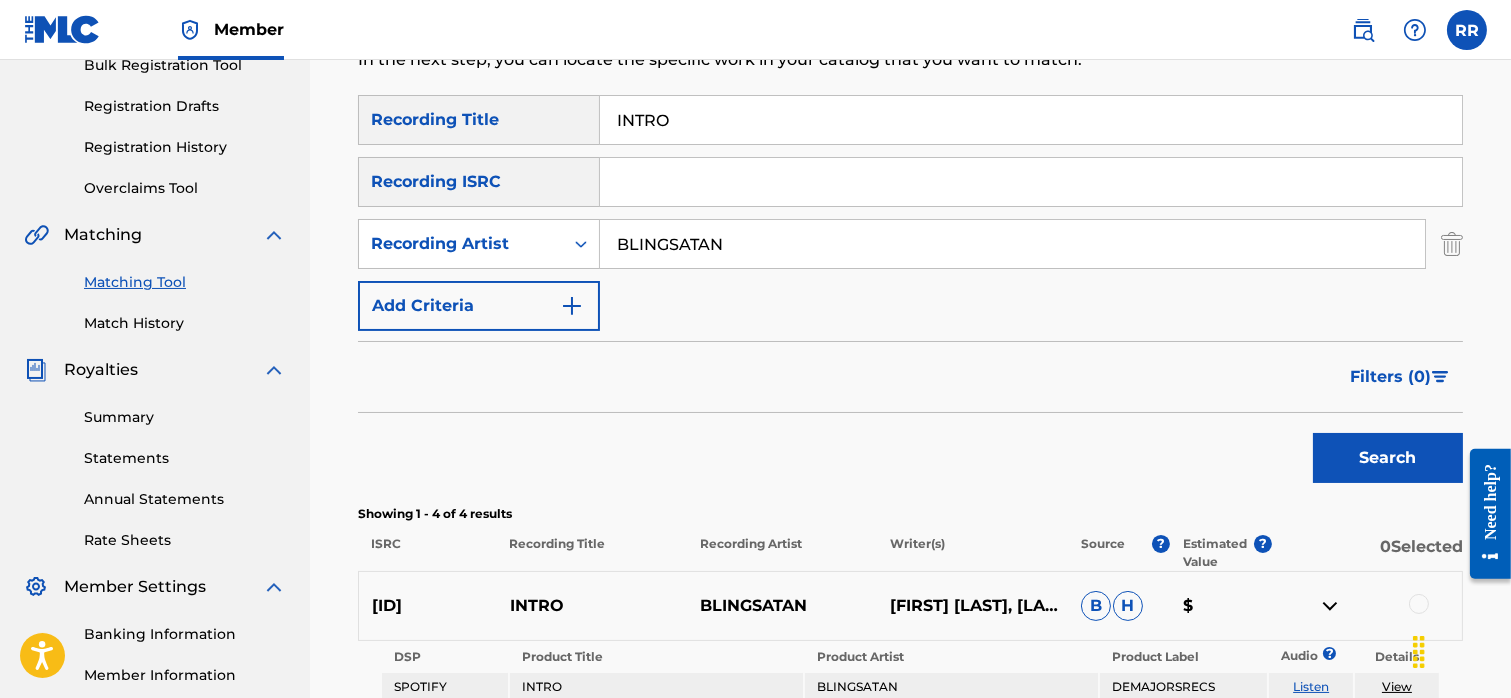 scroll, scrollTop: 317, scrollLeft: 0, axis: vertical 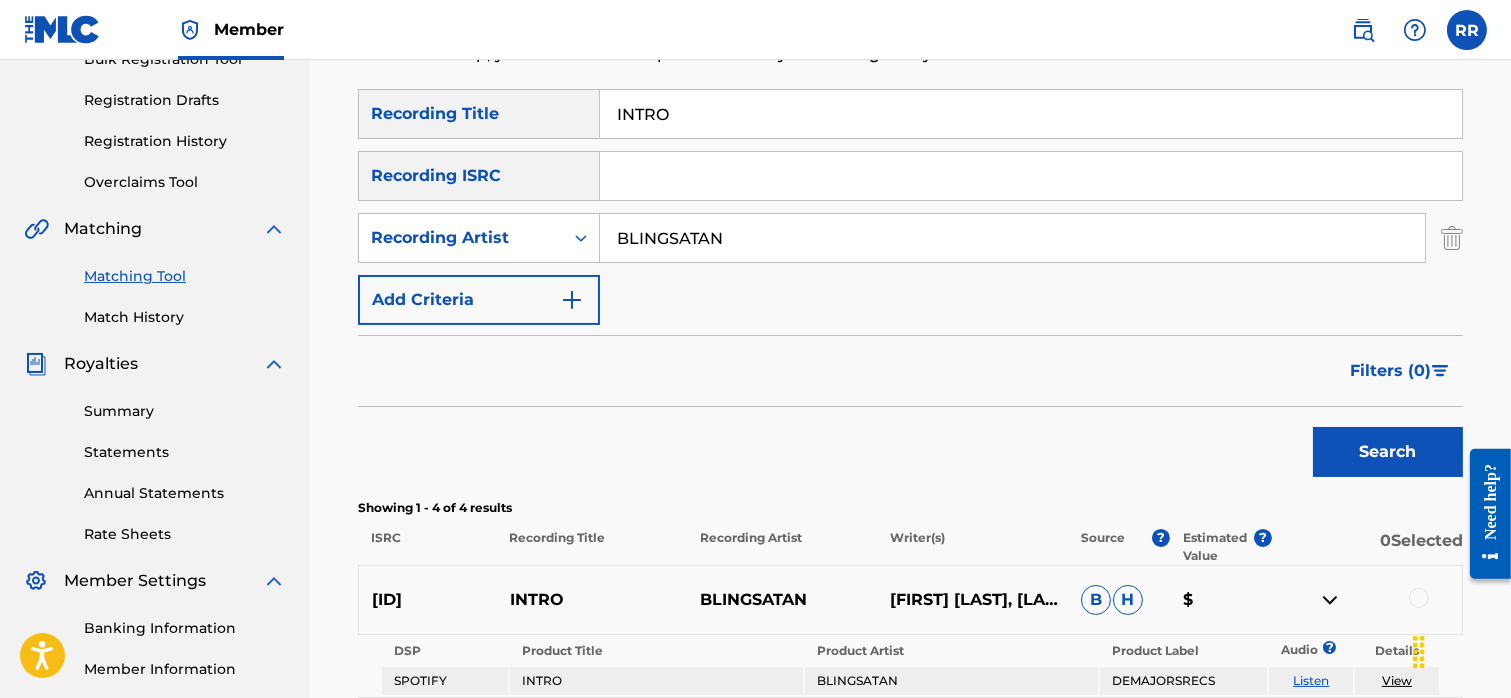 click on "INTRO" at bounding box center (1031, 114) 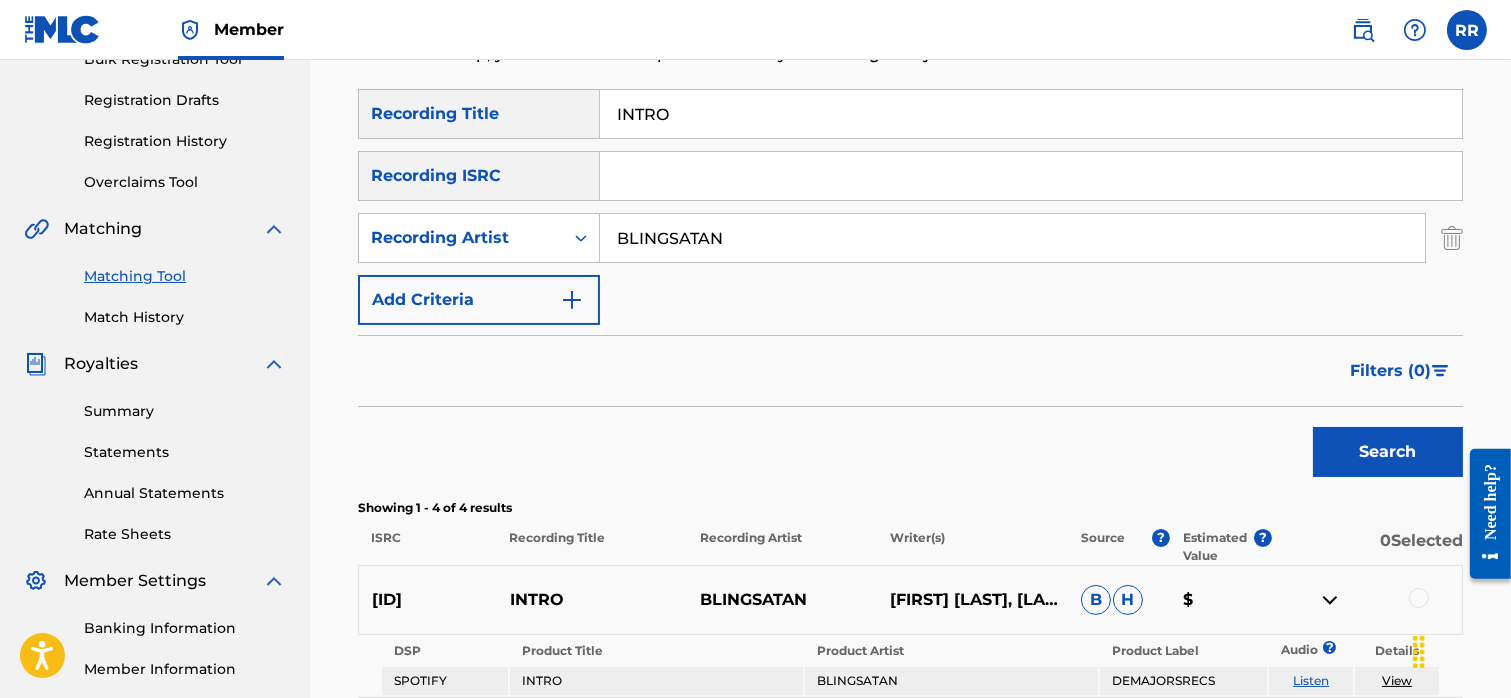 click on "BLINGSATAN" at bounding box center (1012, 238) 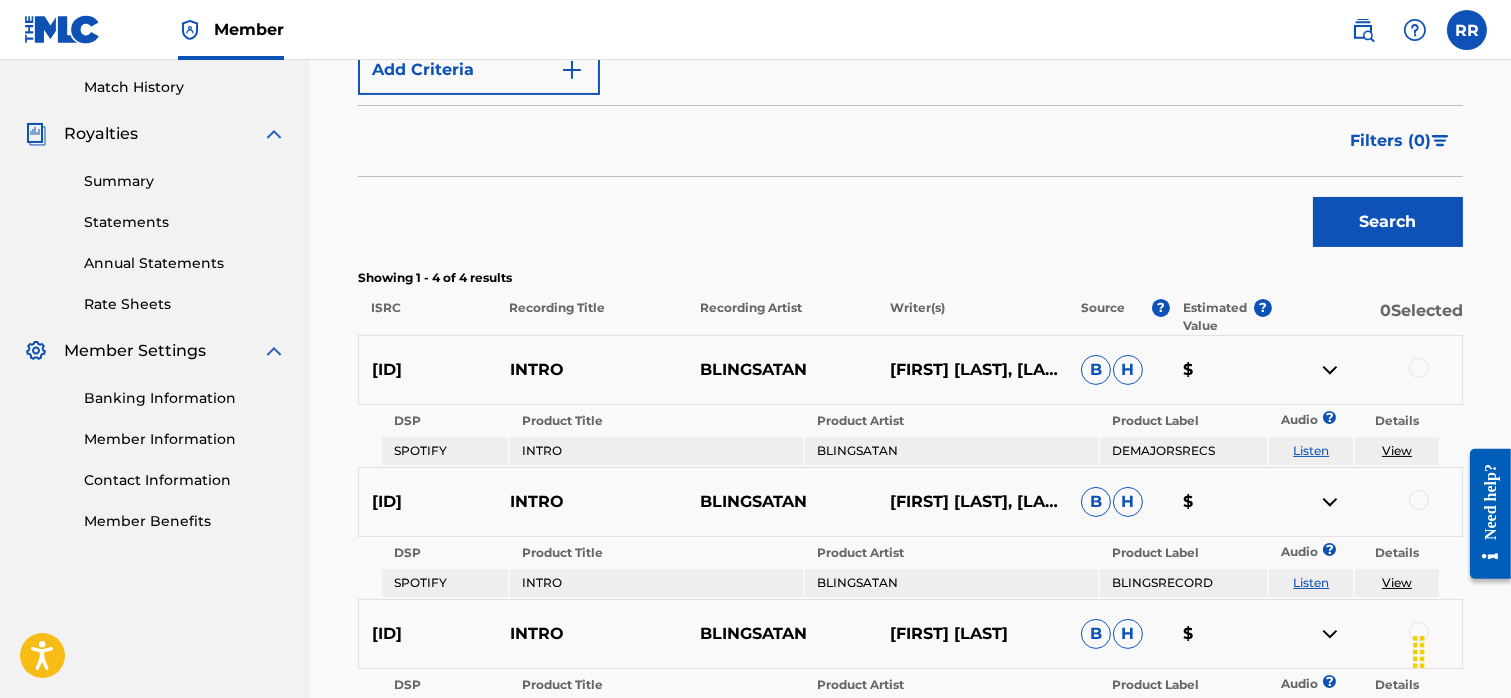 scroll, scrollTop: 0, scrollLeft: 0, axis: both 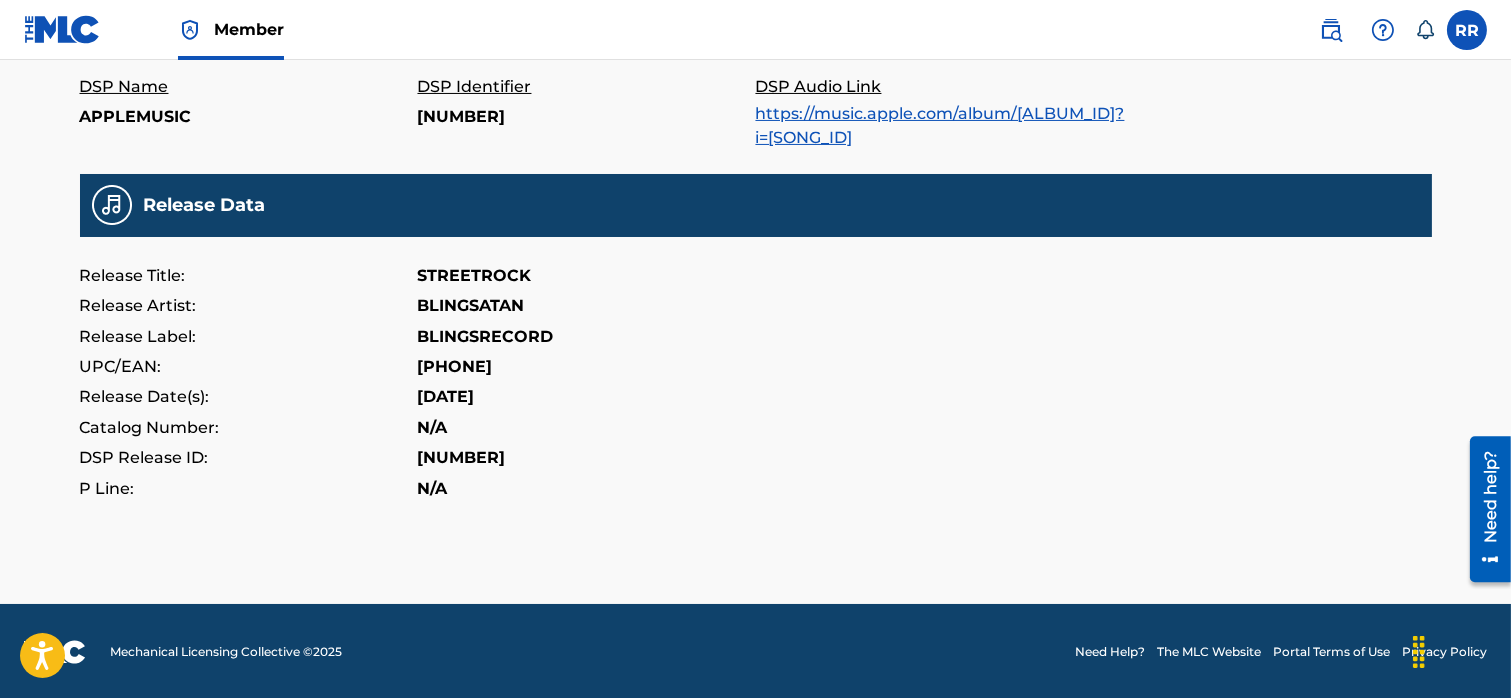 click on "BLINGSRECORD" at bounding box center [486, 337] 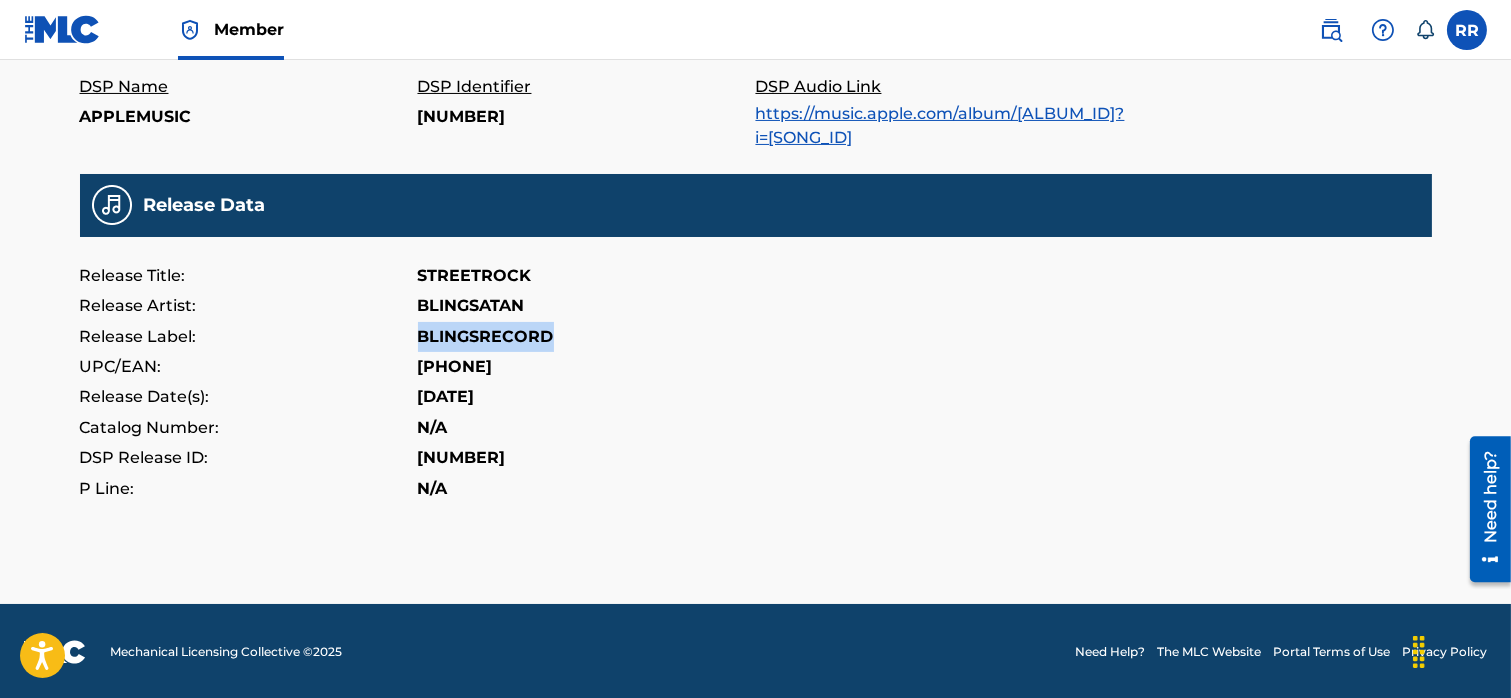 click on "BLINGSRECORD" at bounding box center [486, 337] 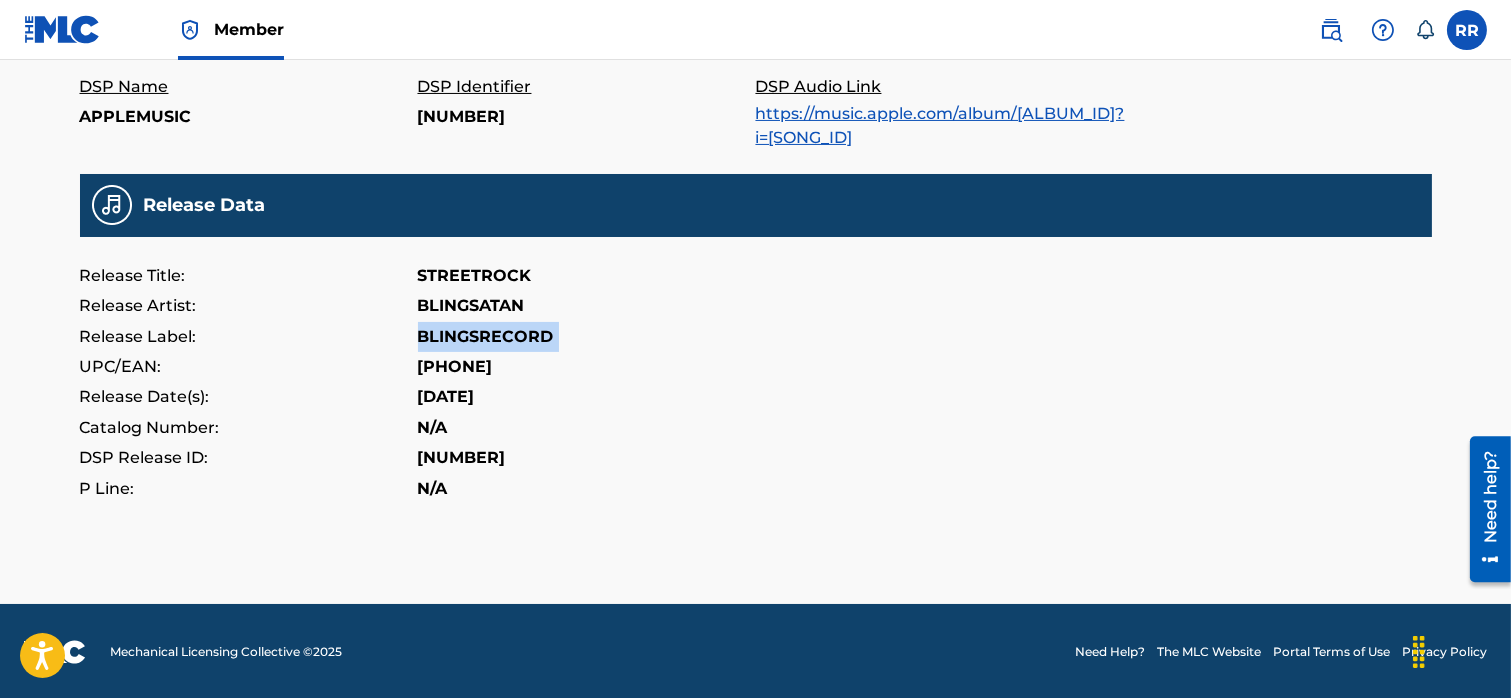 click on "[PHONE]" at bounding box center [455, 367] 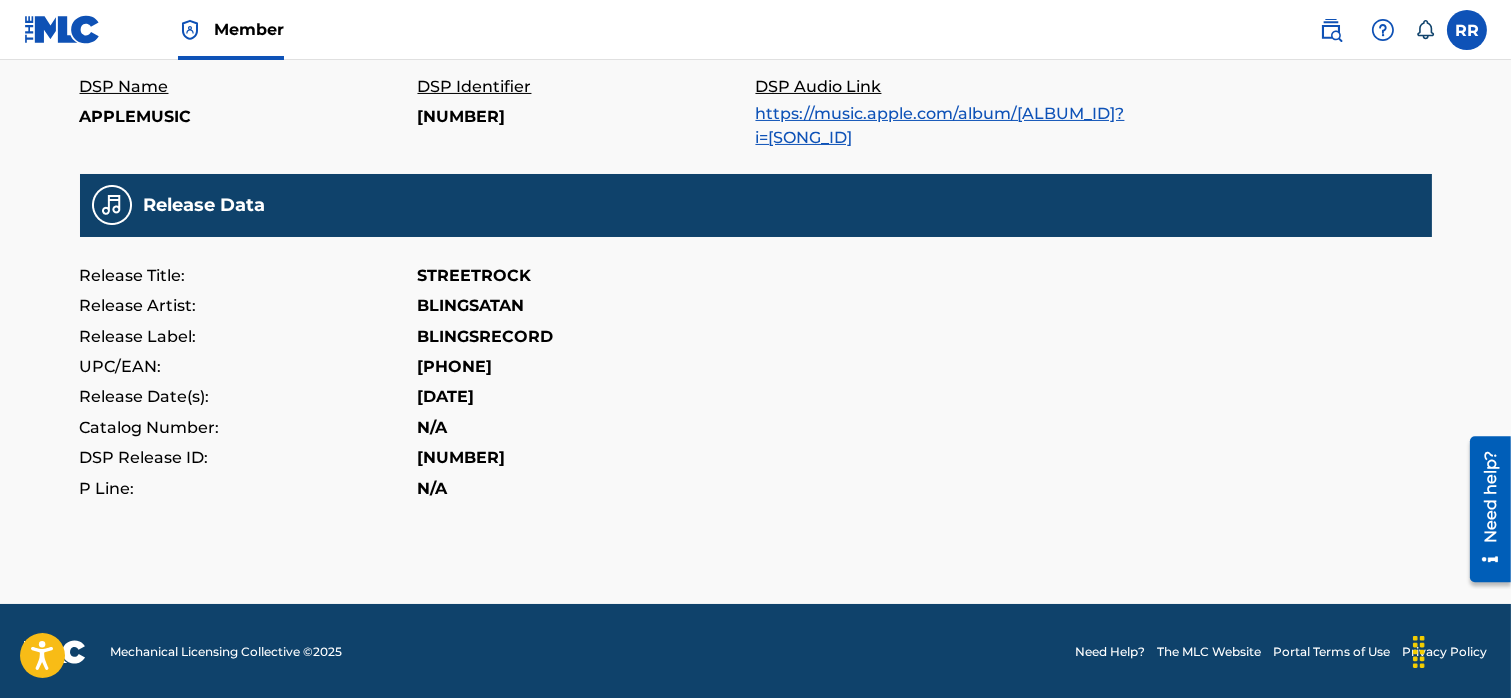 click on "[PHONE]" at bounding box center (455, 367) 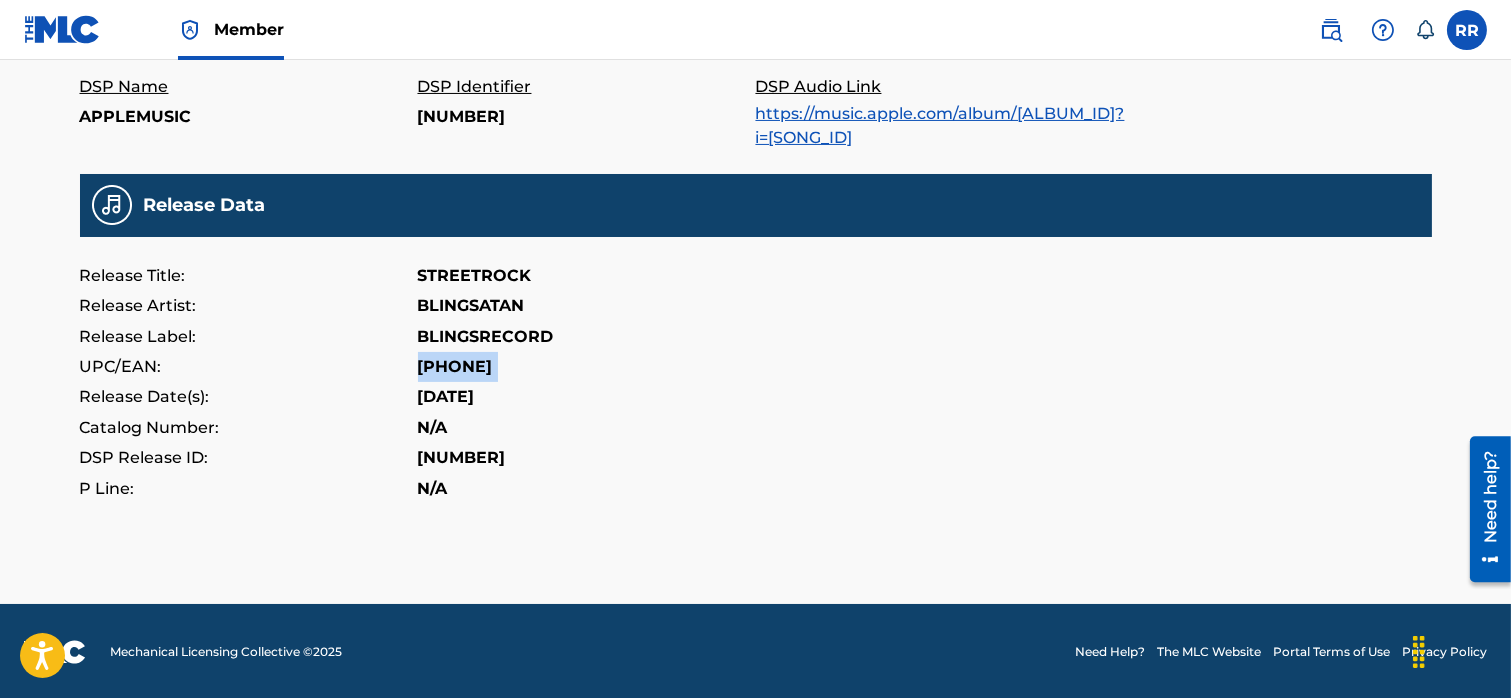 click on "N/A" at bounding box center [433, 428] 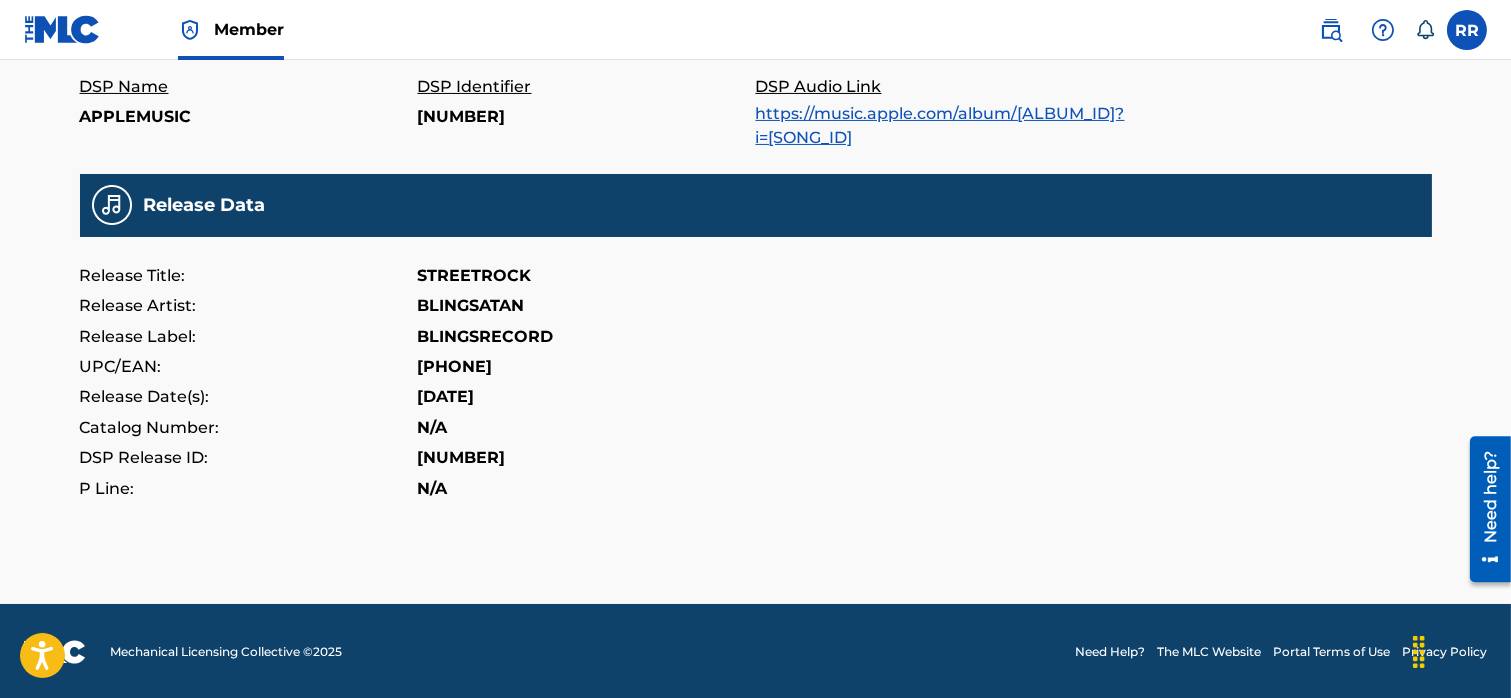 click on "N/A" at bounding box center (433, 428) 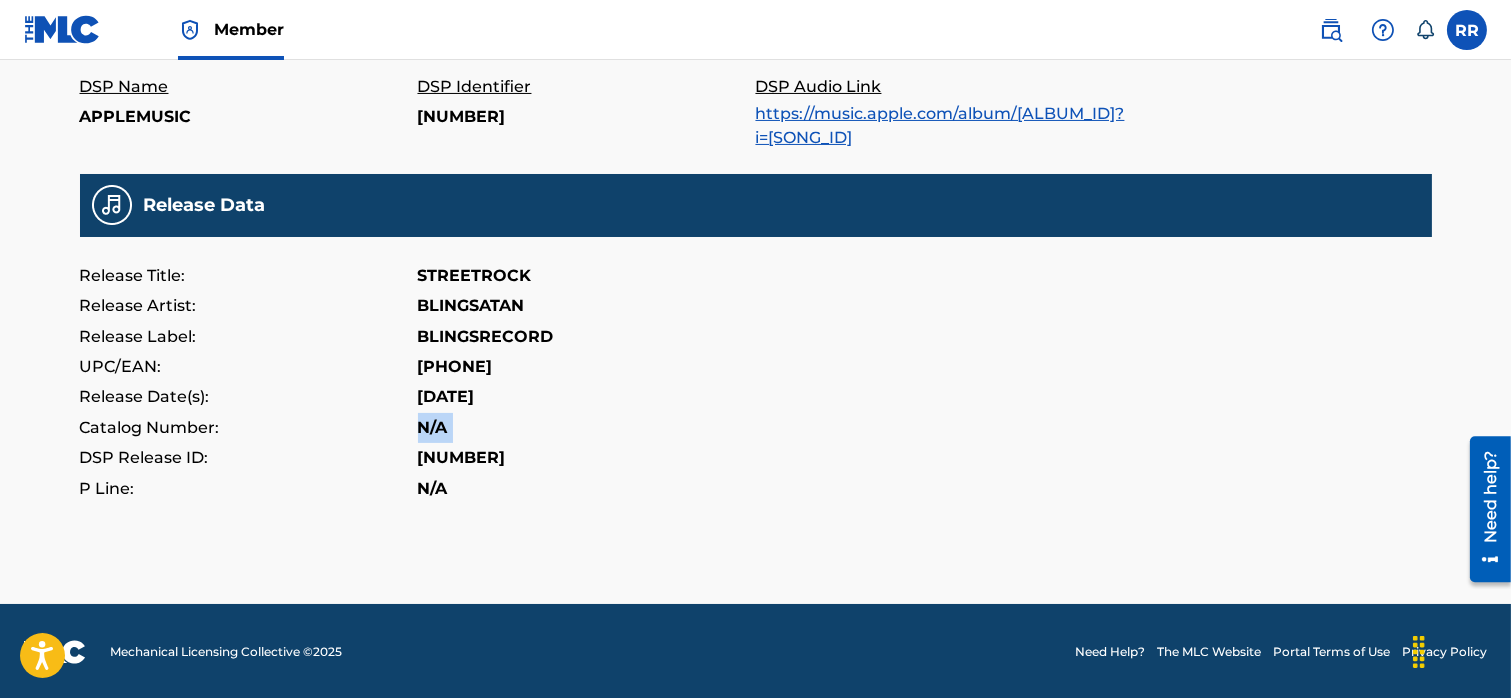 click on "[NUMBER]" at bounding box center [462, 458] 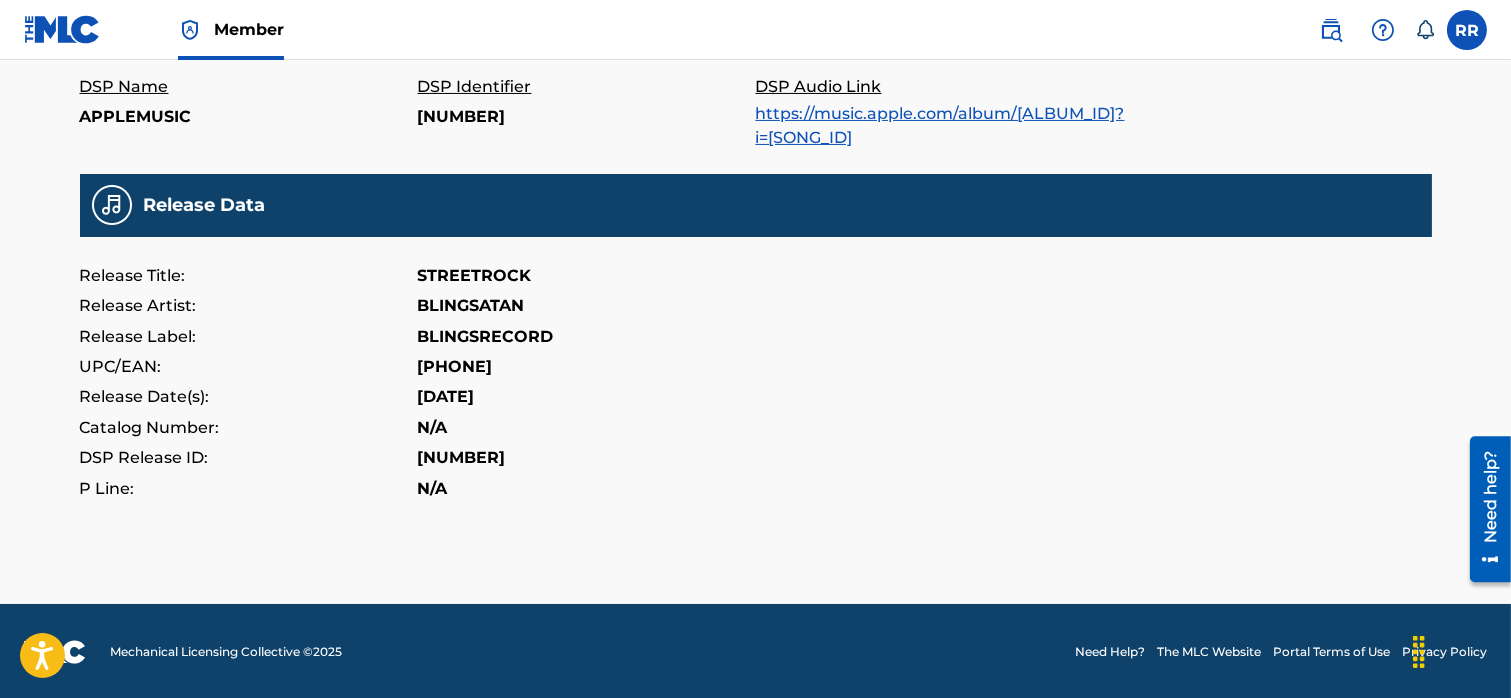 click on "[NUMBER]" at bounding box center [462, 458] 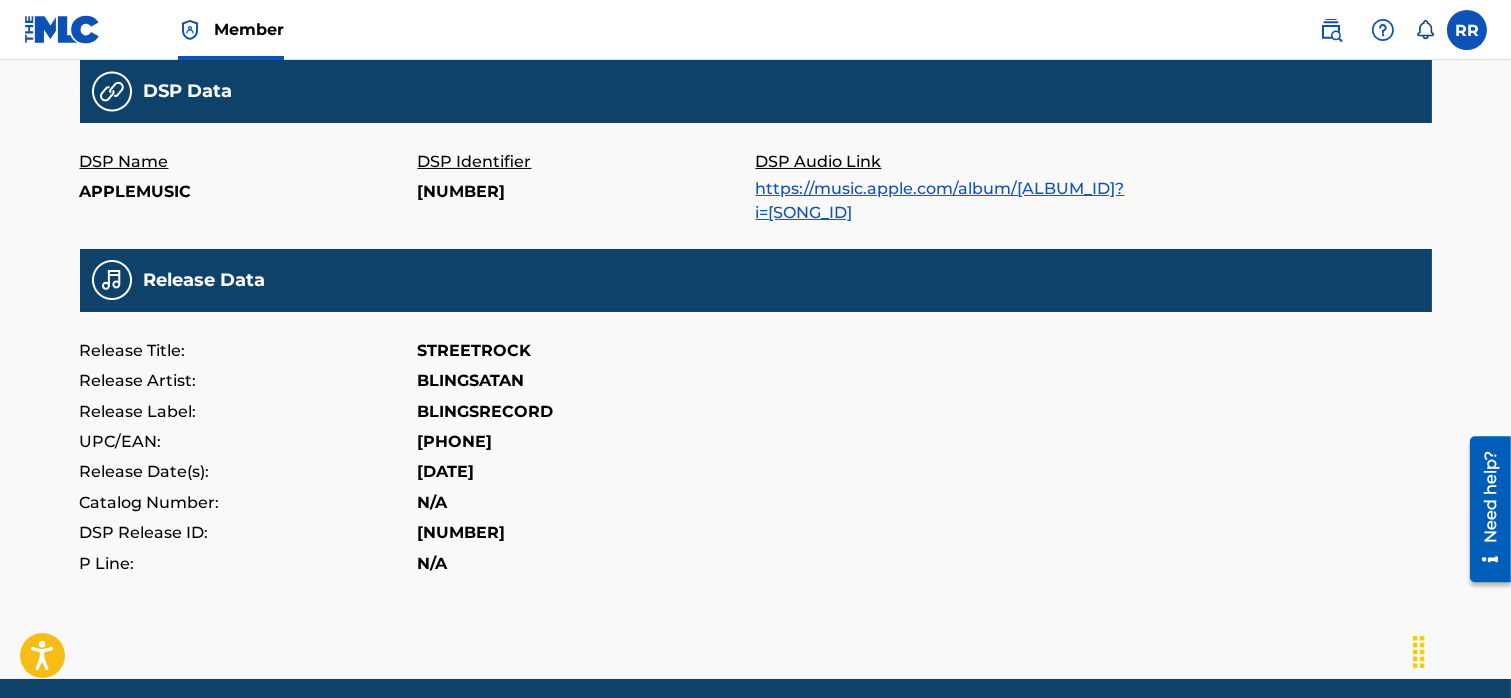 scroll, scrollTop: 480, scrollLeft: 0, axis: vertical 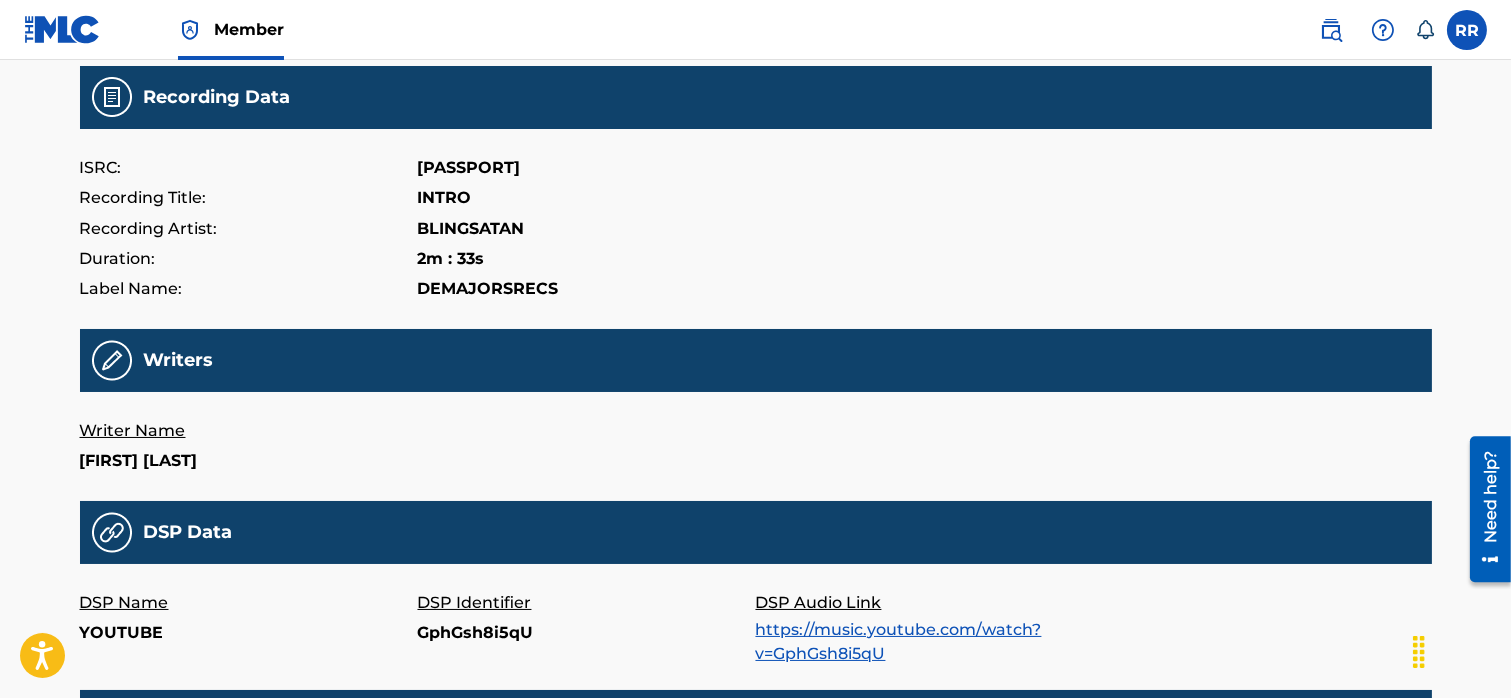 click on "[PASSPORT]" at bounding box center [469, 168] 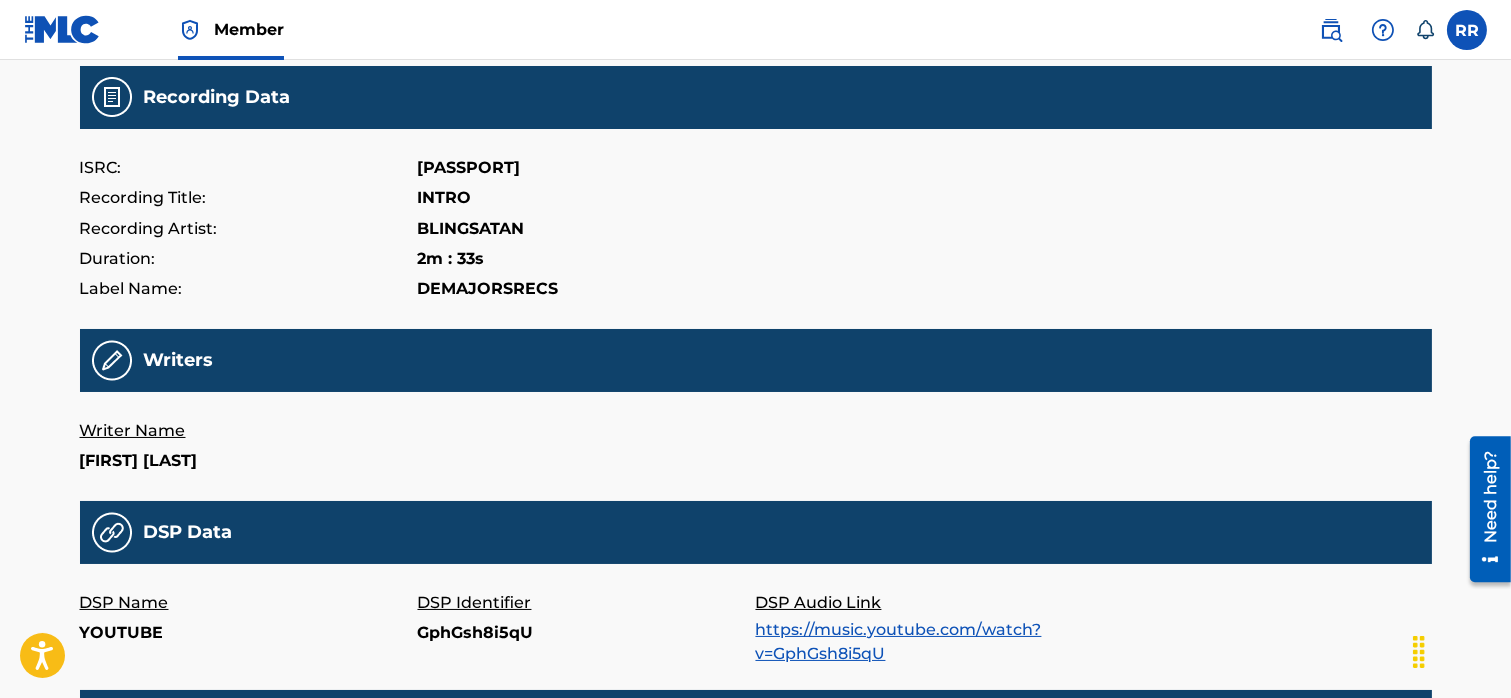 scroll, scrollTop: 728, scrollLeft: 0, axis: vertical 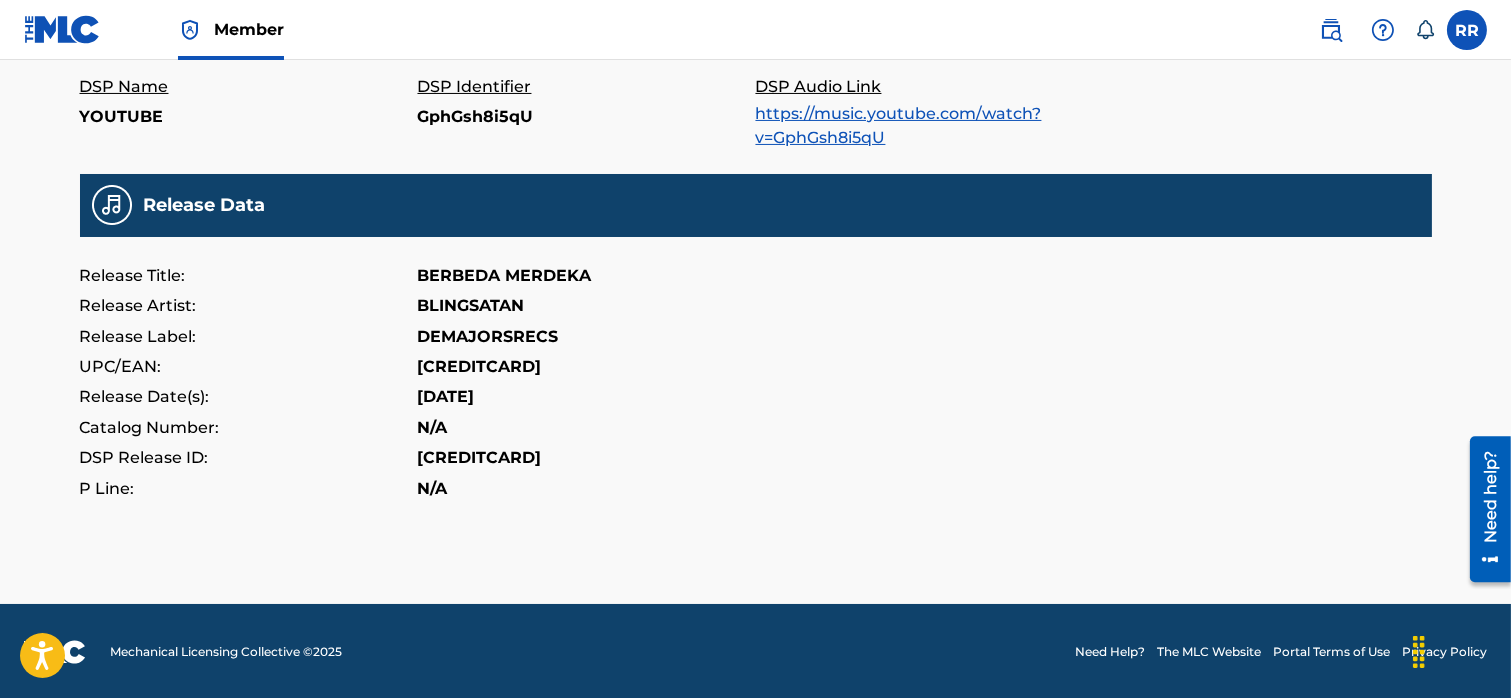 click on "[CREDITCARD]" at bounding box center (480, 367) 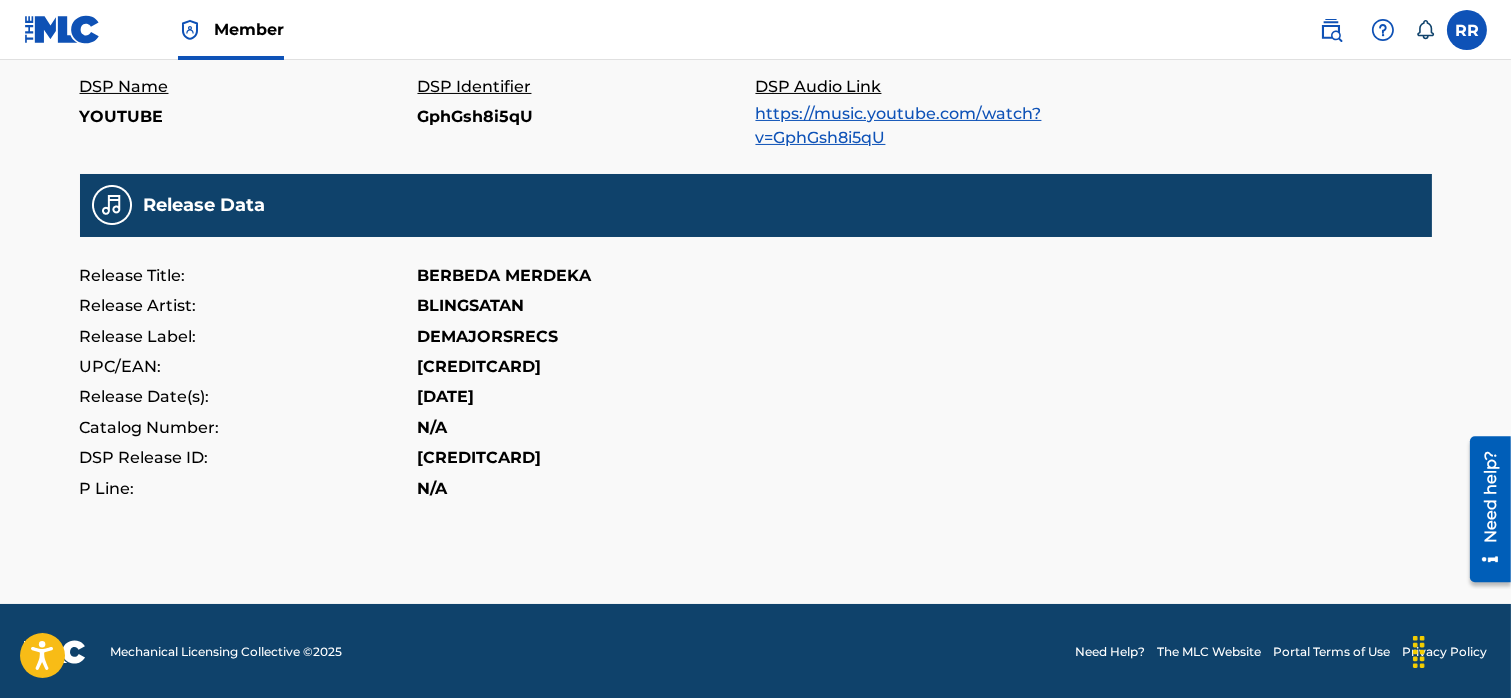 copy on "[CREDITCARD]" 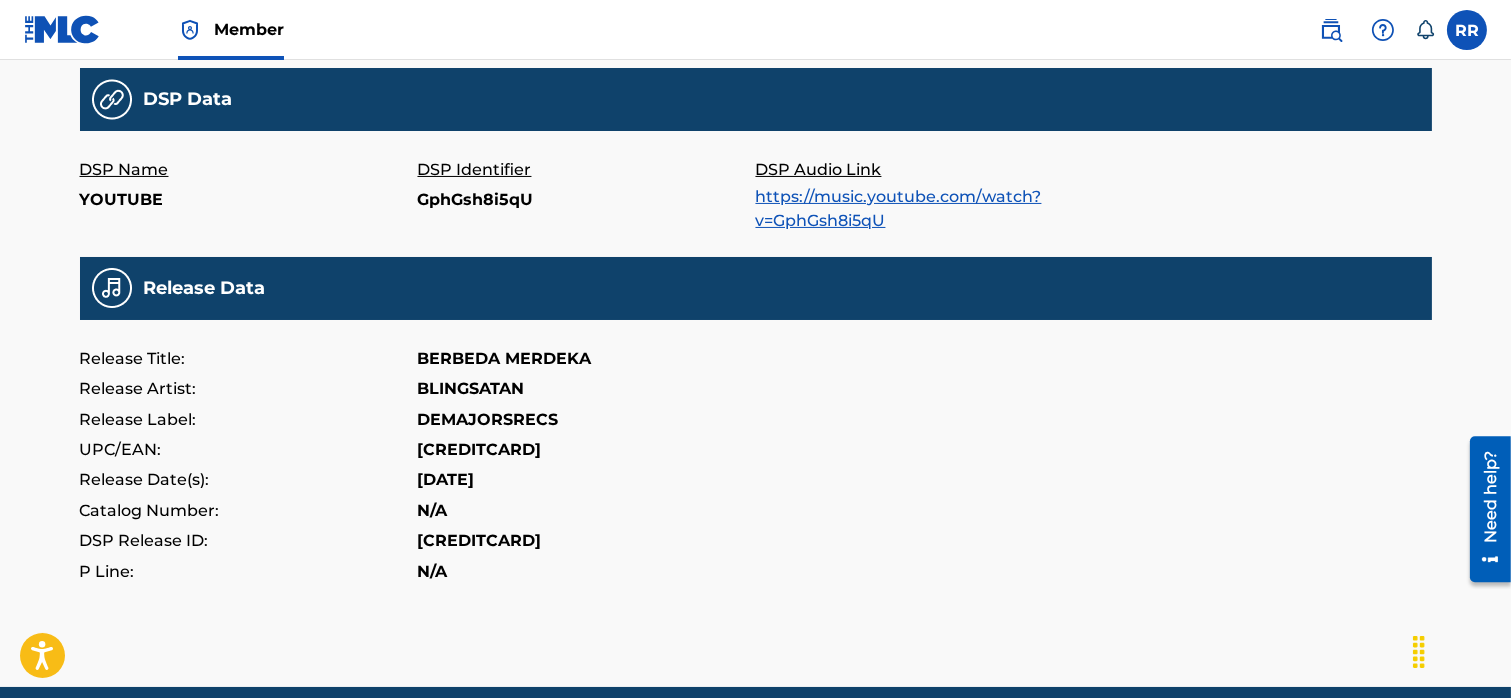 scroll, scrollTop: 625, scrollLeft: 0, axis: vertical 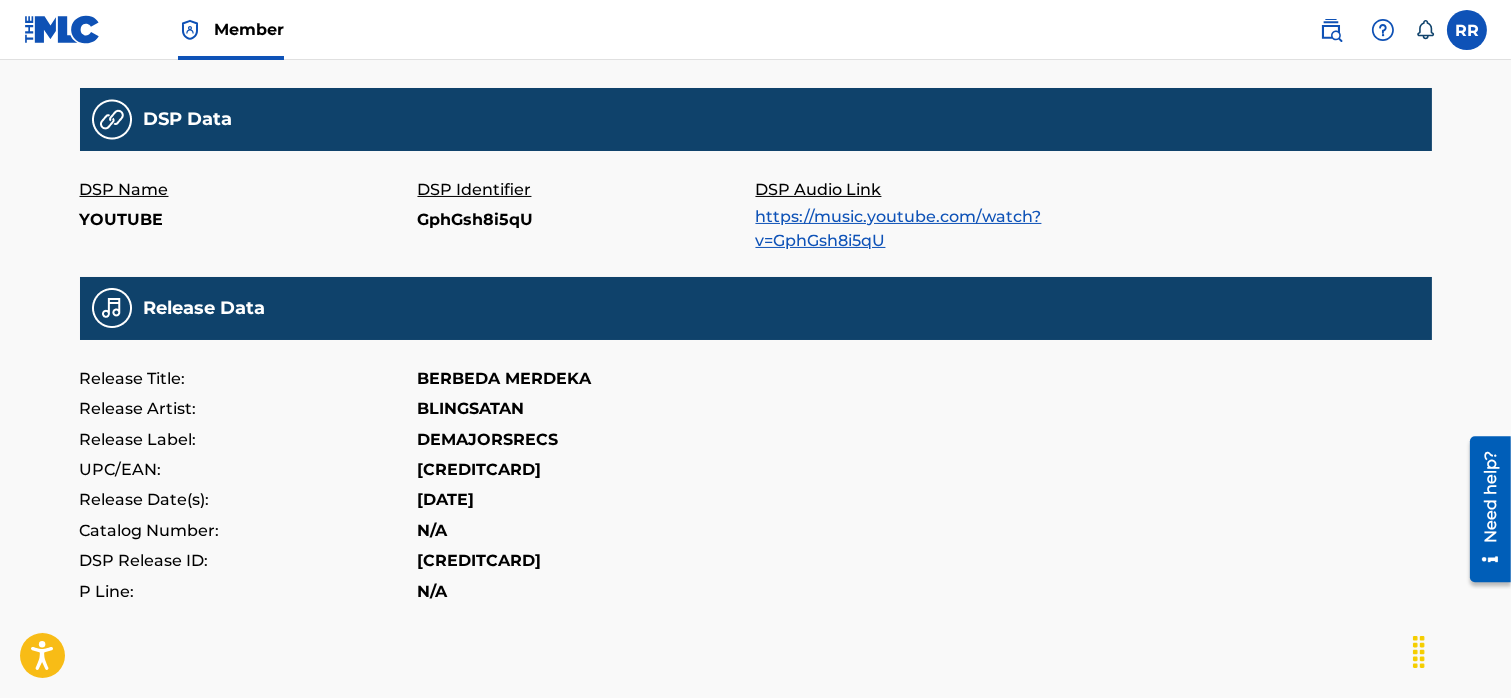 click on "https://music.youtube.com/watch?v=GphGsh8i5qU" at bounding box center (899, 228) 